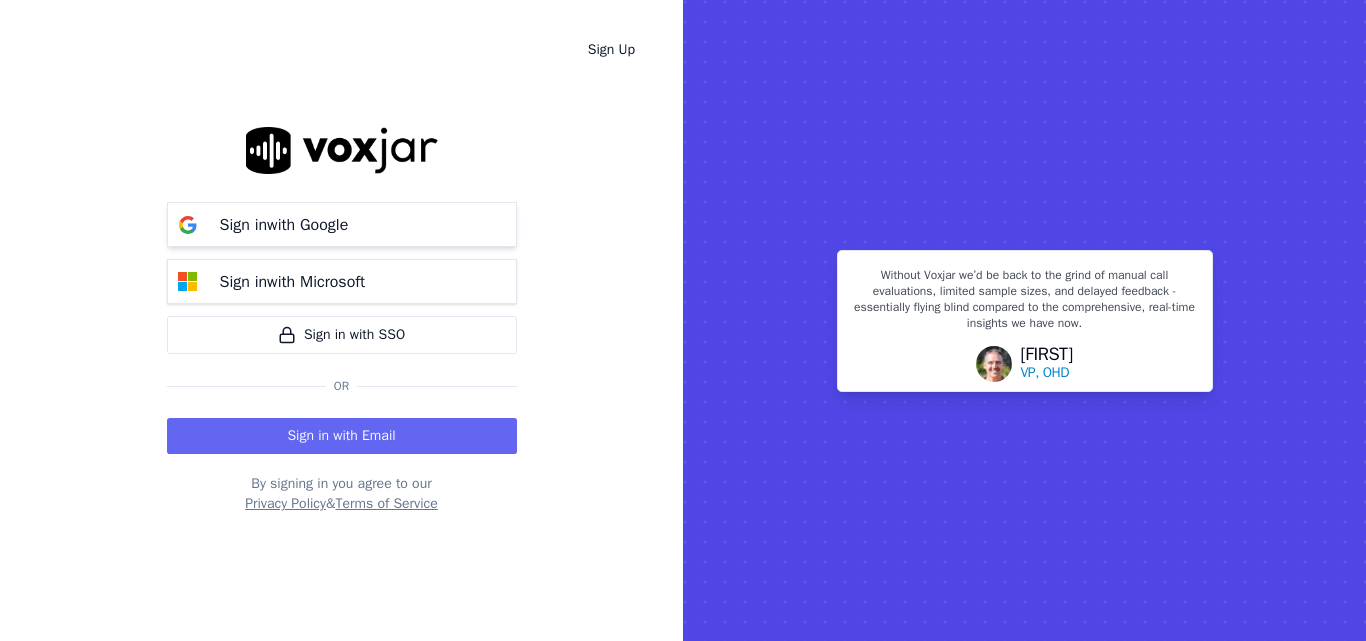 scroll, scrollTop: 0, scrollLeft: 0, axis: both 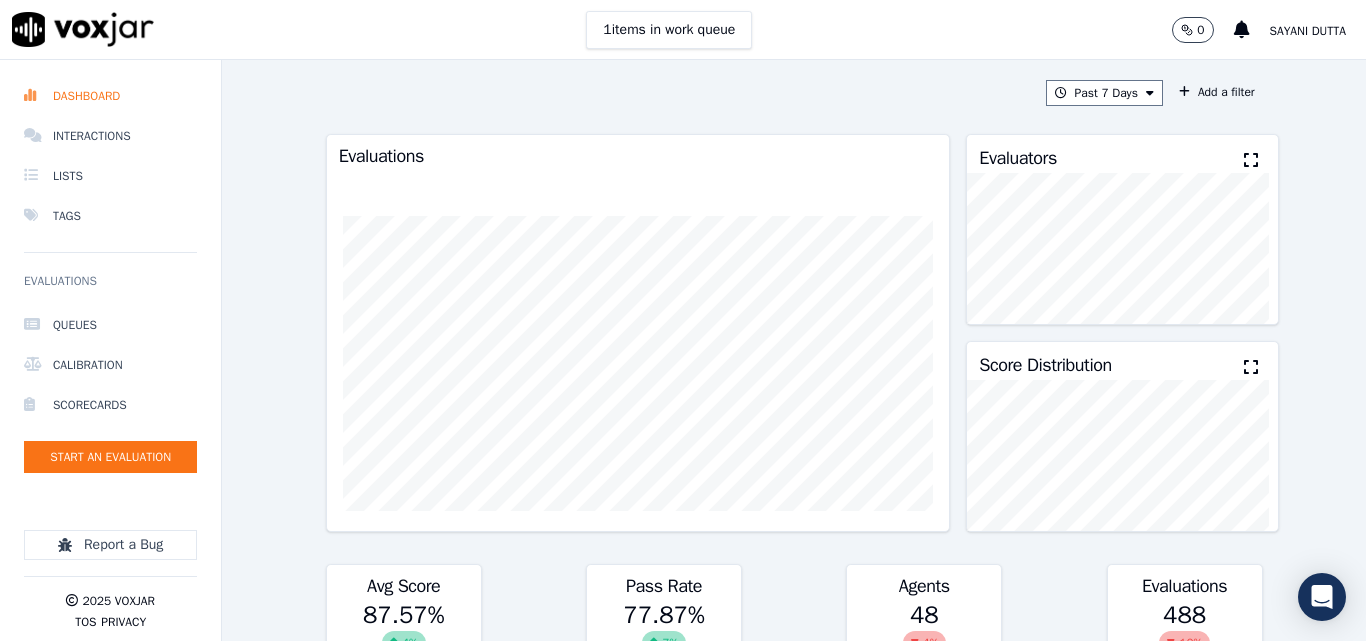 click on "Past 7 Days
Add a filter" at bounding box center (794, 93) 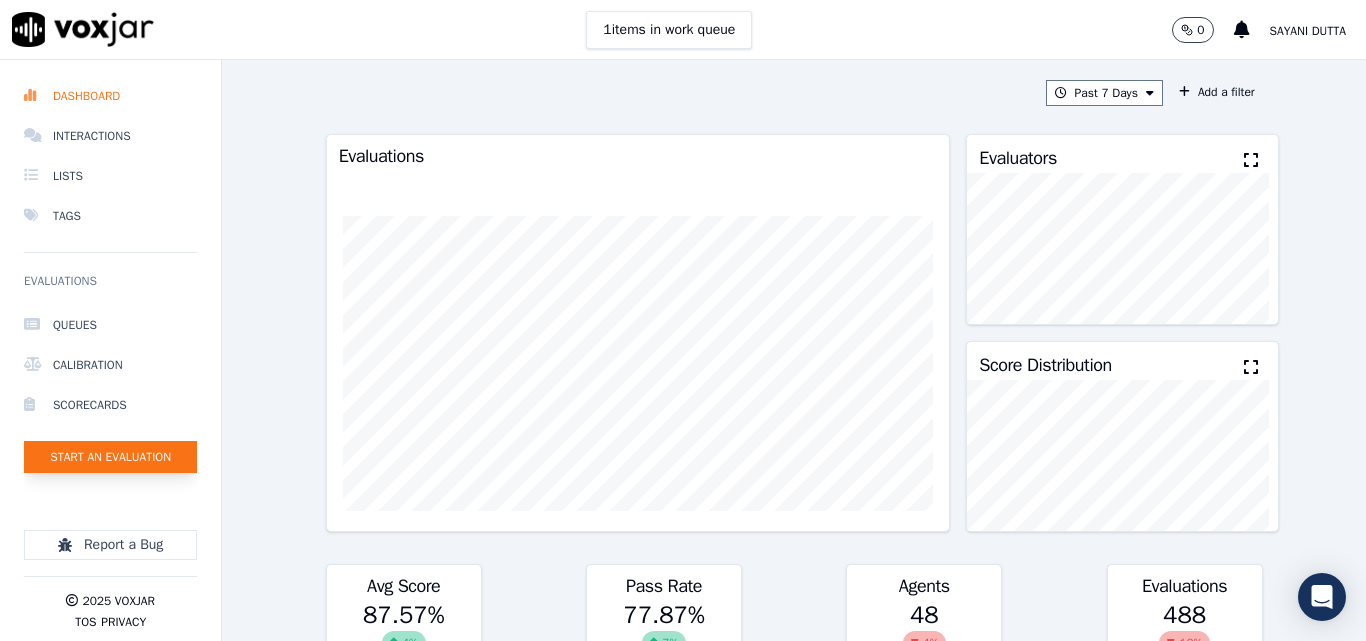 click on "Start an Evaluation" 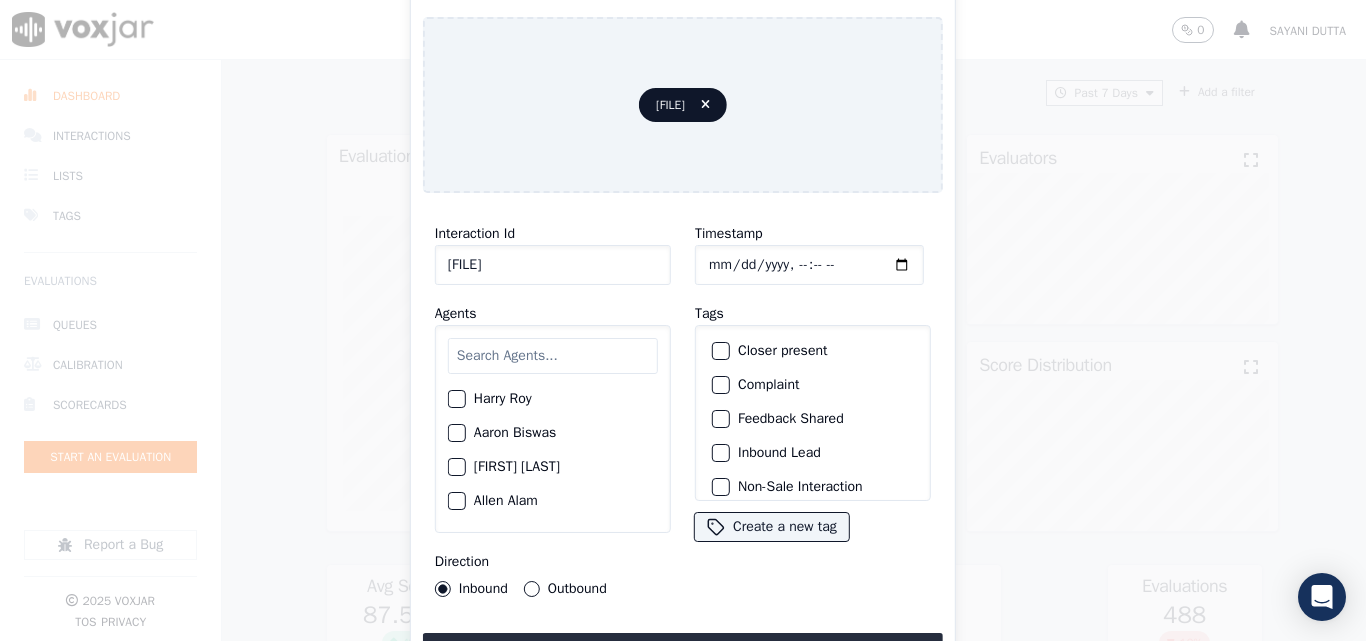 scroll, scrollTop: 0, scrollLeft: 40, axis: horizontal 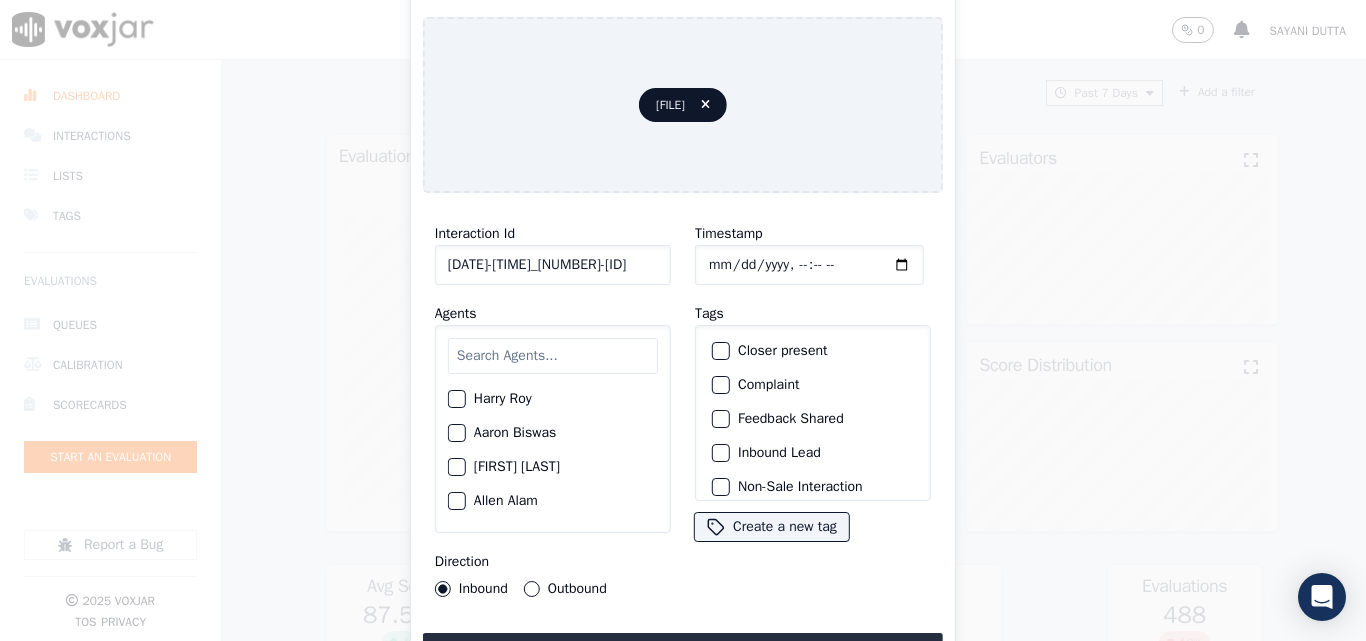 type on "20250717-150225_8783009249-C1" 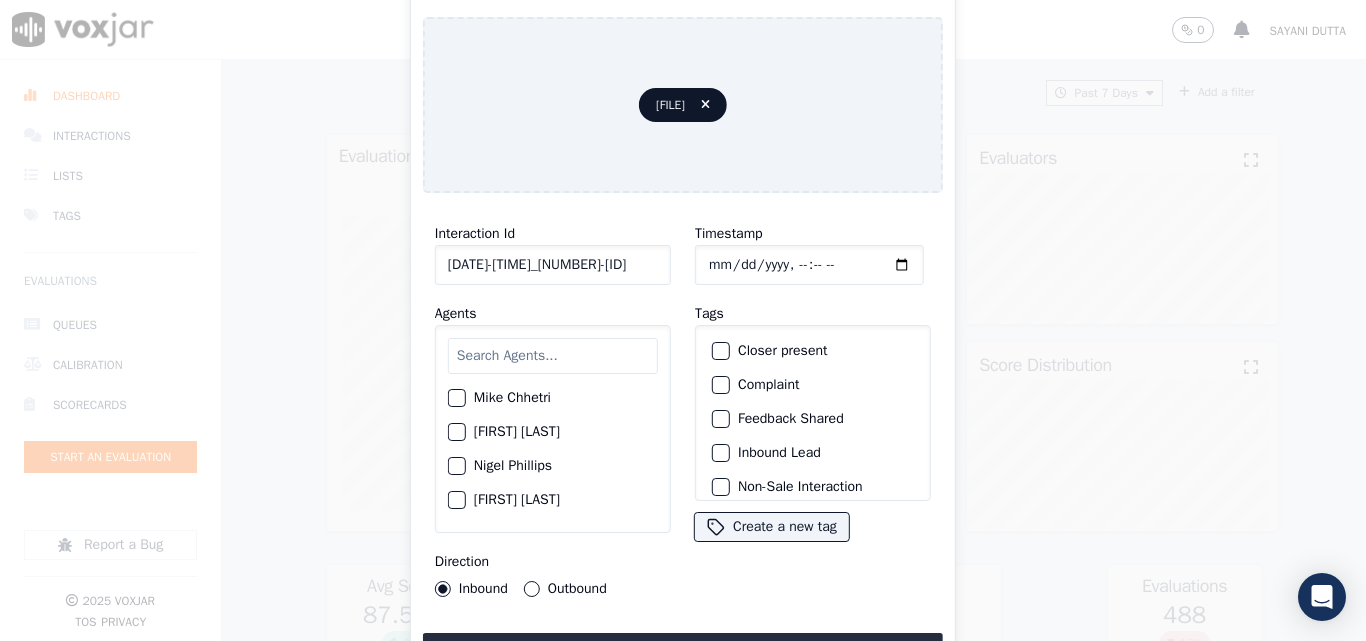 scroll, scrollTop: 1600, scrollLeft: 0, axis: vertical 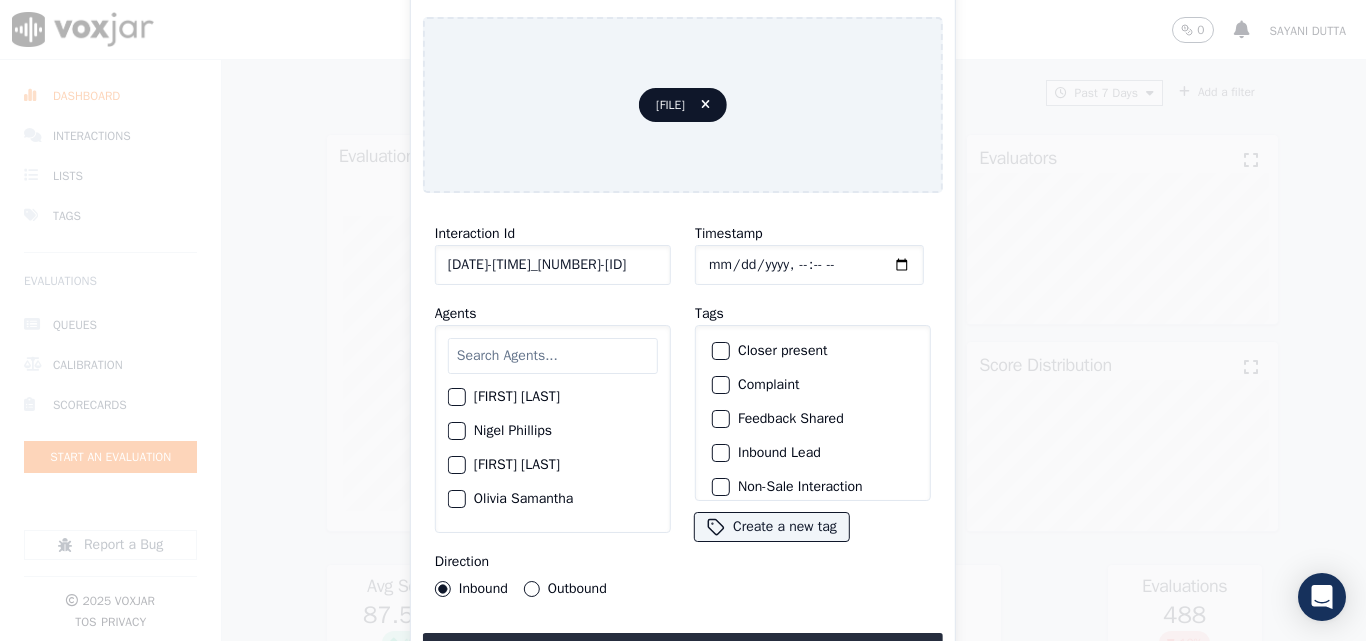 click on "Nick Saraf" 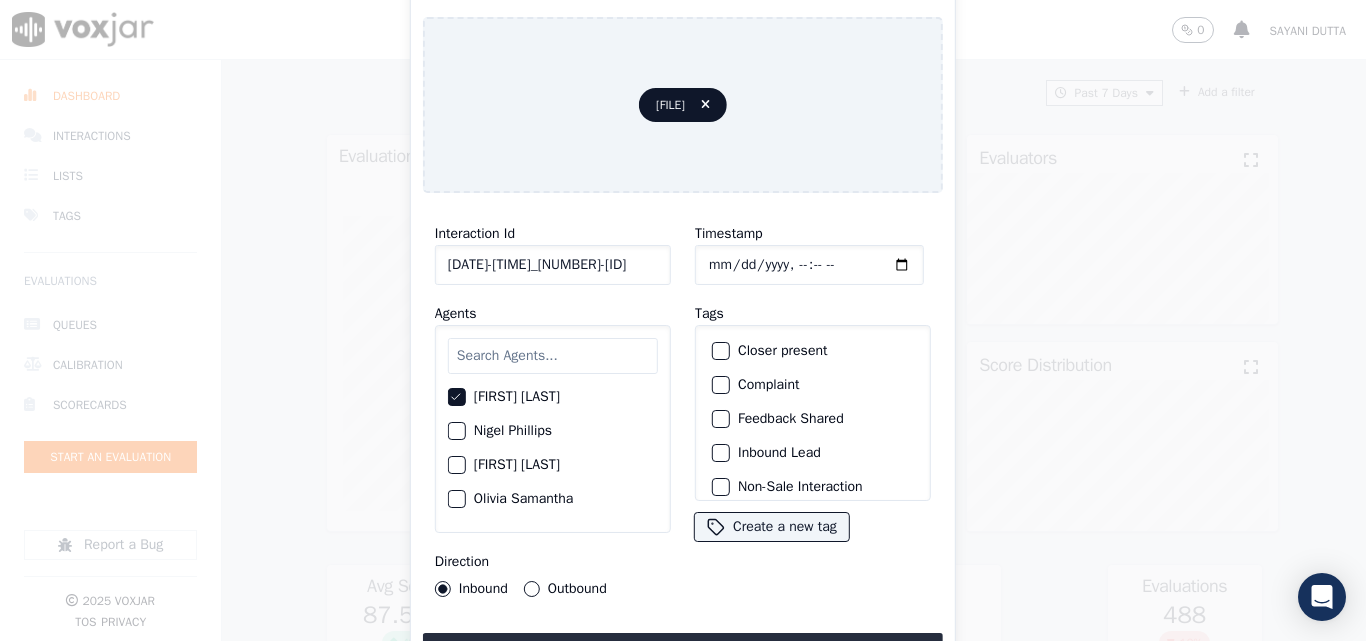 click on "Closer present" 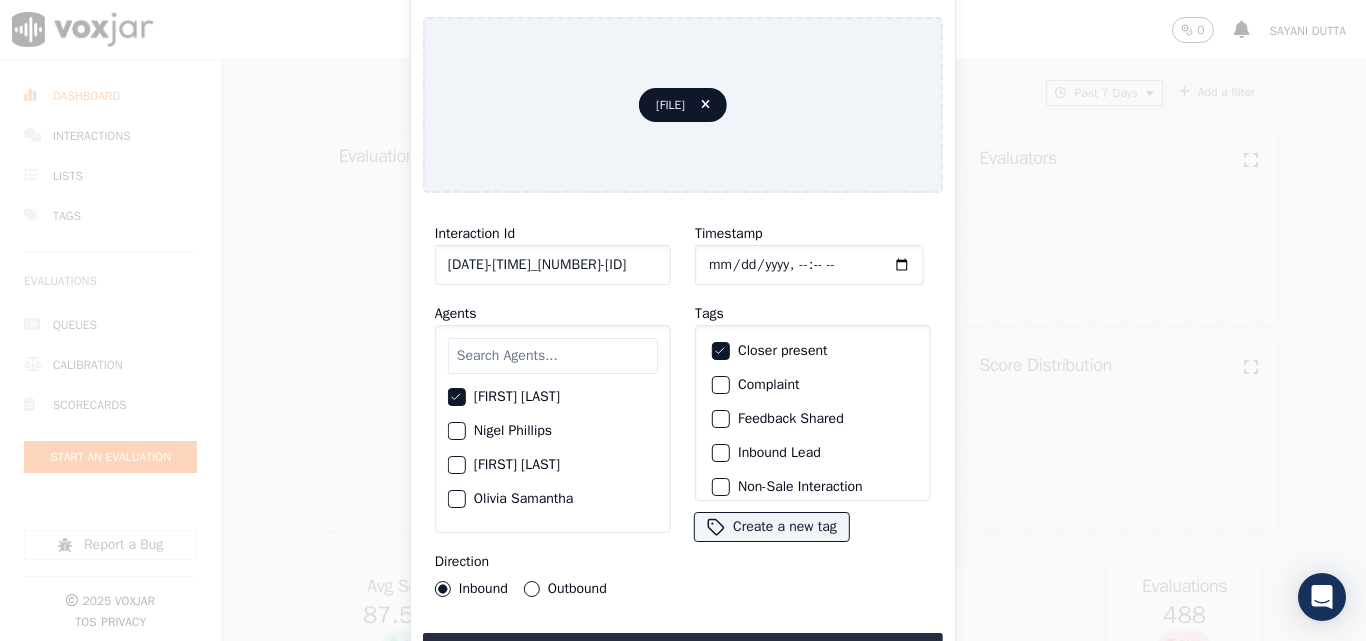 click on "Inbound Lead" 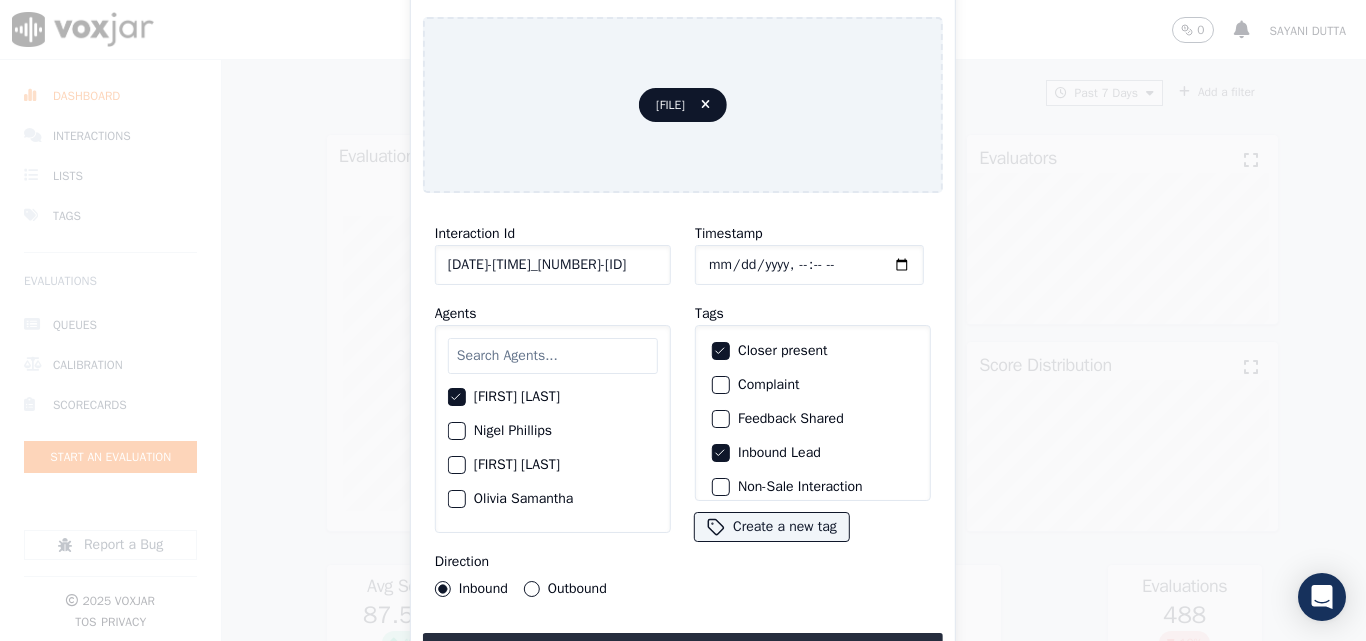 scroll, scrollTop: 173, scrollLeft: 0, axis: vertical 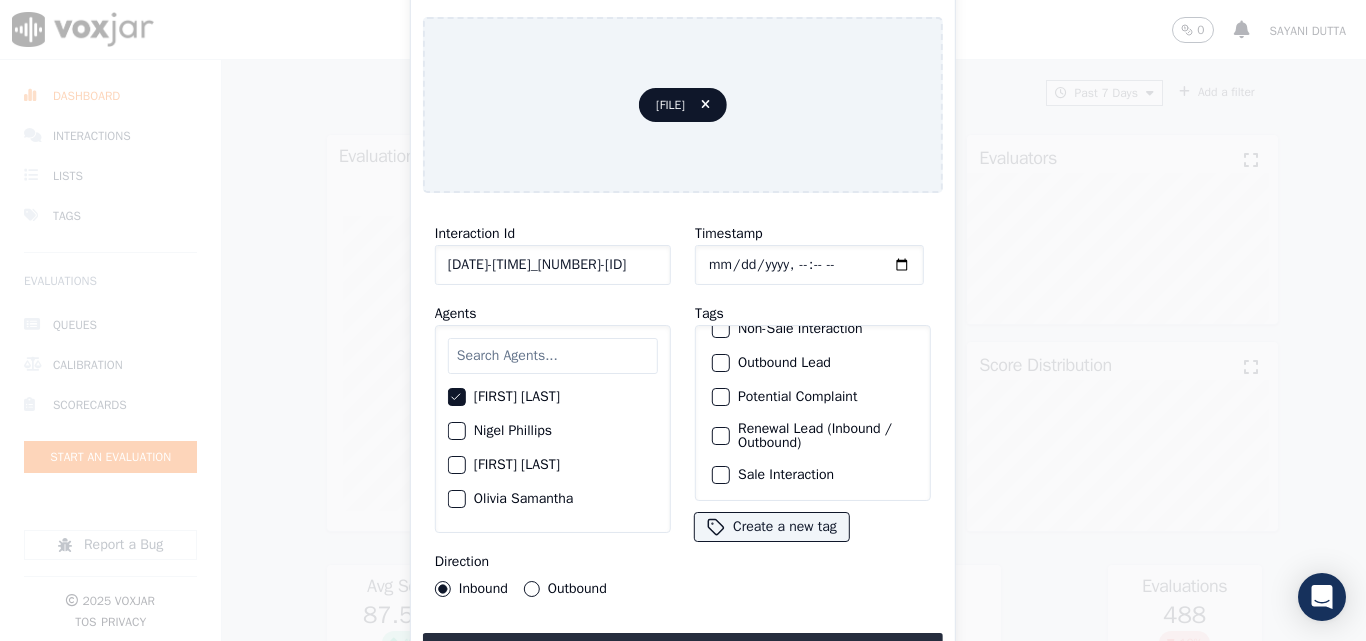 click on "Sale Interaction" 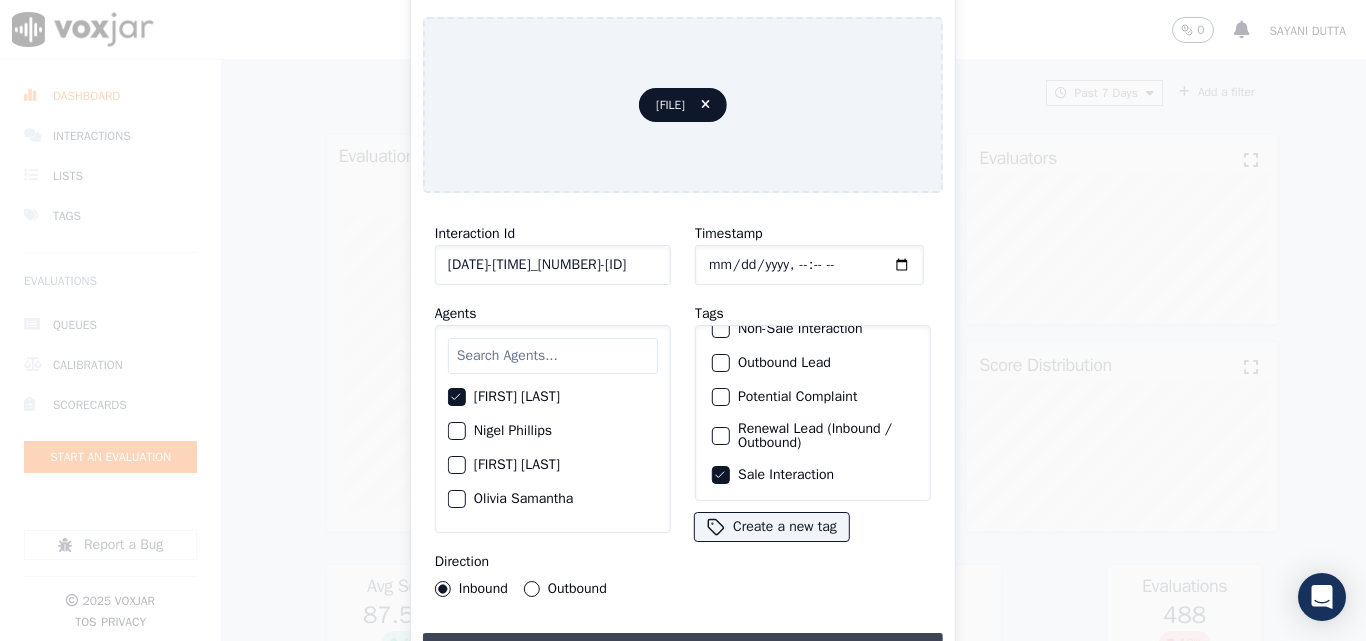 click on "Upload interaction to start evaluation" at bounding box center [683, 651] 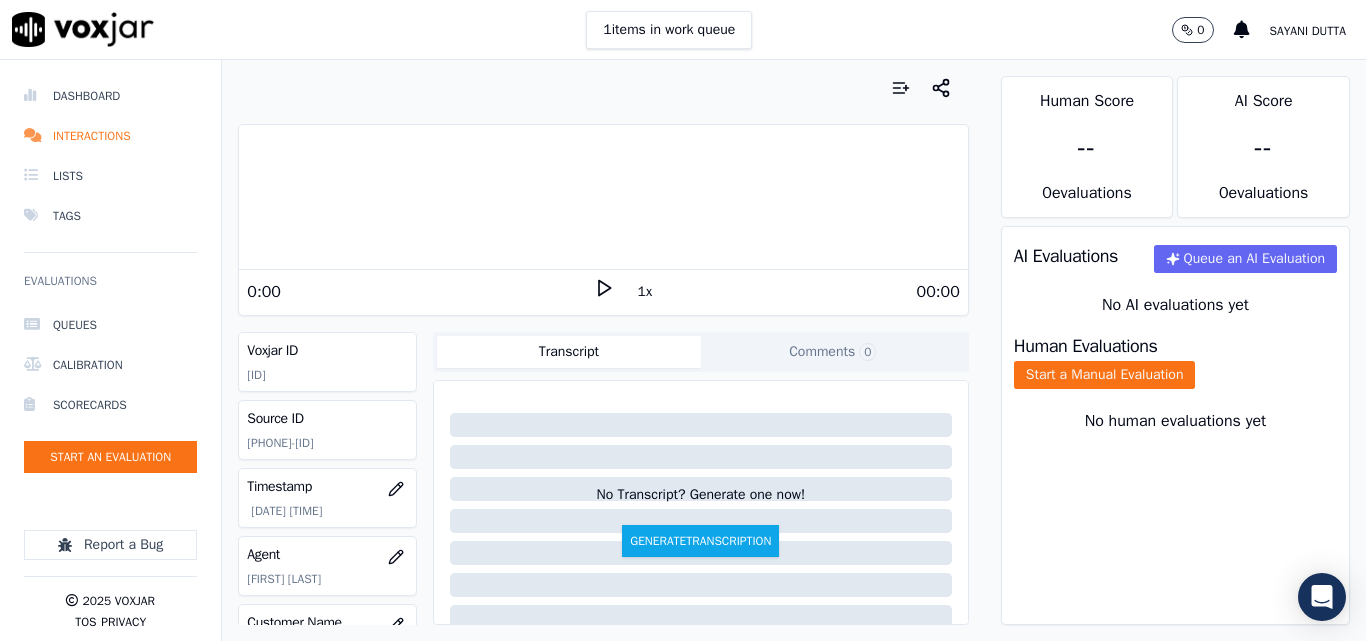 click at bounding box center (603, 88) 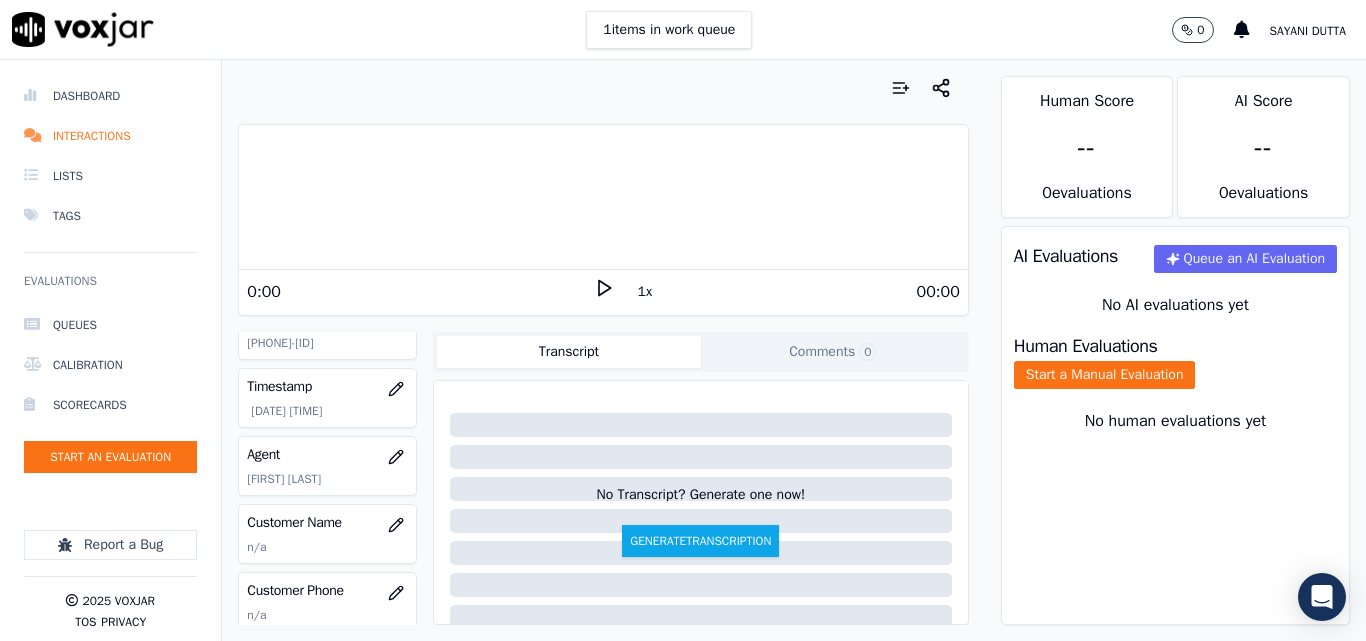 scroll, scrollTop: 200, scrollLeft: 0, axis: vertical 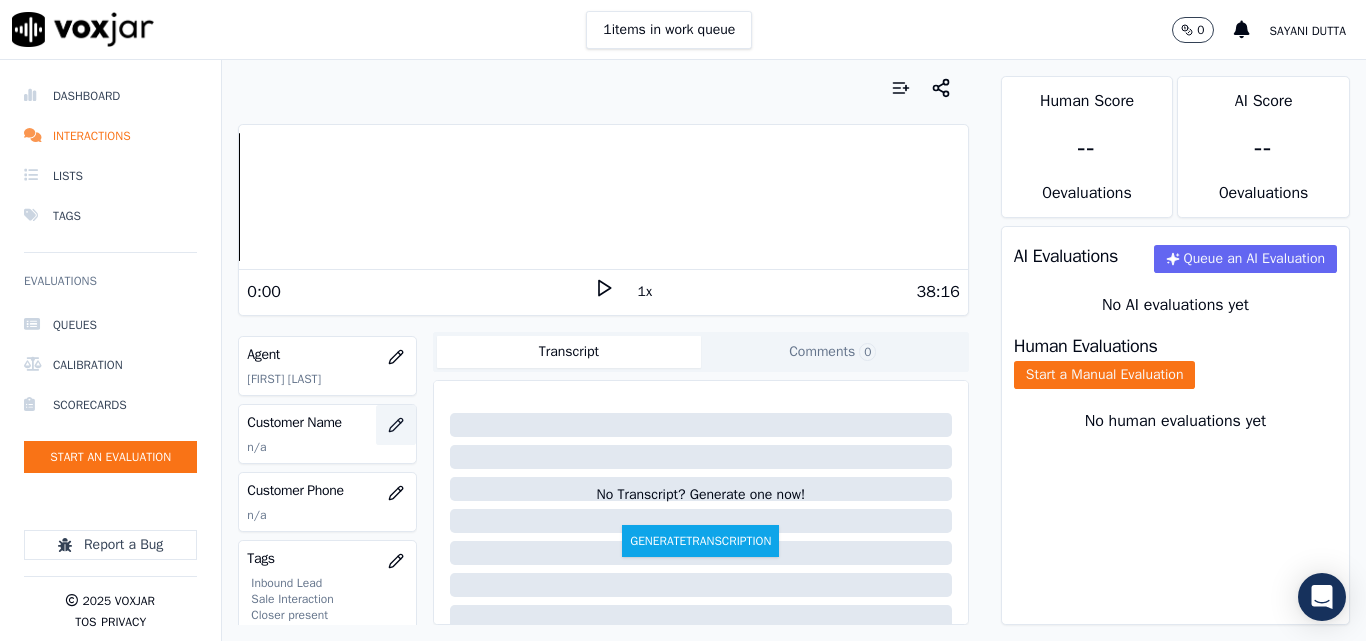 click 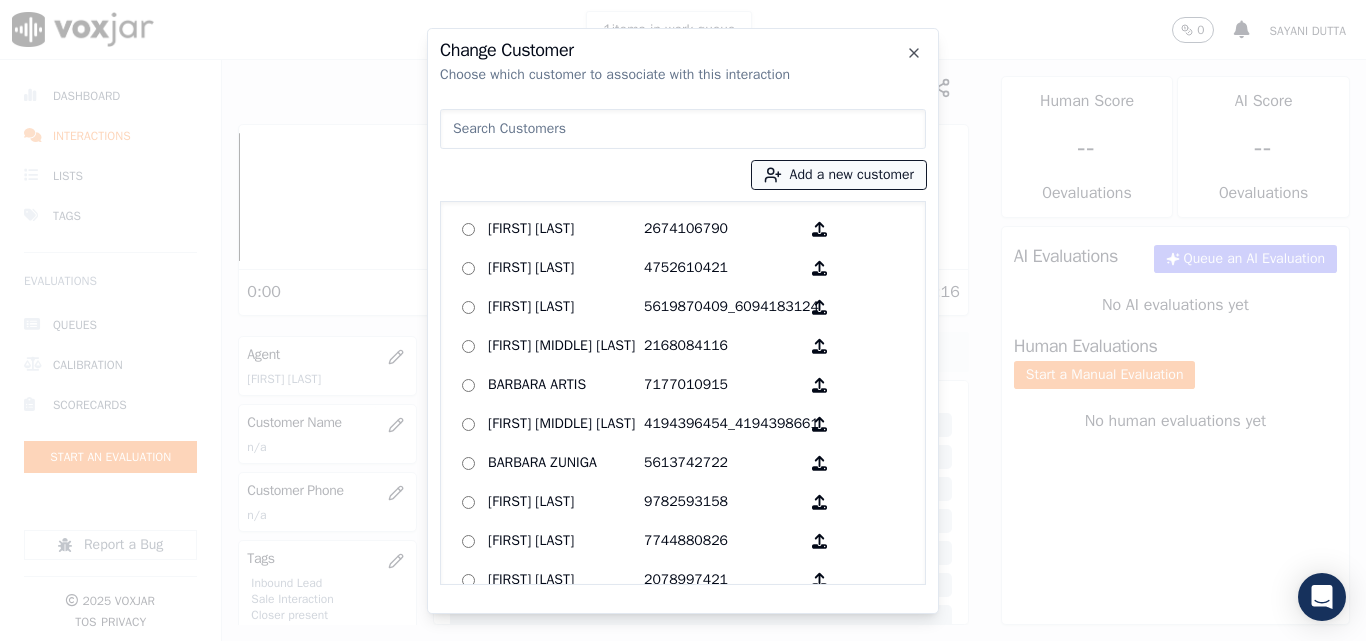click on "Add a new customer" at bounding box center (839, 175) 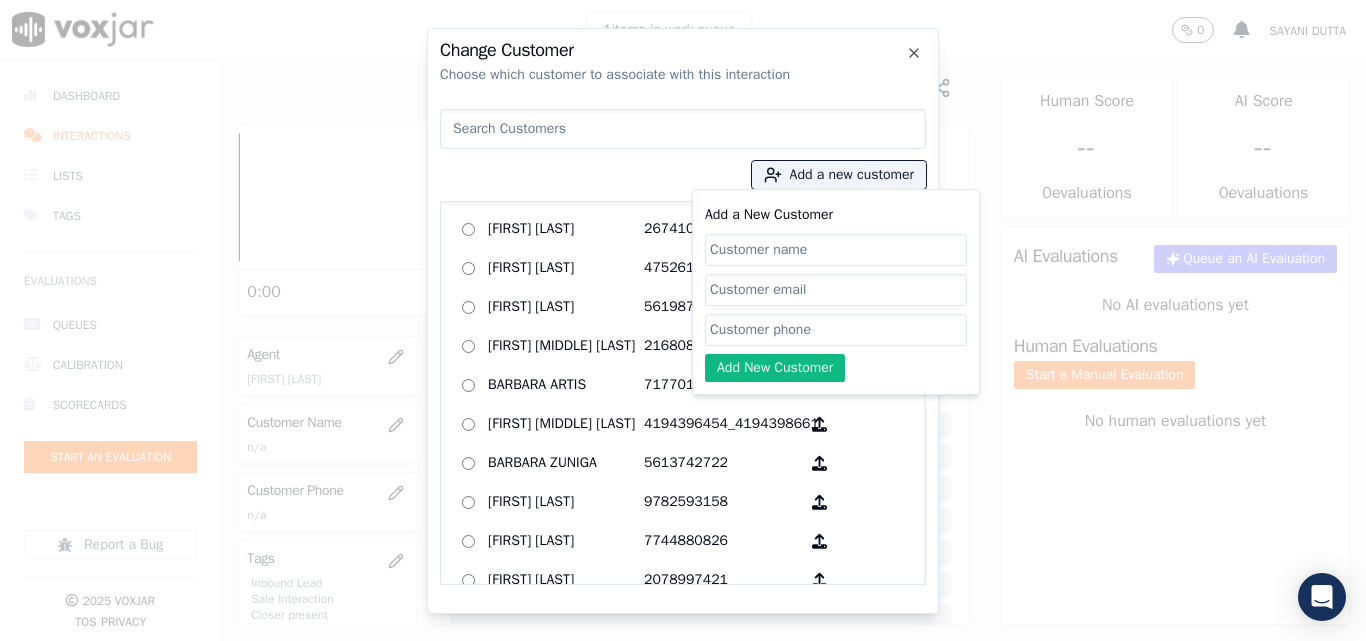 click on "Add a New Customer" 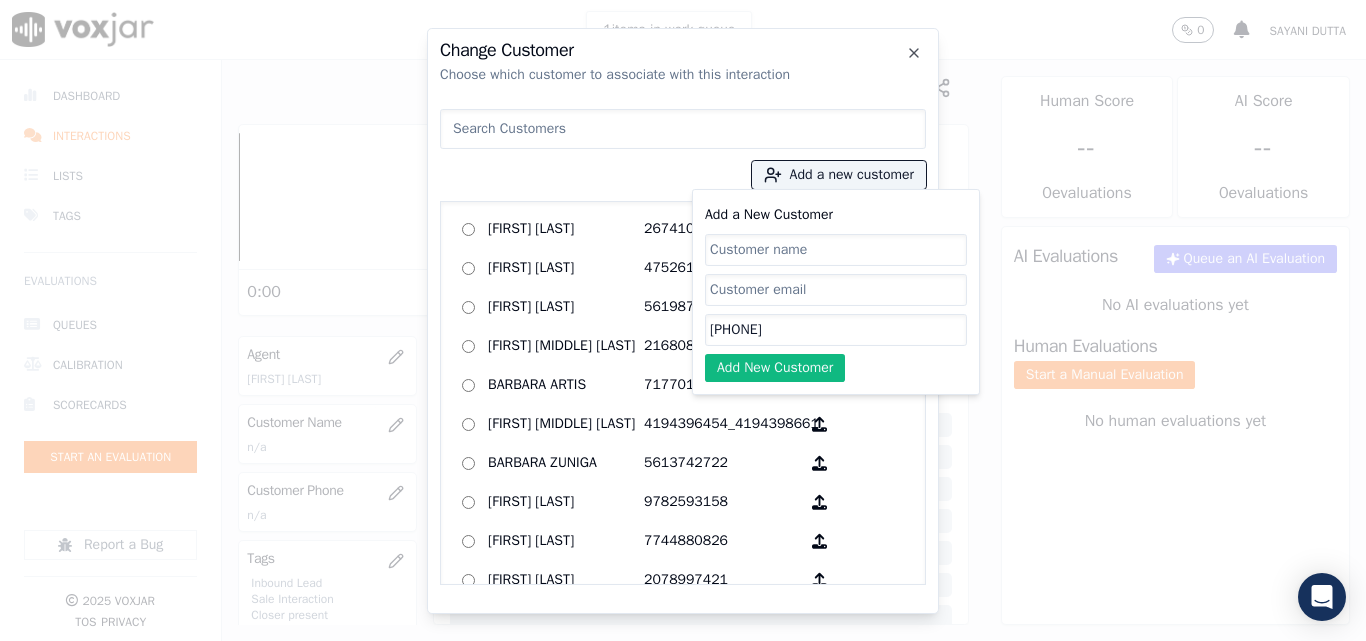 type on "8783009249" 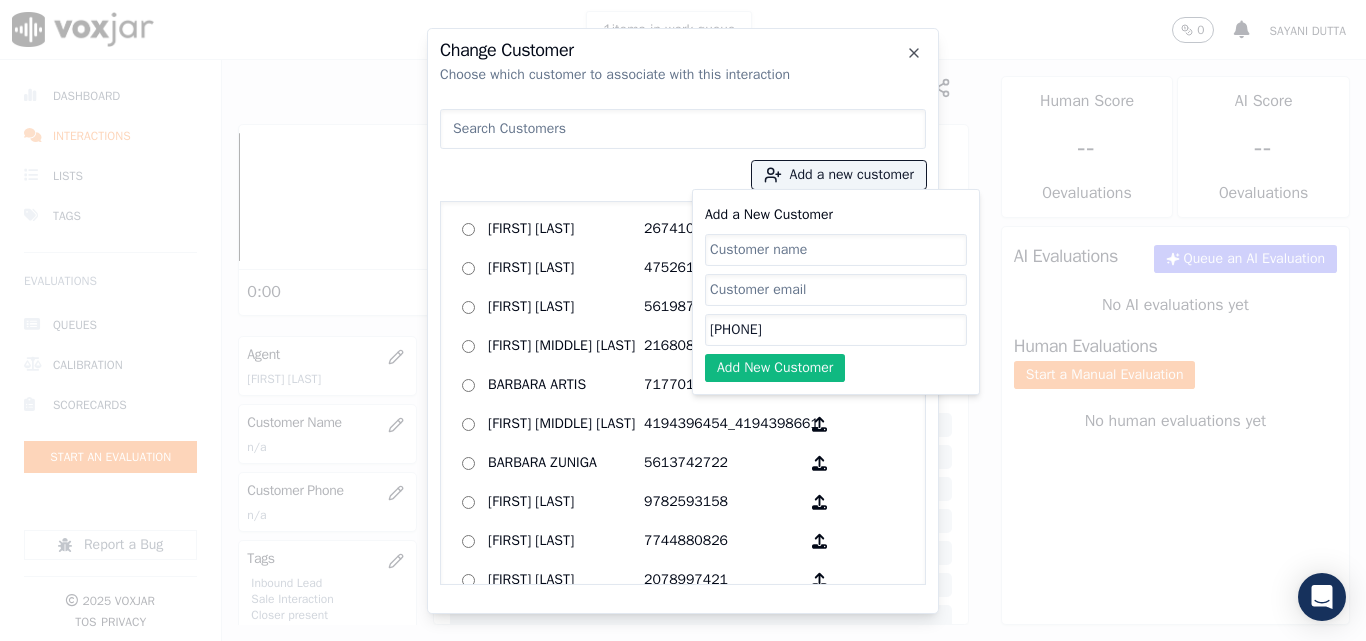 paste on "RODGENAE DORSEY" 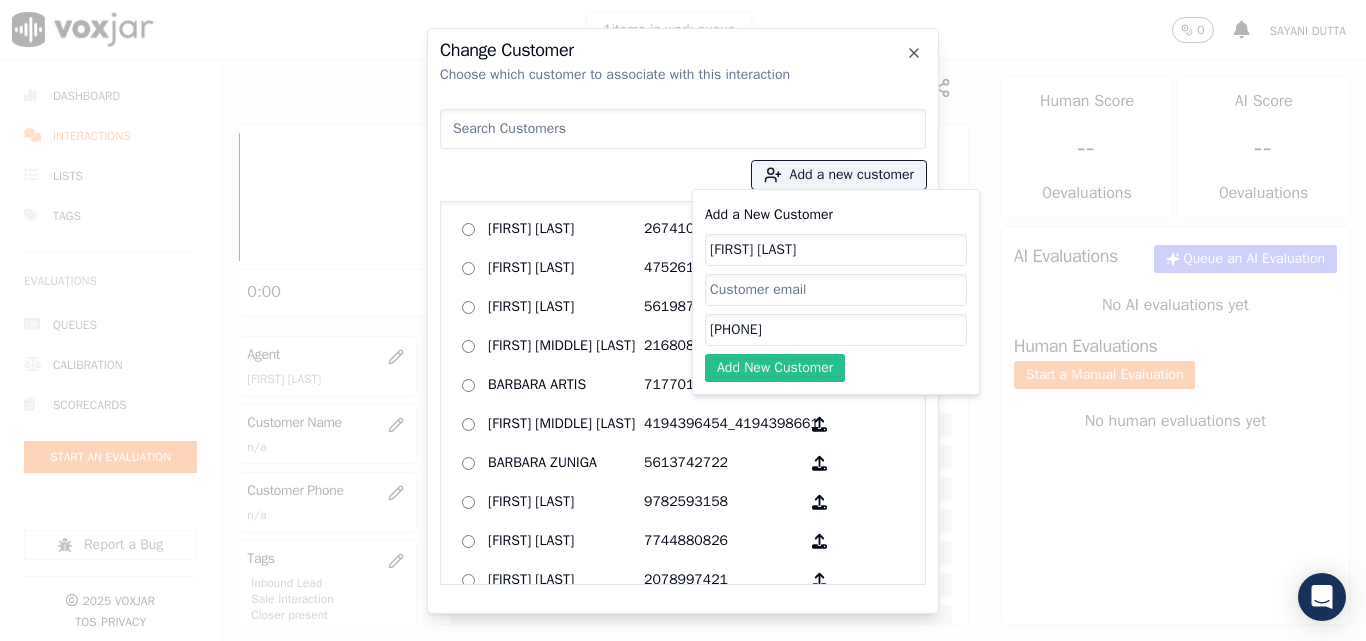 type on "RODGENAE DORSEY" 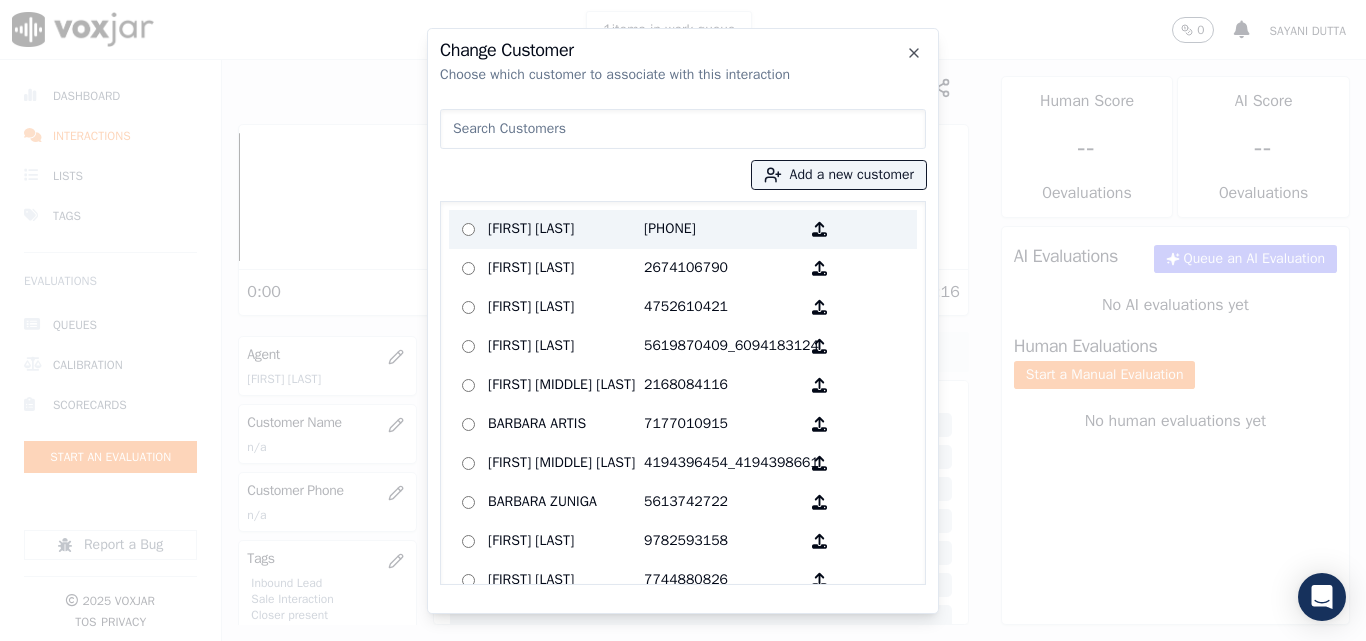 click on "RODGENAE DORSEY" at bounding box center [566, 229] 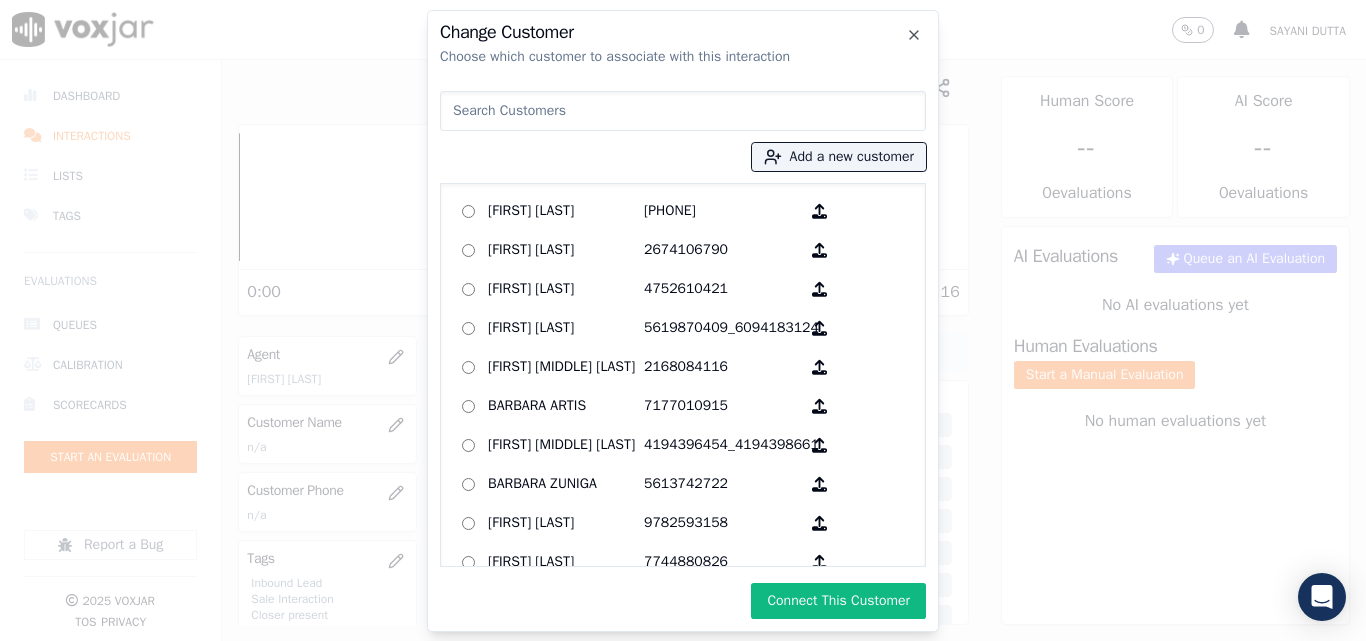 drag, startPoint x: 804, startPoint y: 603, endPoint x: 824, endPoint y: 605, distance: 20.09975 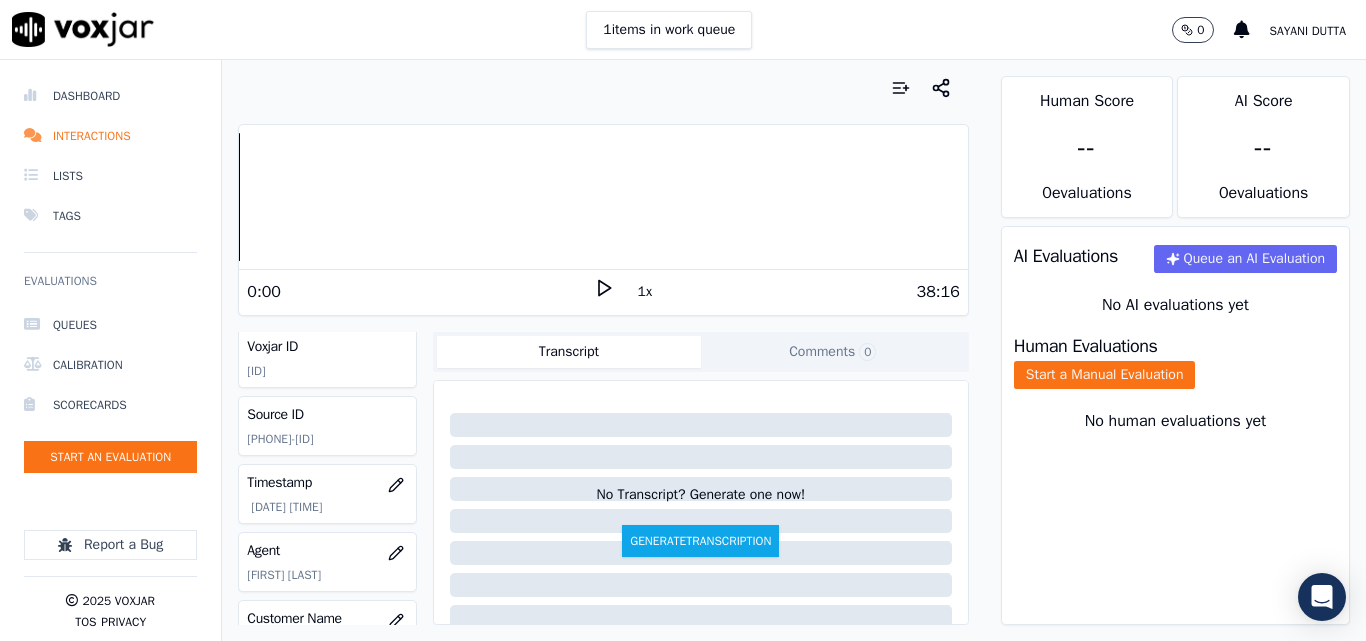 scroll, scrollTop: 0, scrollLeft: 0, axis: both 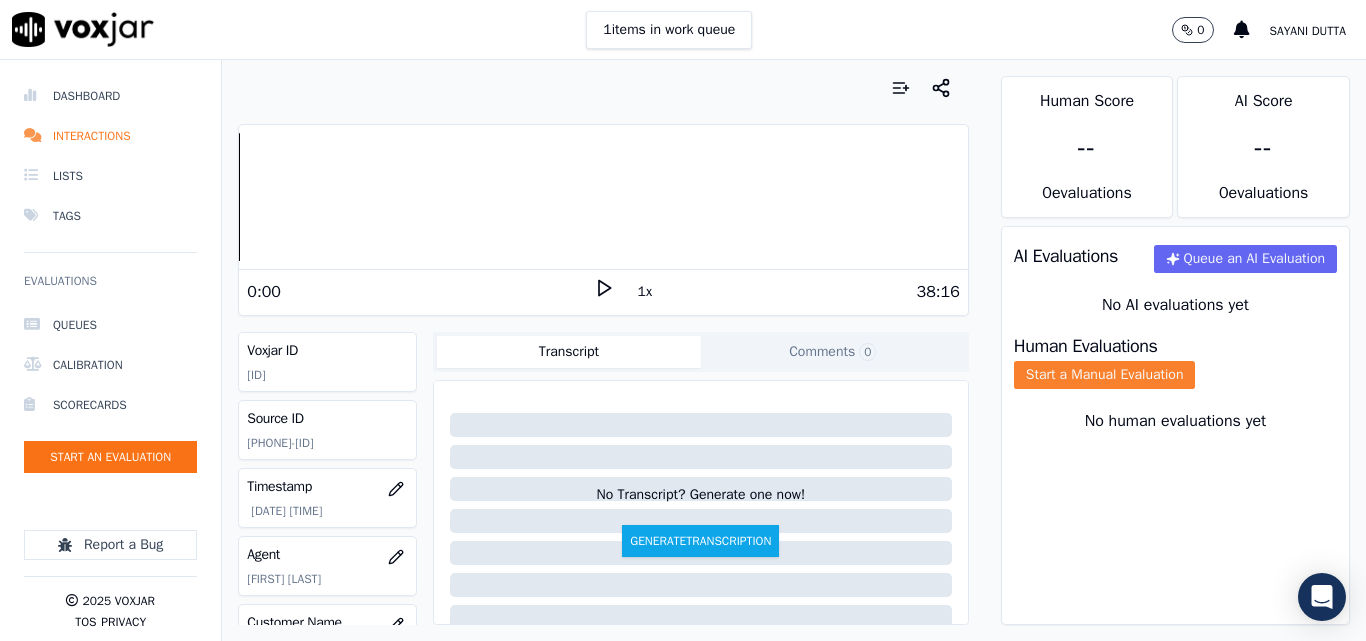 click on "Start a Manual Evaluation" 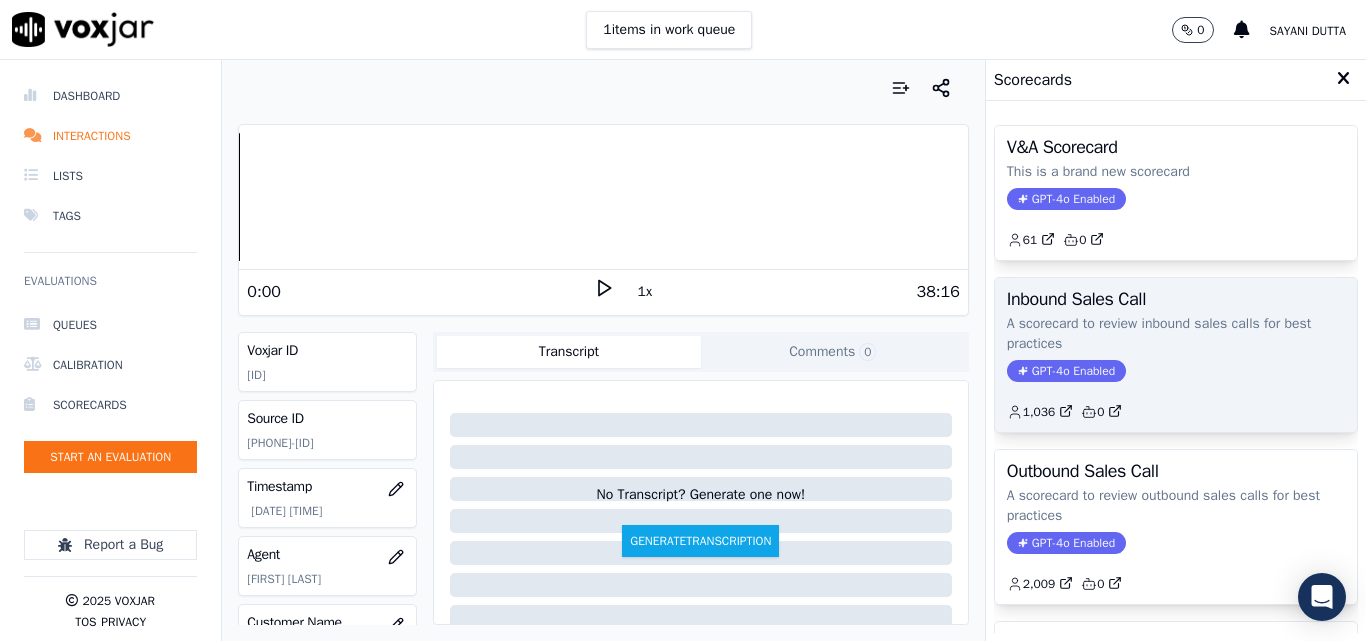 click on "Inbound Sales Call   A scorecard to review inbound sales calls for best practices     GPT-4o Enabled       1,036         0" at bounding box center (1176, 355) 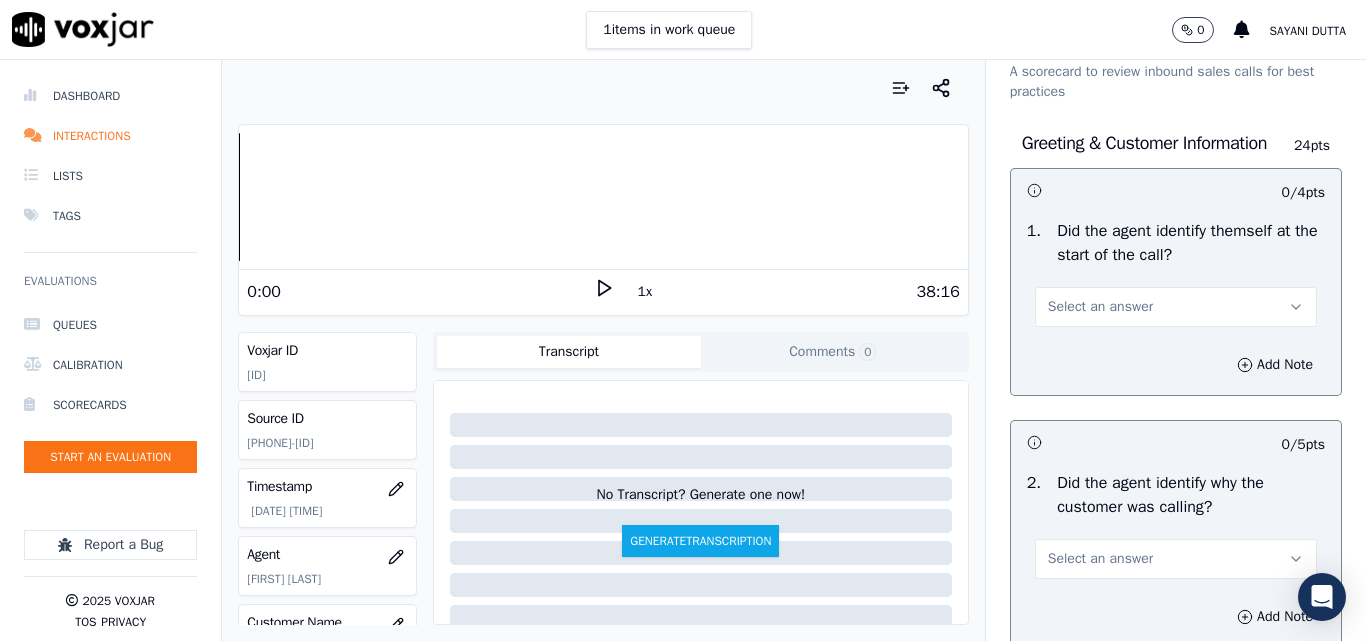 scroll, scrollTop: 100, scrollLeft: 0, axis: vertical 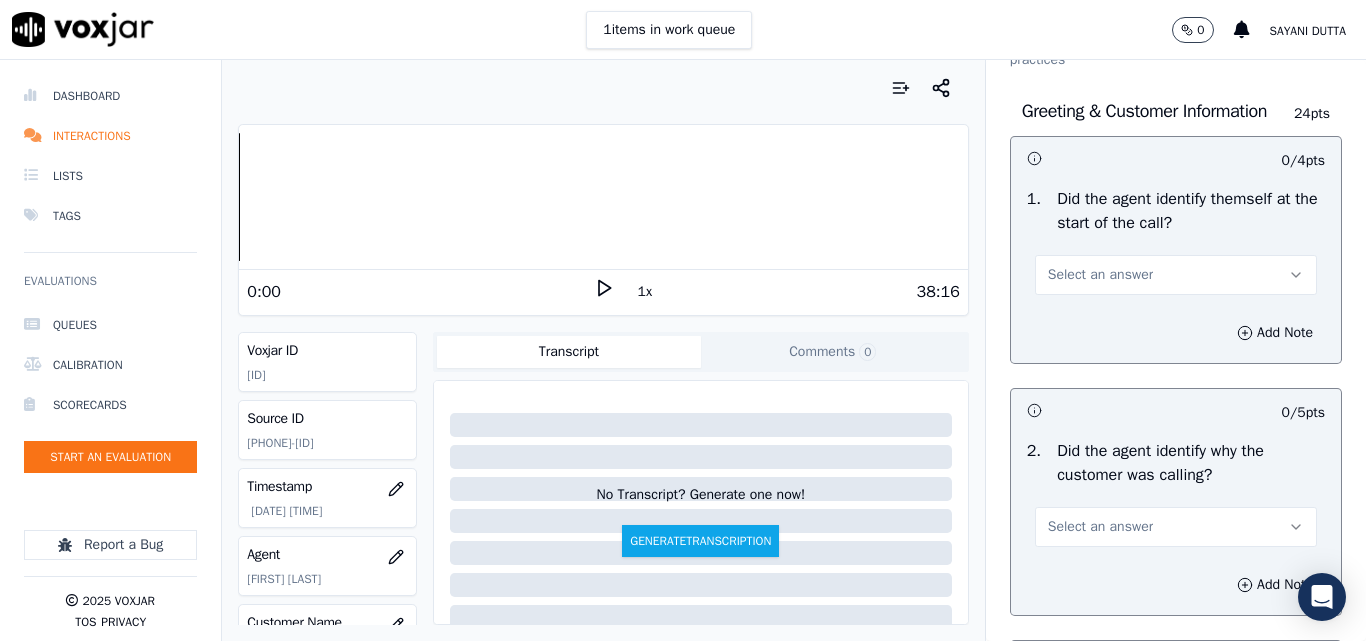 click on "1  items in work queue     0         Sayani Dutta" at bounding box center [683, 30] 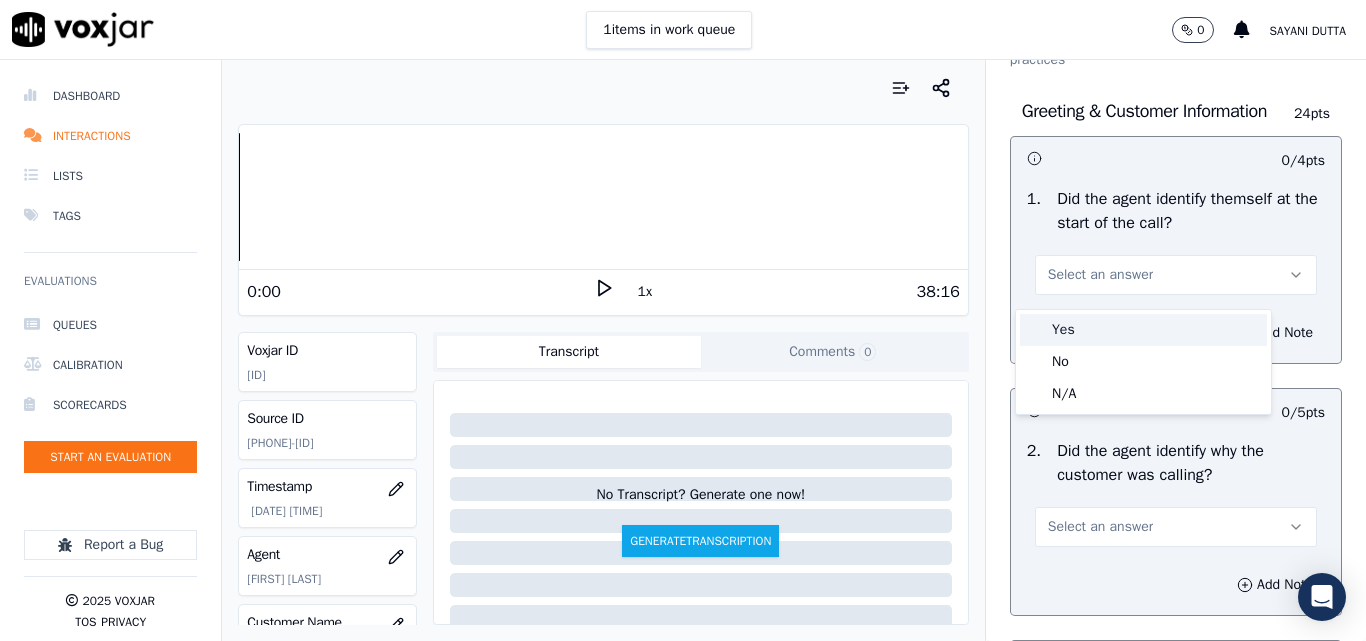 click on "Yes" at bounding box center [1143, 330] 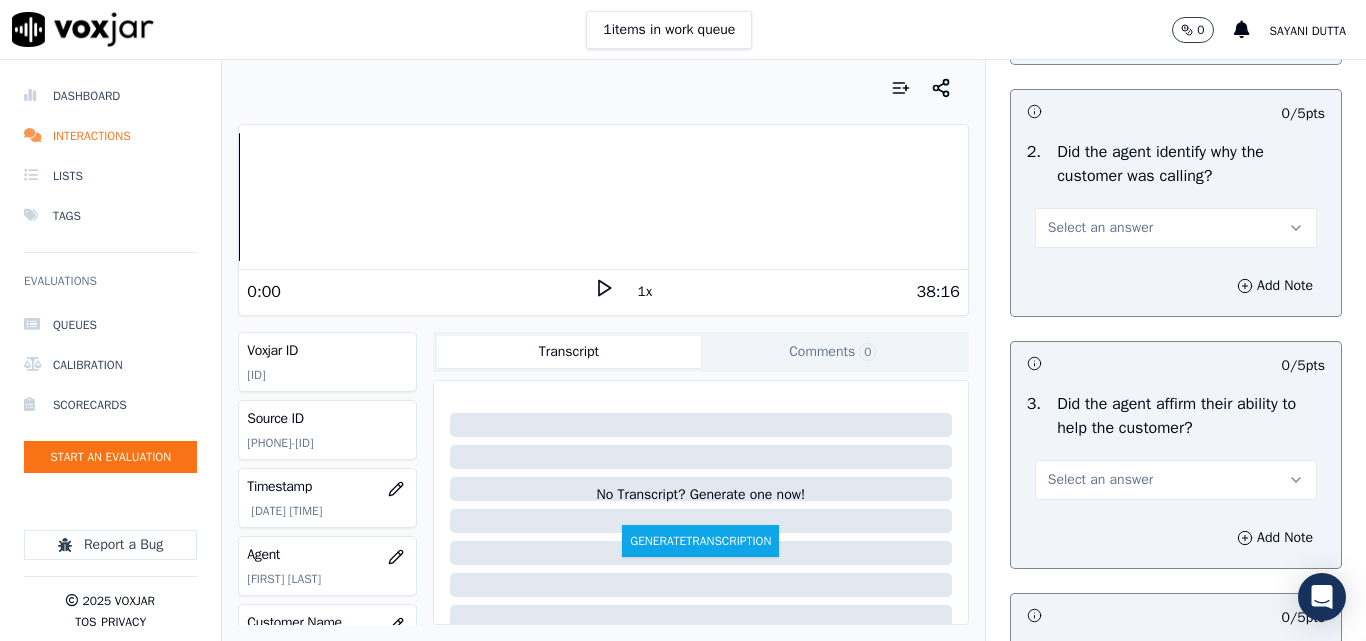 scroll, scrollTop: 400, scrollLeft: 0, axis: vertical 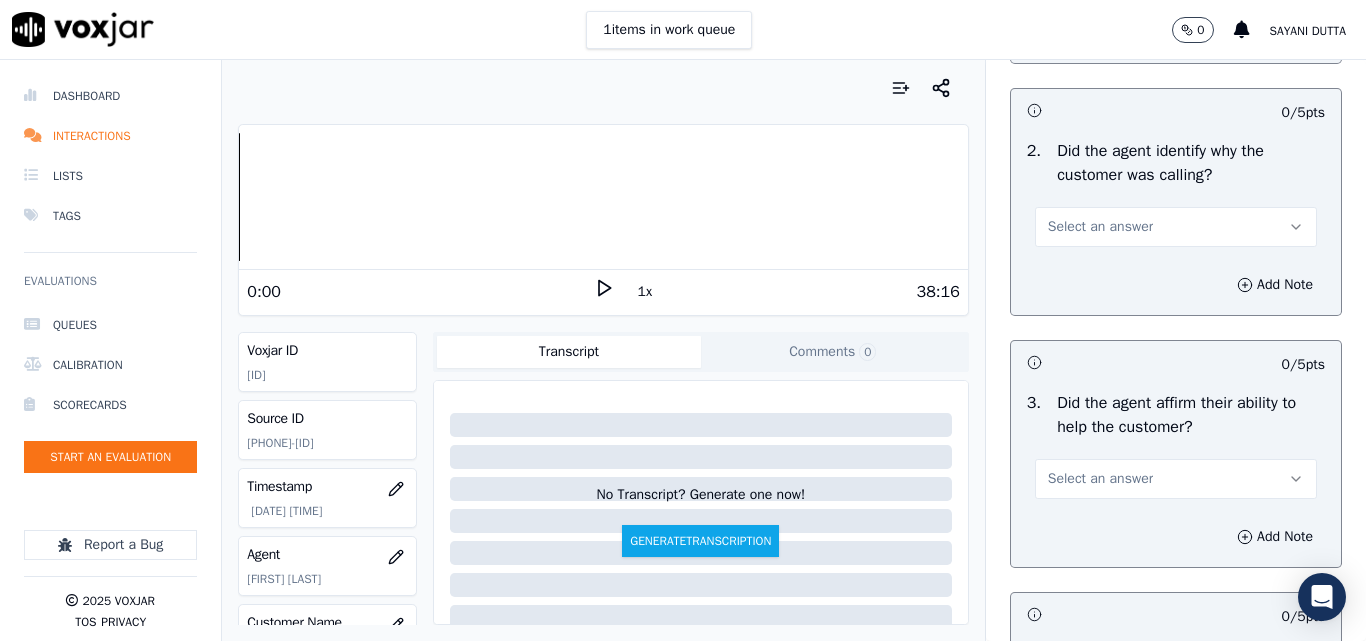 click on "Select an answer" at bounding box center [1100, 227] 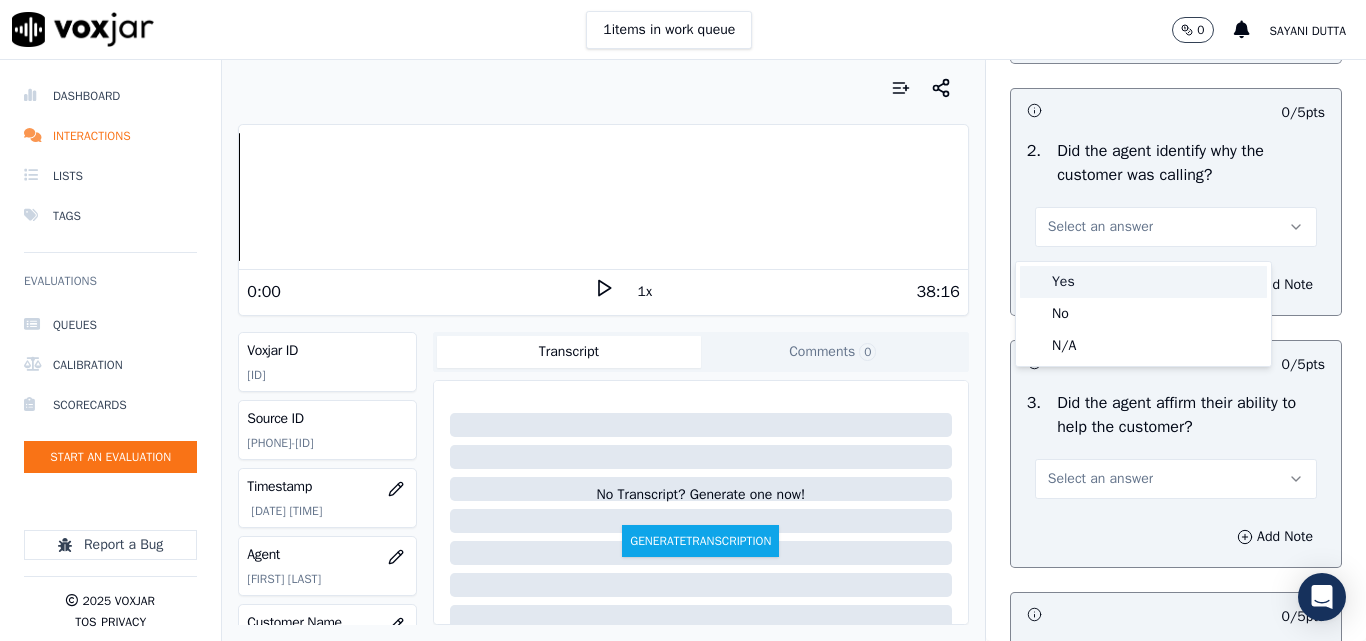 click on "Yes" at bounding box center (1143, 282) 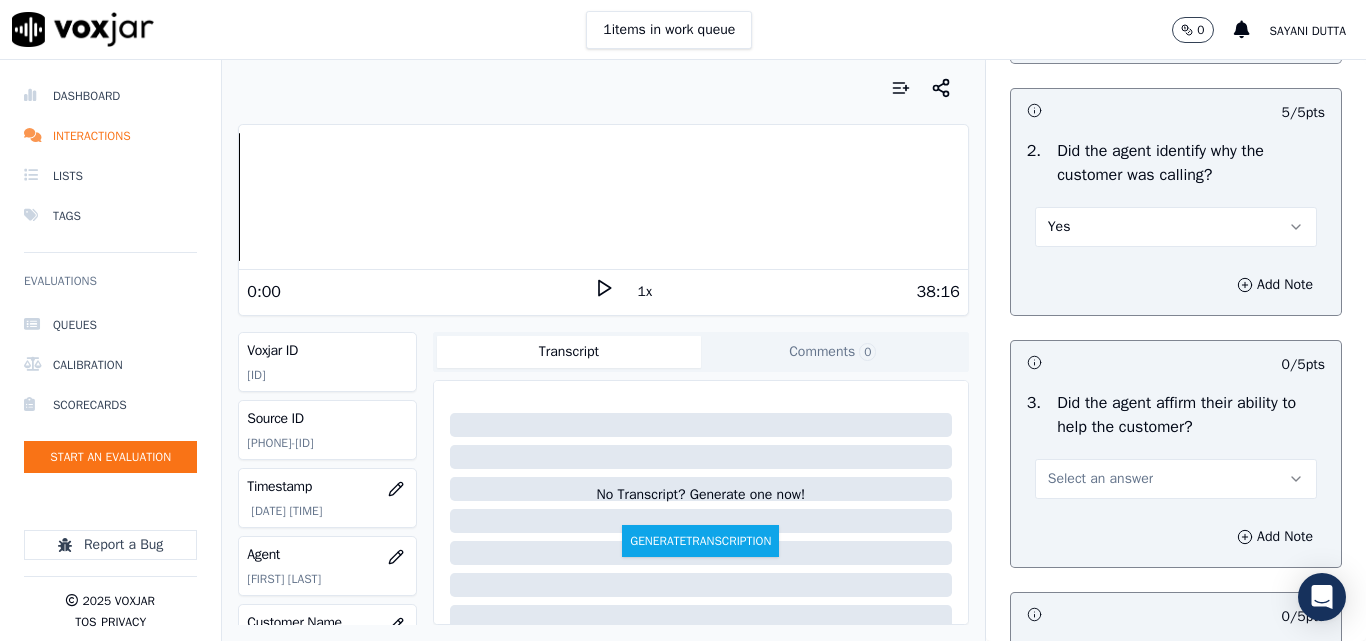 scroll, scrollTop: 500, scrollLeft: 0, axis: vertical 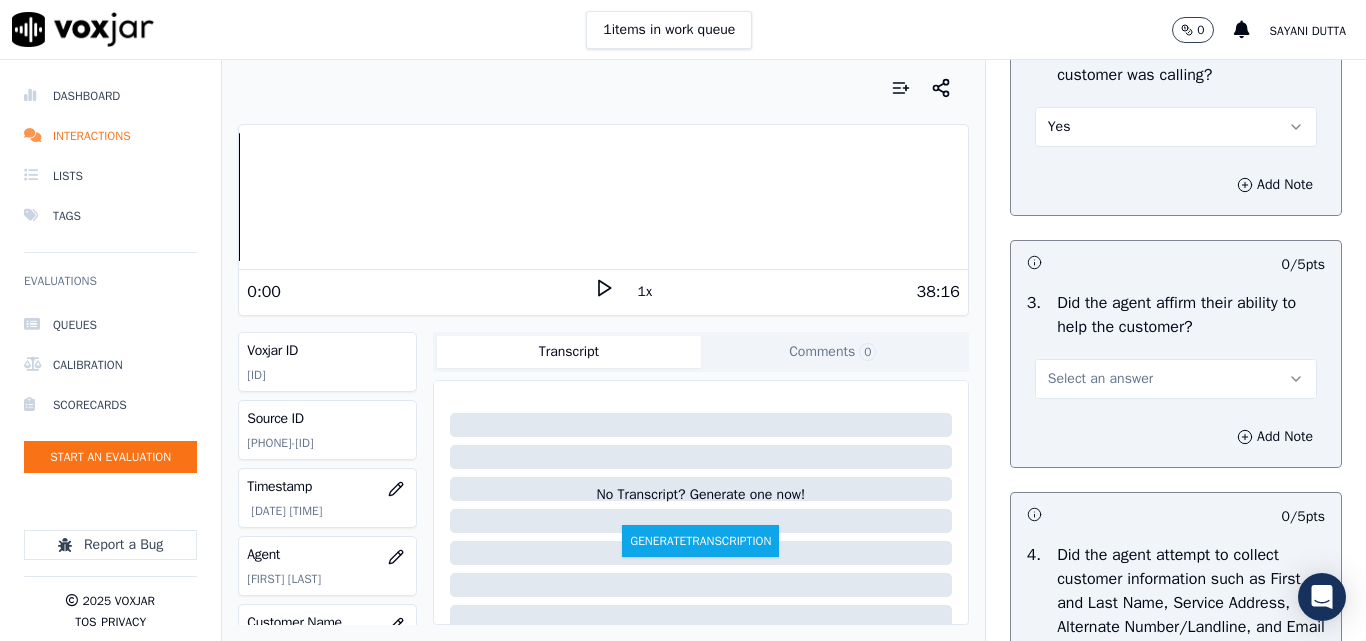 click on "Select an answer" at bounding box center (1100, 379) 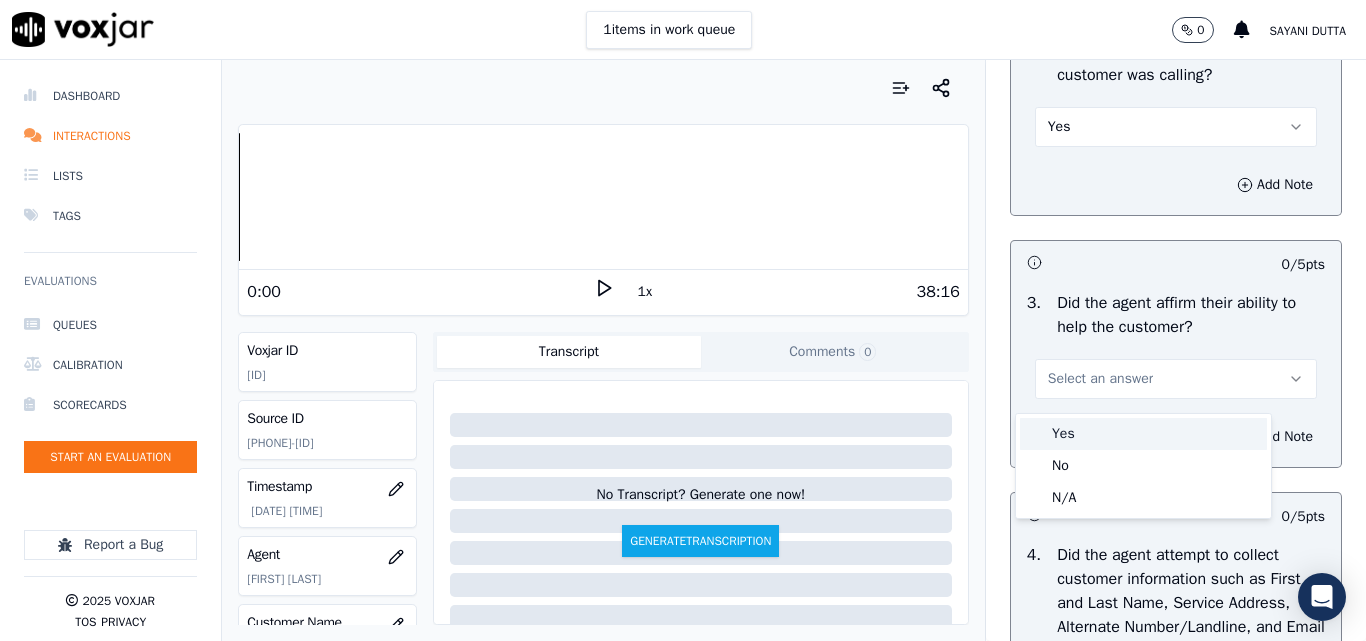 click on "Yes" at bounding box center (1143, 434) 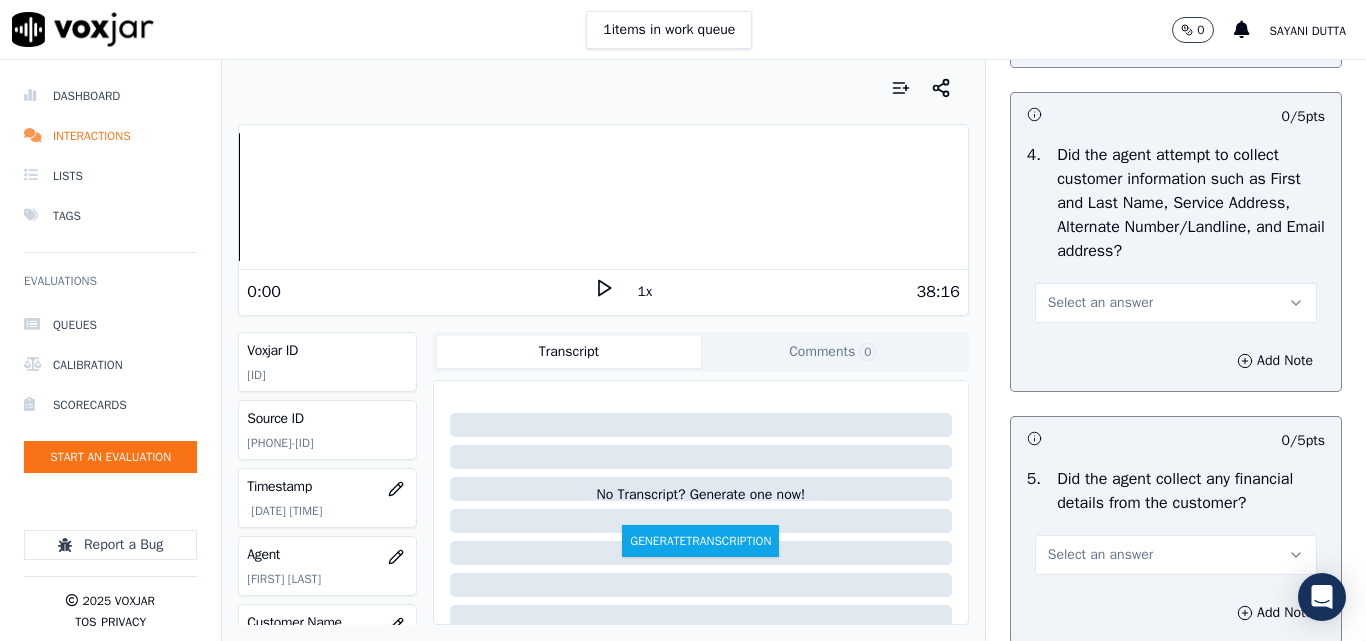 scroll, scrollTop: 1000, scrollLeft: 0, axis: vertical 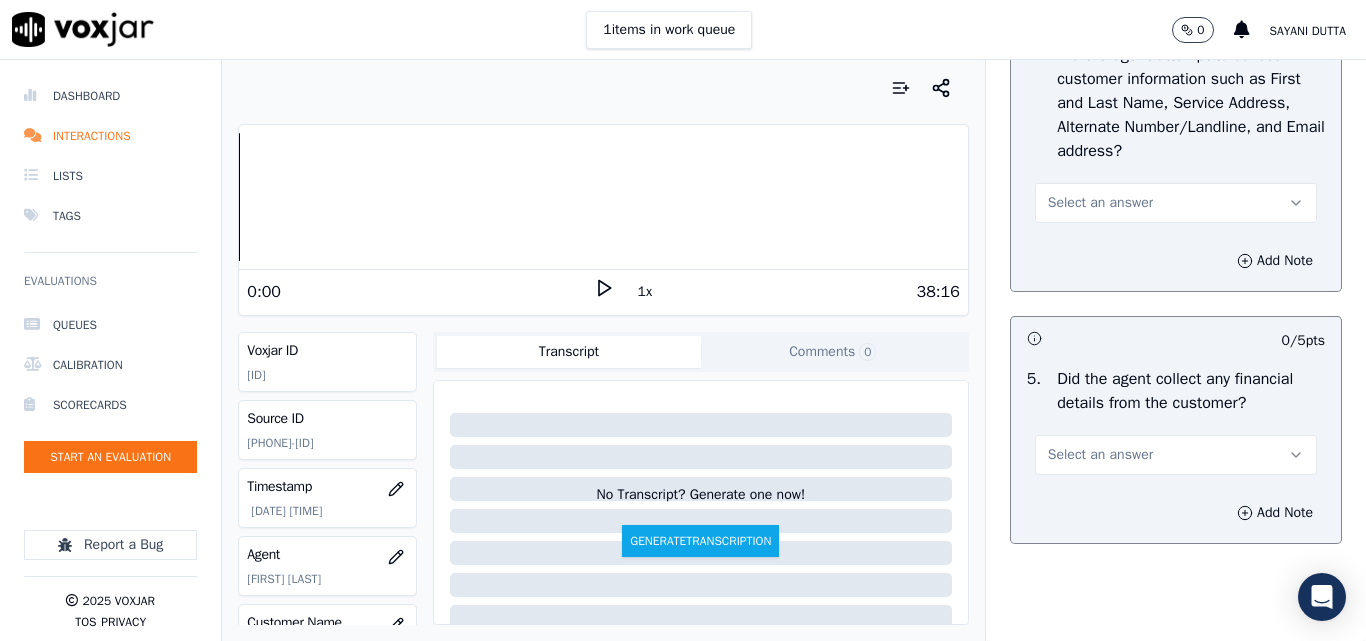 click on "Select an answer" at bounding box center (1176, 203) 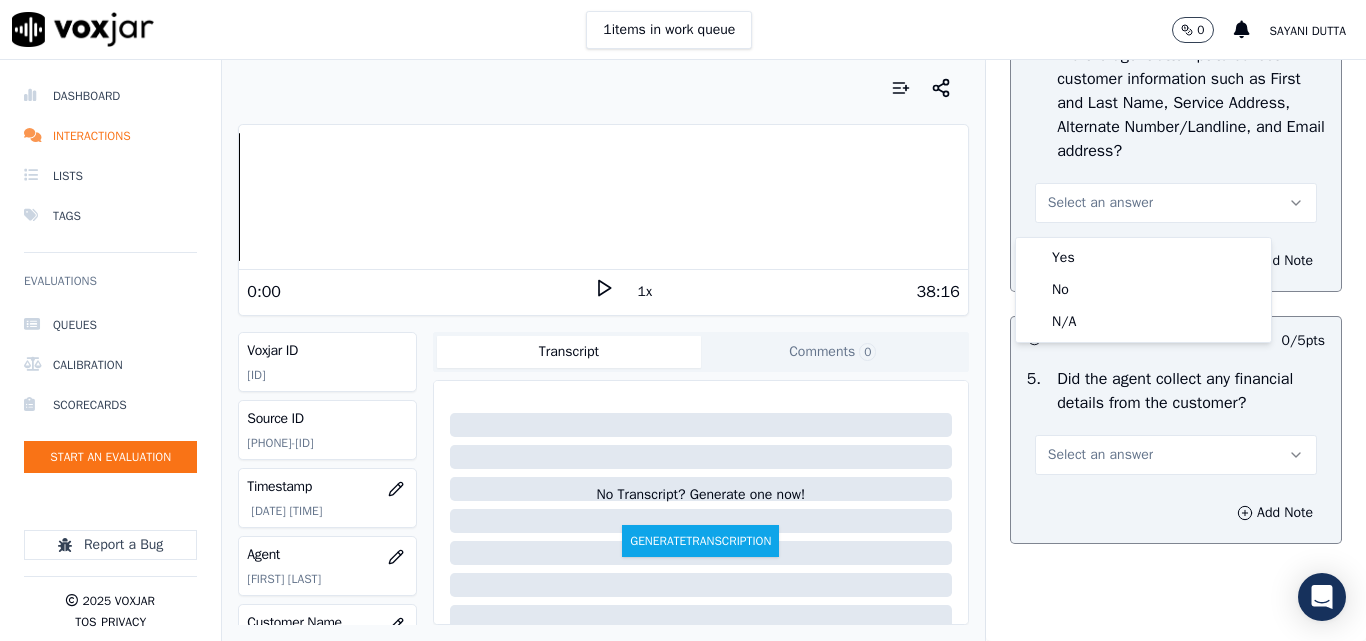 click on "Select an answer" at bounding box center (1176, 203) 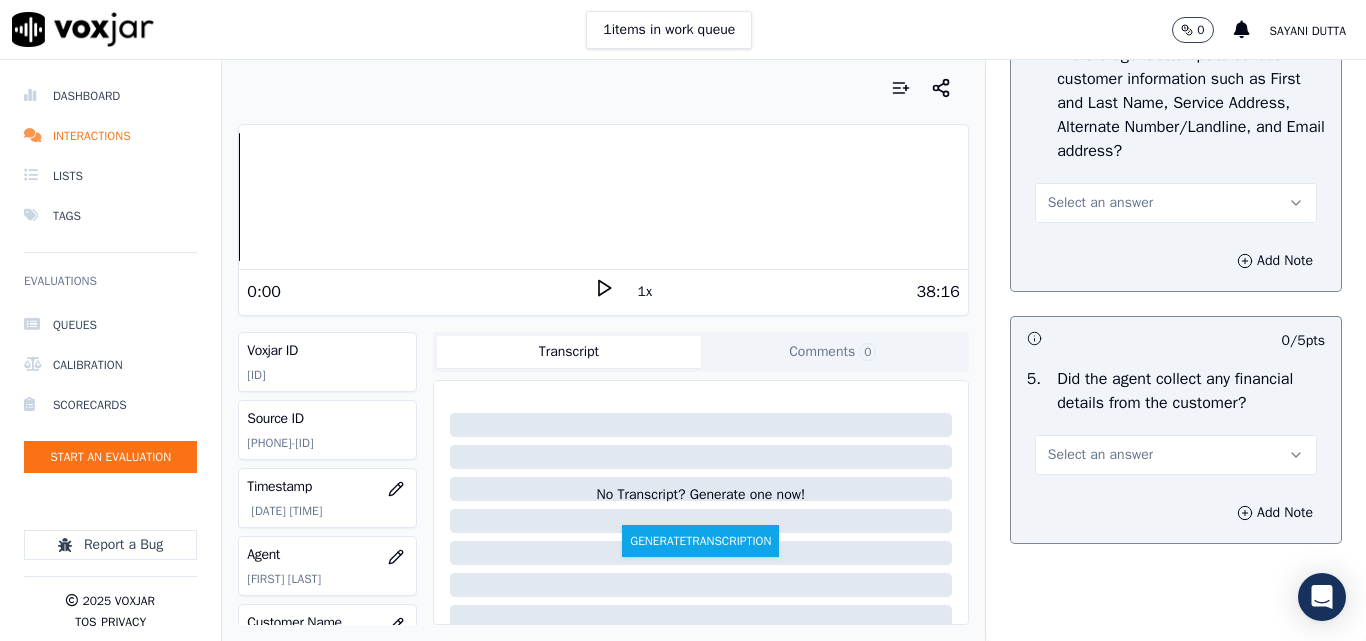 click on "Select an answer" at bounding box center [1100, 203] 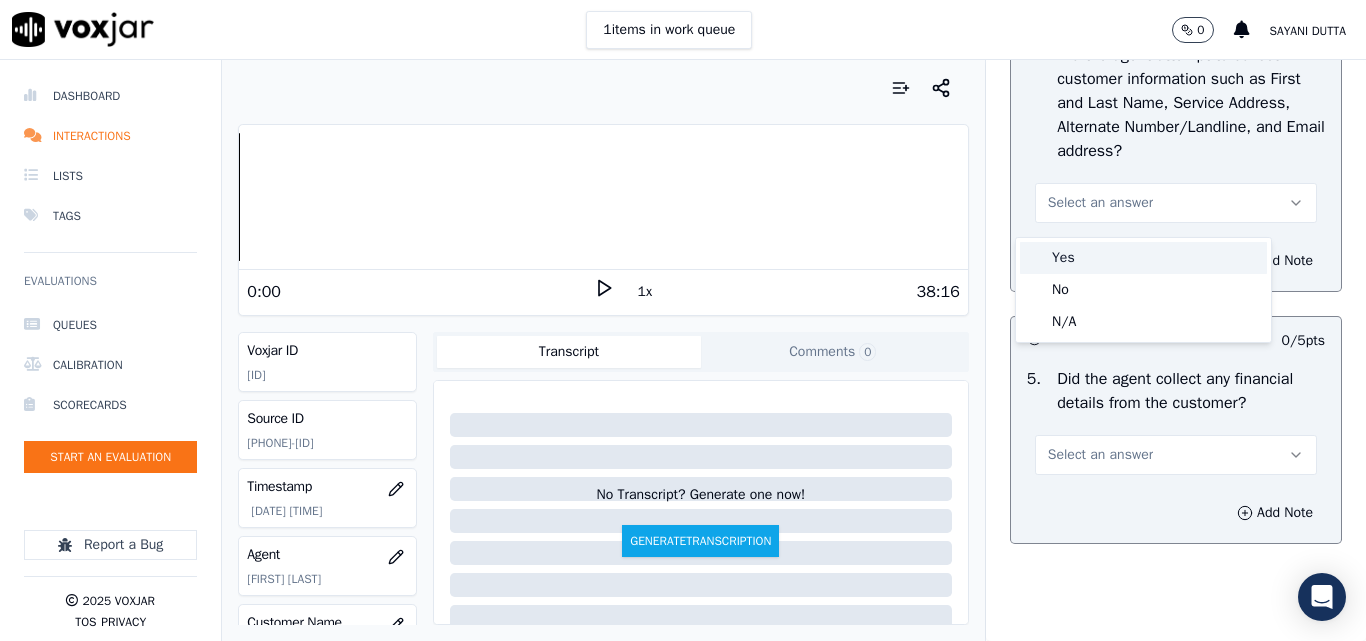 click on "Yes" at bounding box center (1143, 258) 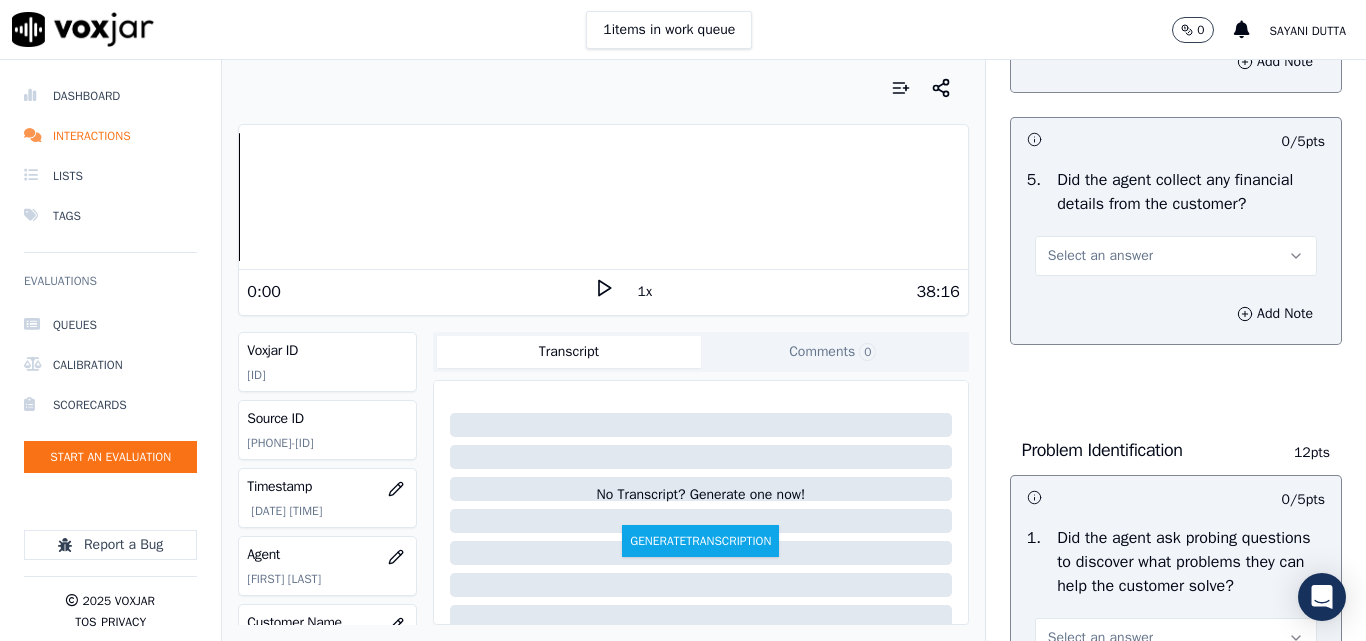 scroll, scrollTop: 1200, scrollLeft: 0, axis: vertical 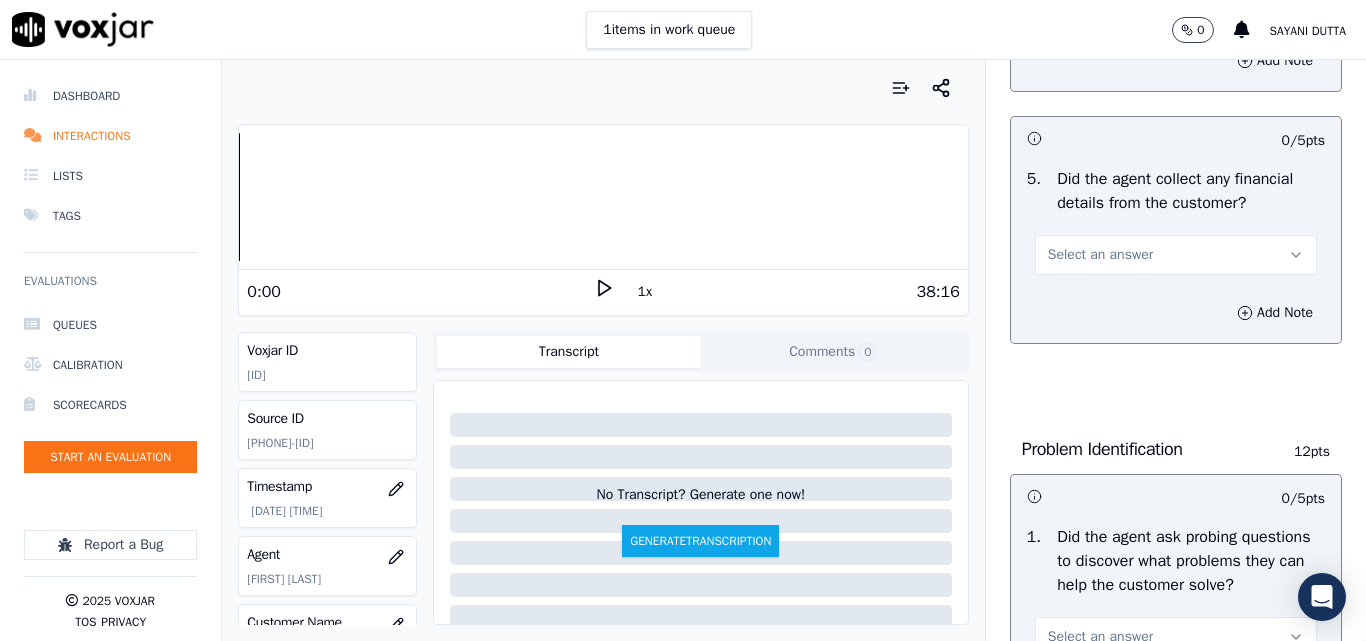 click on "Select an answer" at bounding box center (1100, 255) 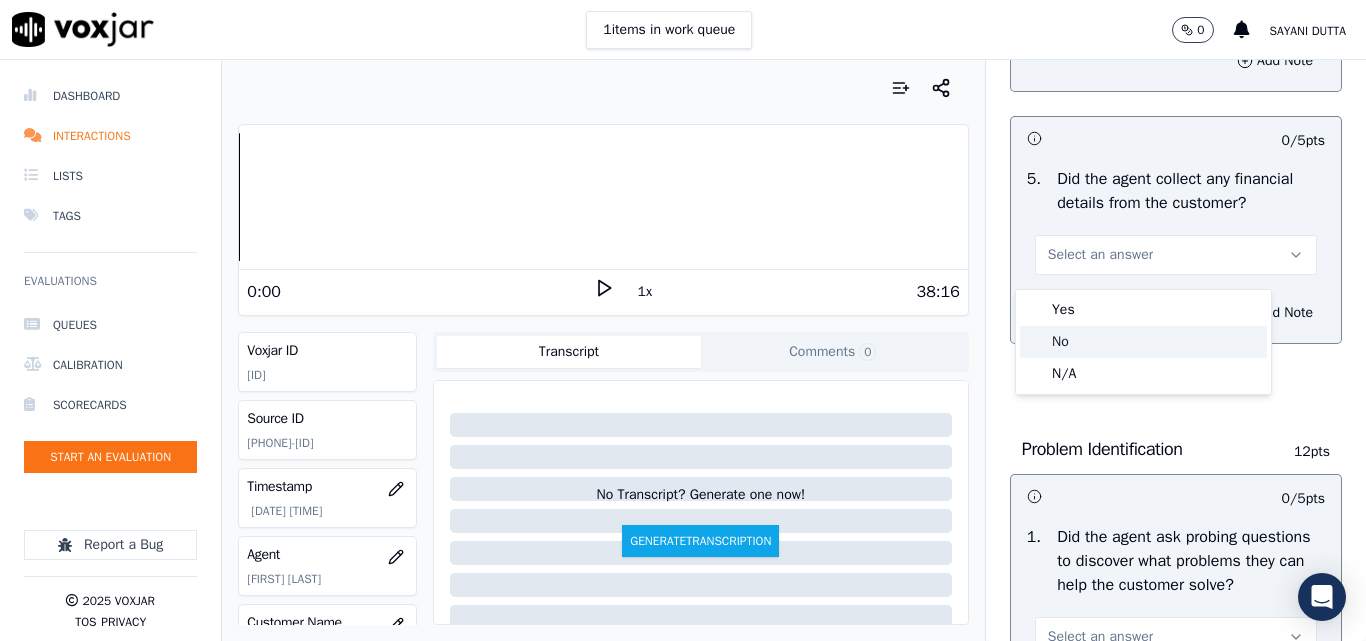 click on "No" 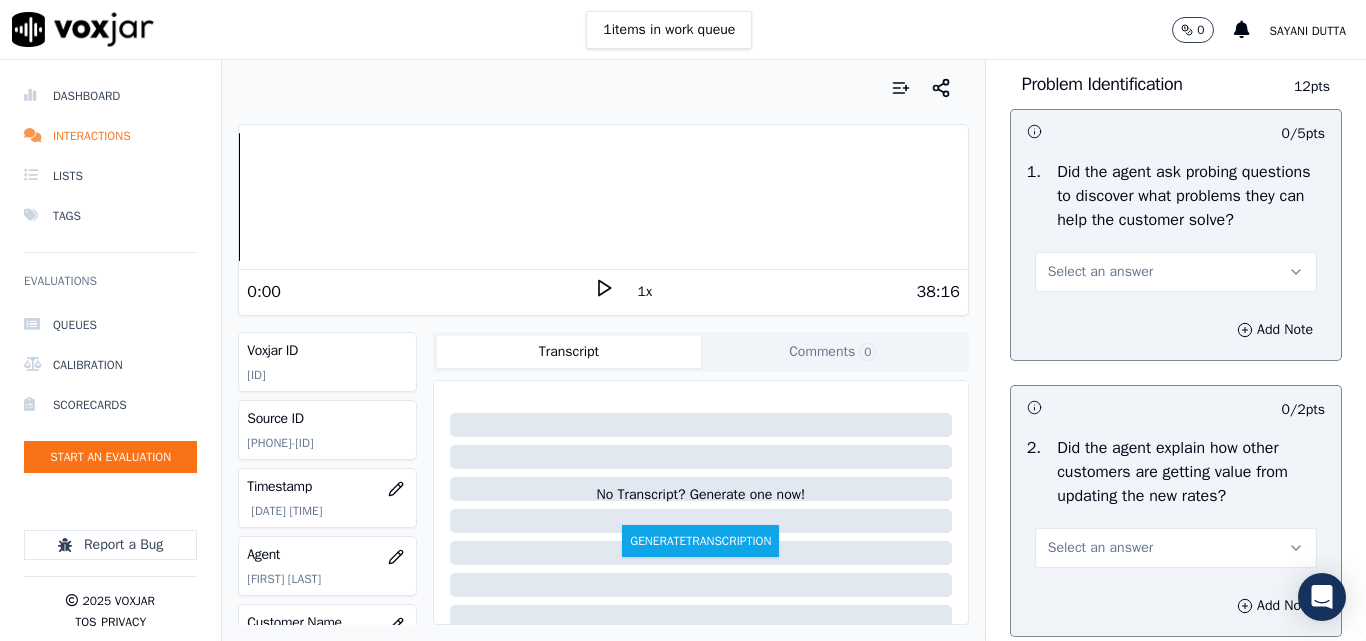 scroll, scrollTop: 1600, scrollLeft: 0, axis: vertical 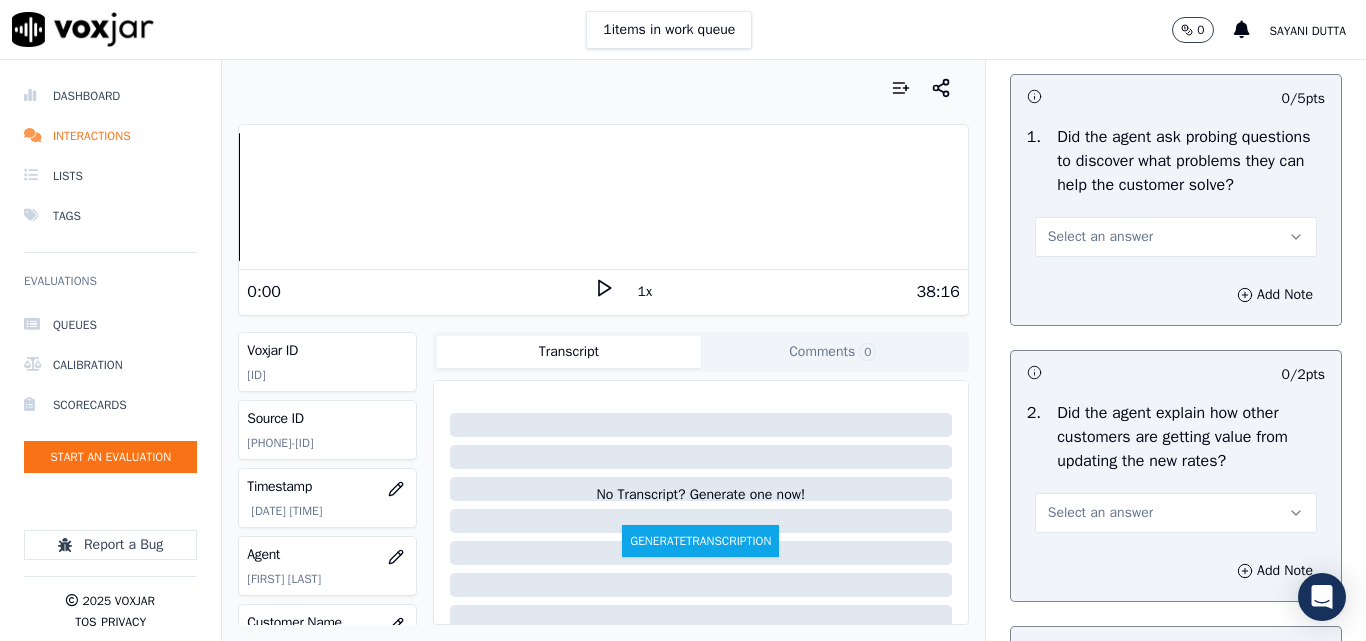 click on "Select an answer" at bounding box center (1100, 237) 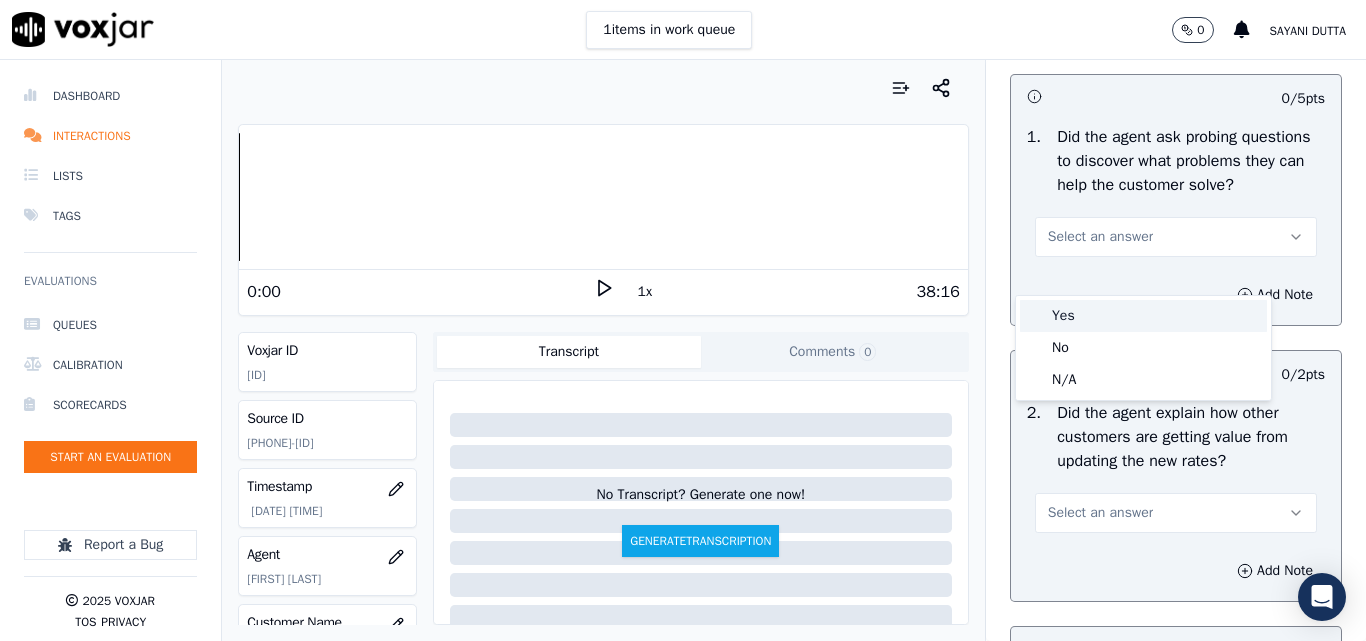 click on "Yes" at bounding box center [1143, 316] 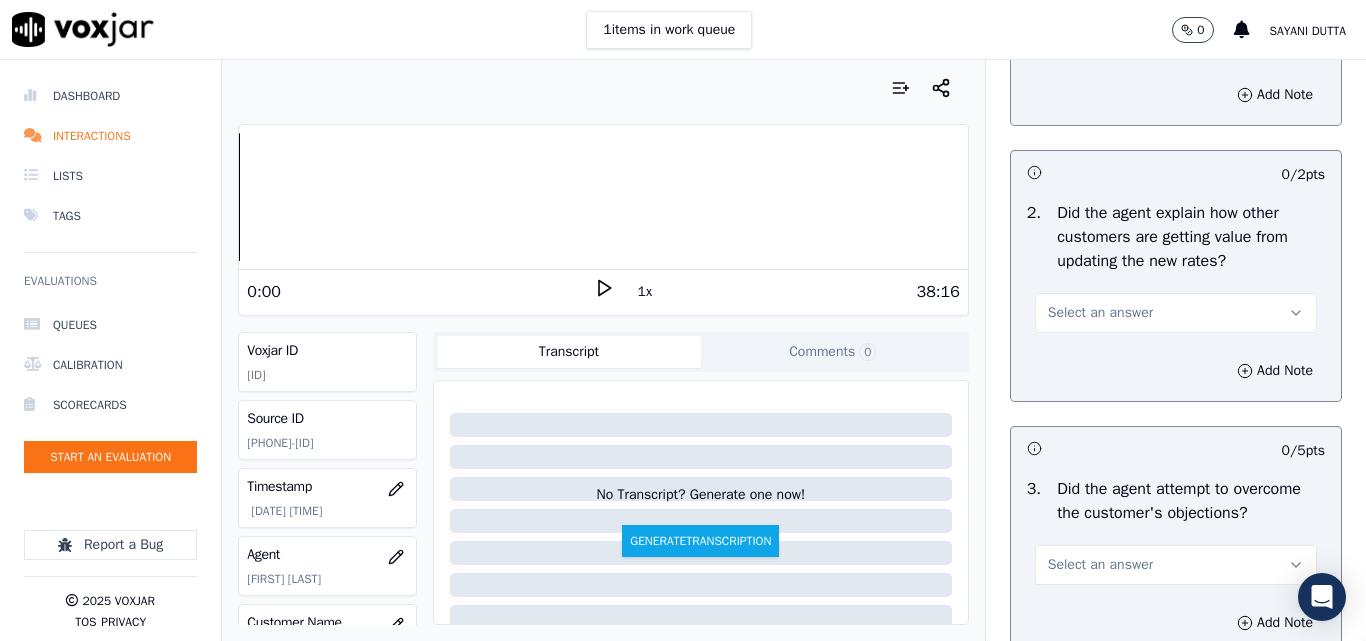 scroll, scrollTop: 1900, scrollLeft: 0, axis: vertical 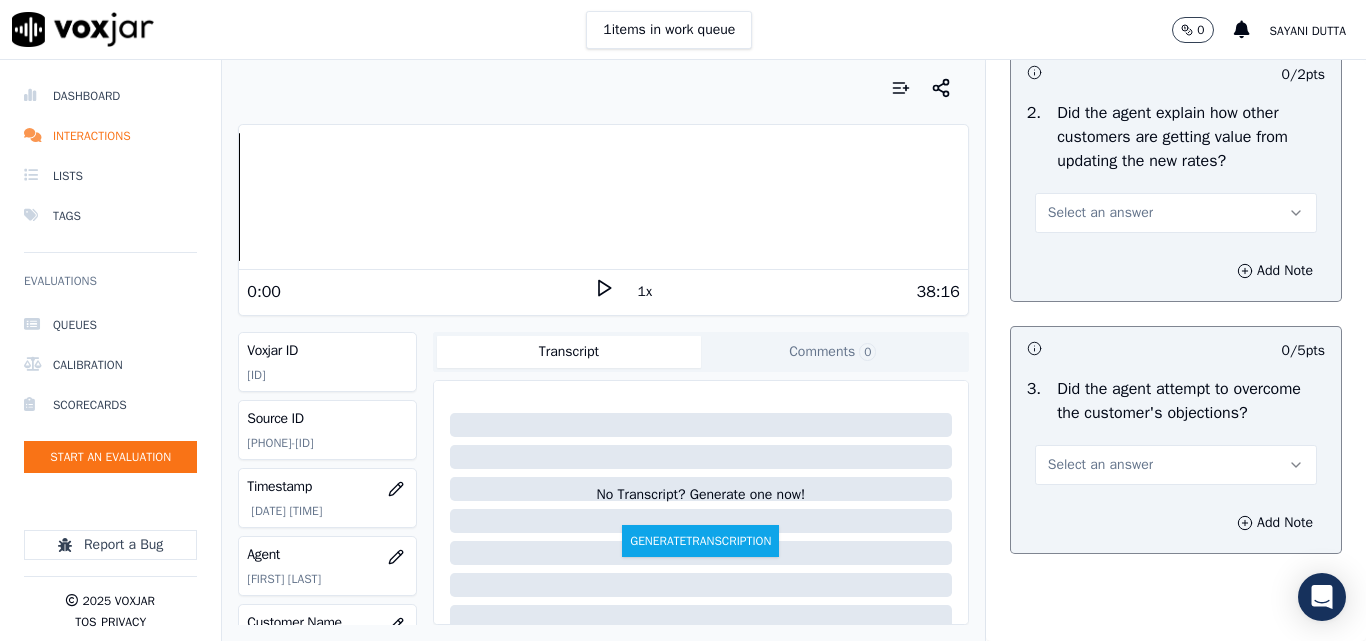 click on "Select an answer" at bounding box center (1176, 213) 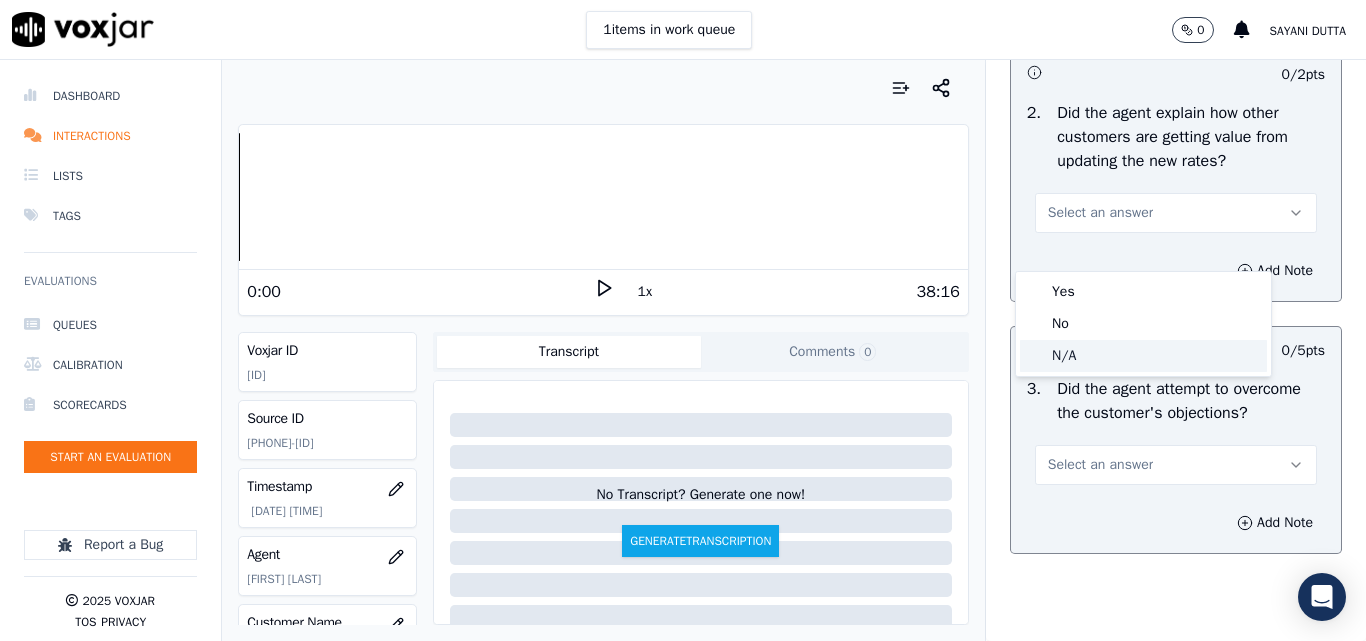 click on "N/A" 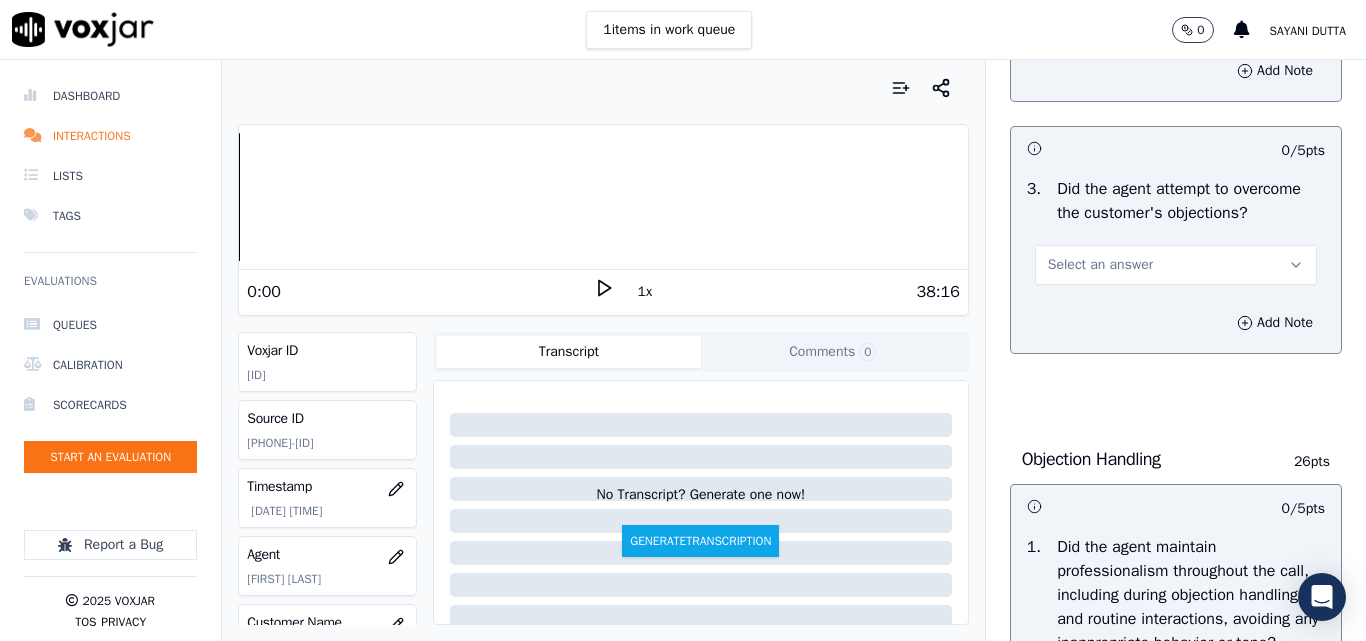 scroll, scrollTop: 2200, scrollLeft: 0, axis: vertical 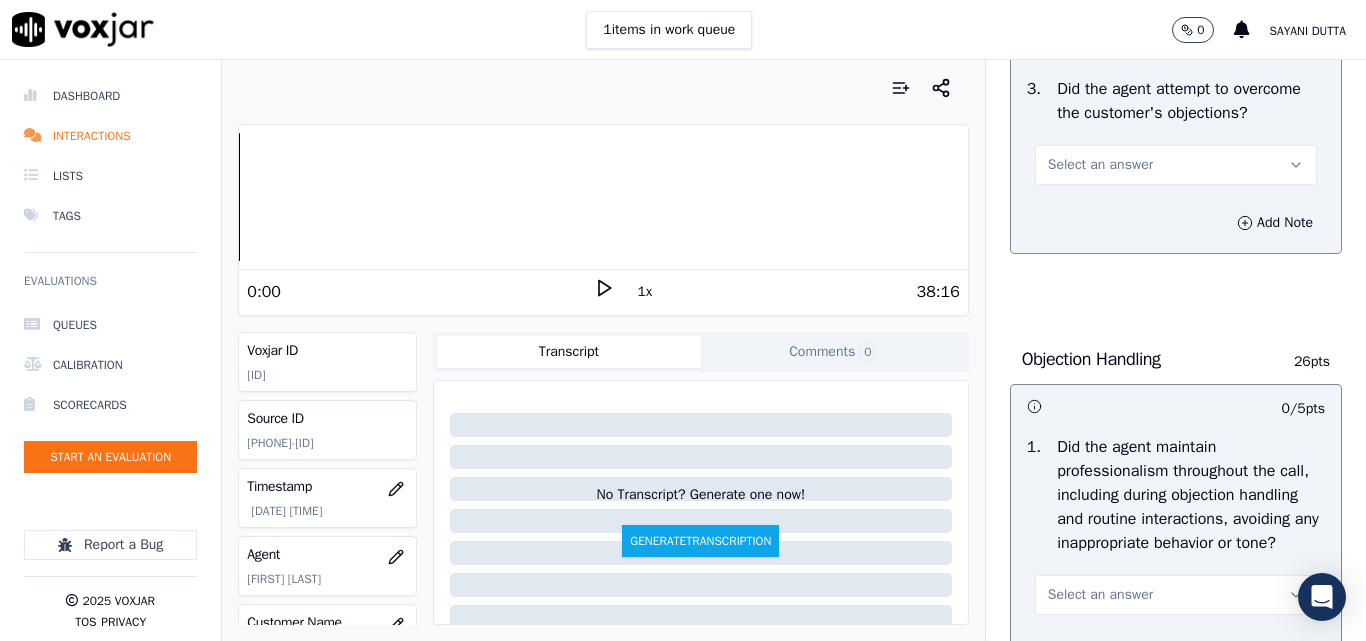 click on "Select an answer" at bounding box center (1100, 165) 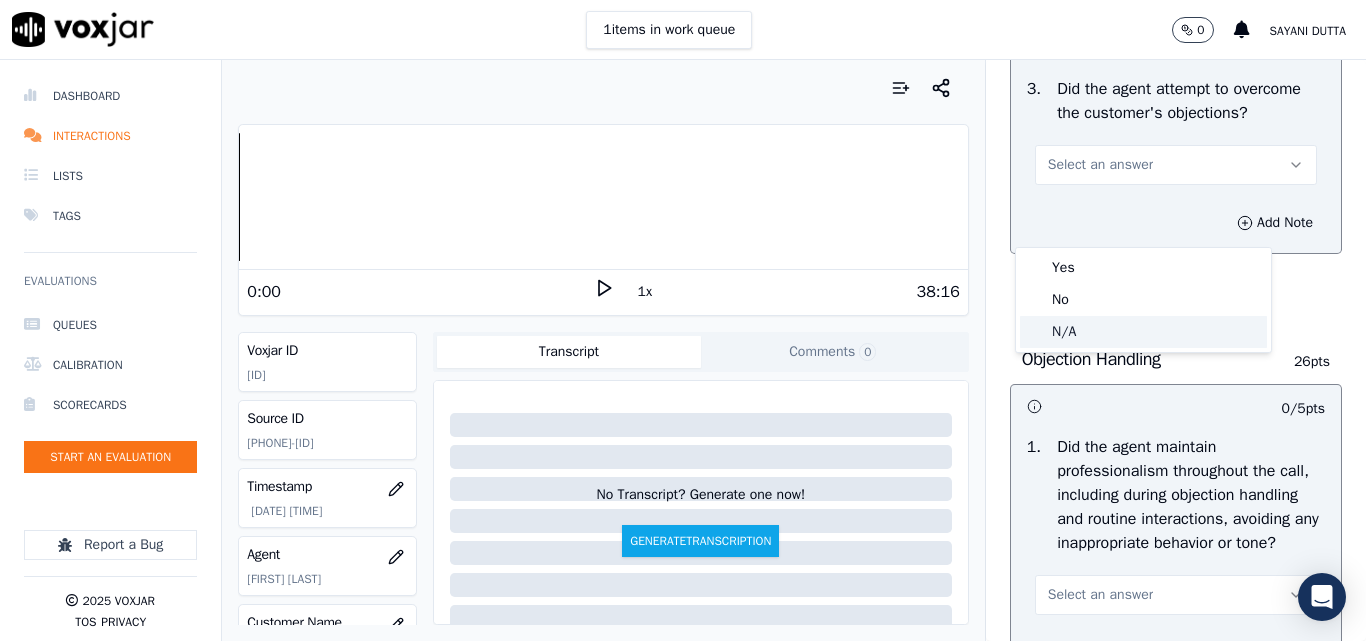 click on "N/A" 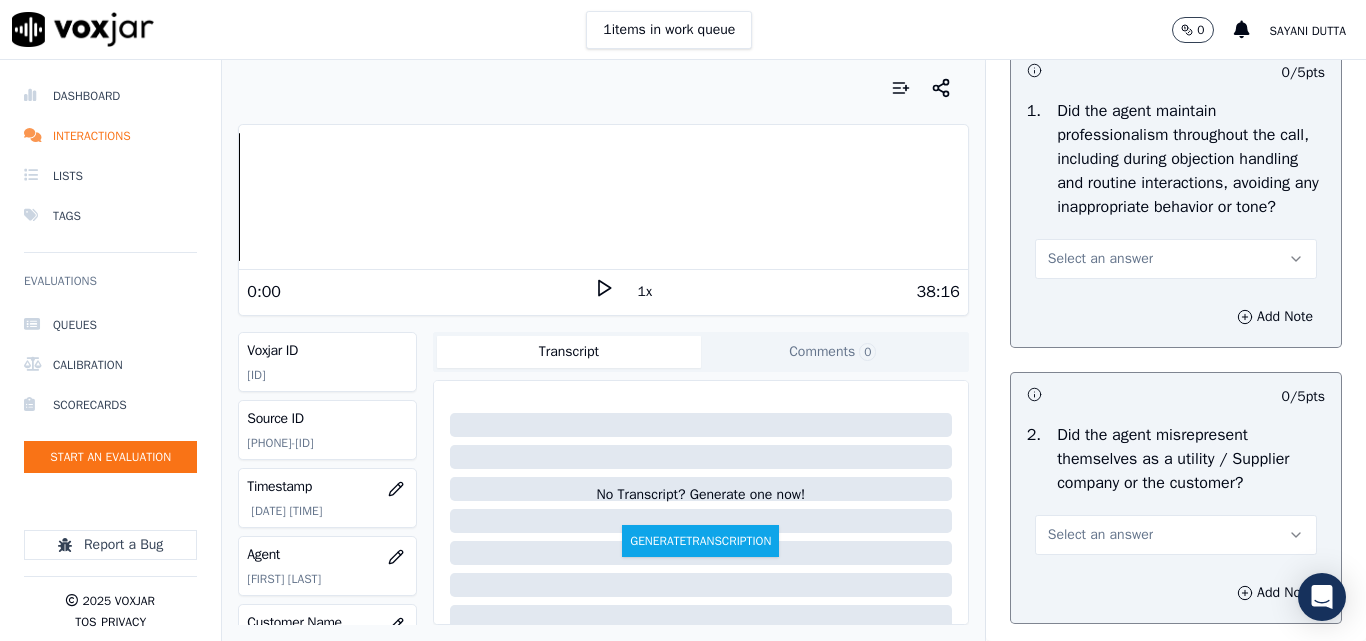 scroll, scrollTop: 2600, scrollLeft: 0, axis: vertical 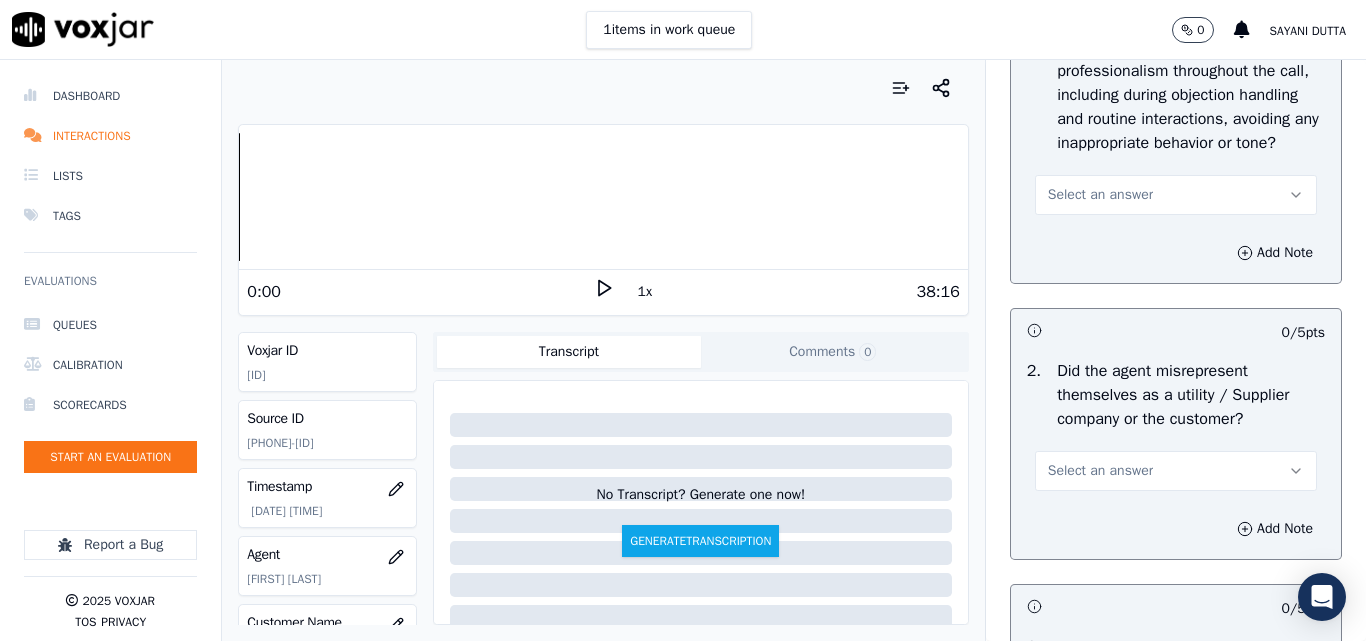 click on "Select an answer" at bounding box center [1100, 195] 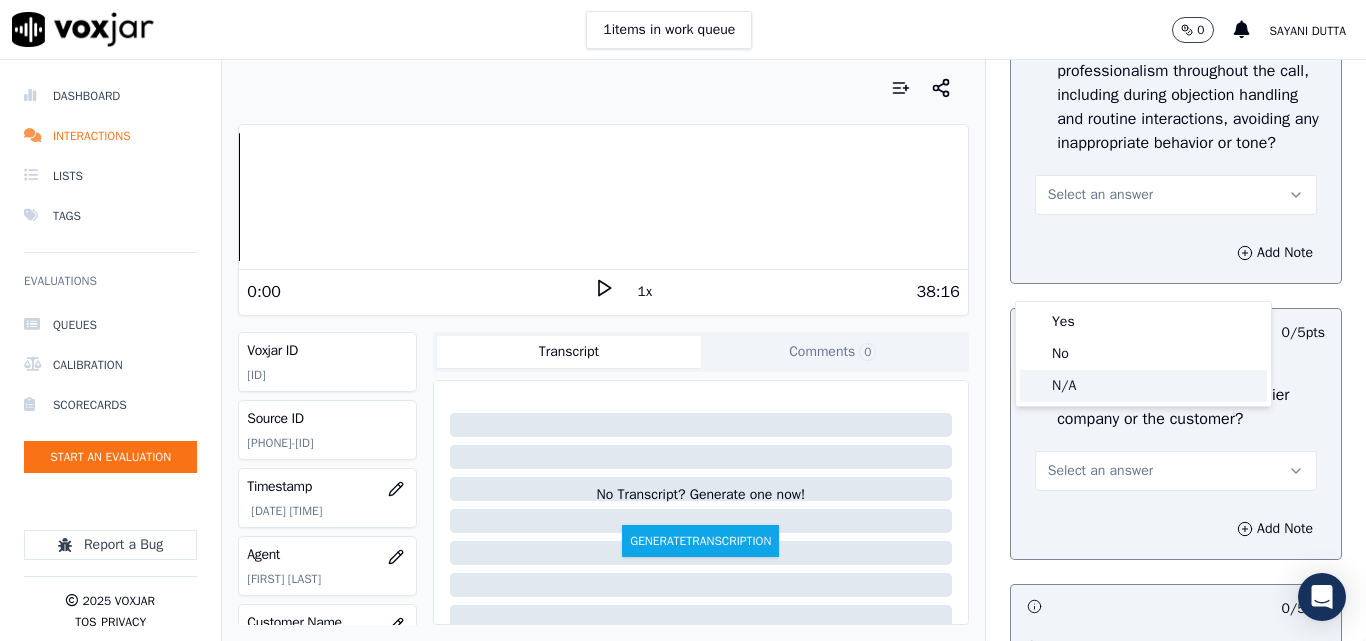 click on "N/A" 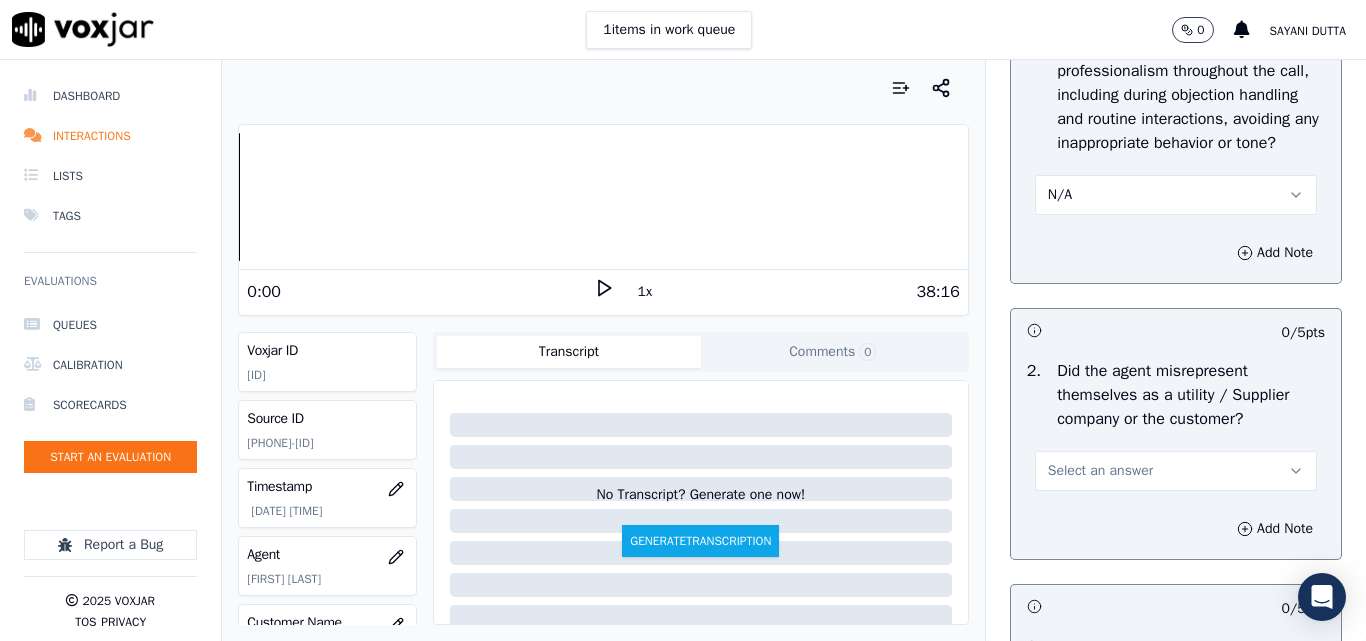 scroll, scrollTop: 2900, scrollLeft: 0, axis: vertical 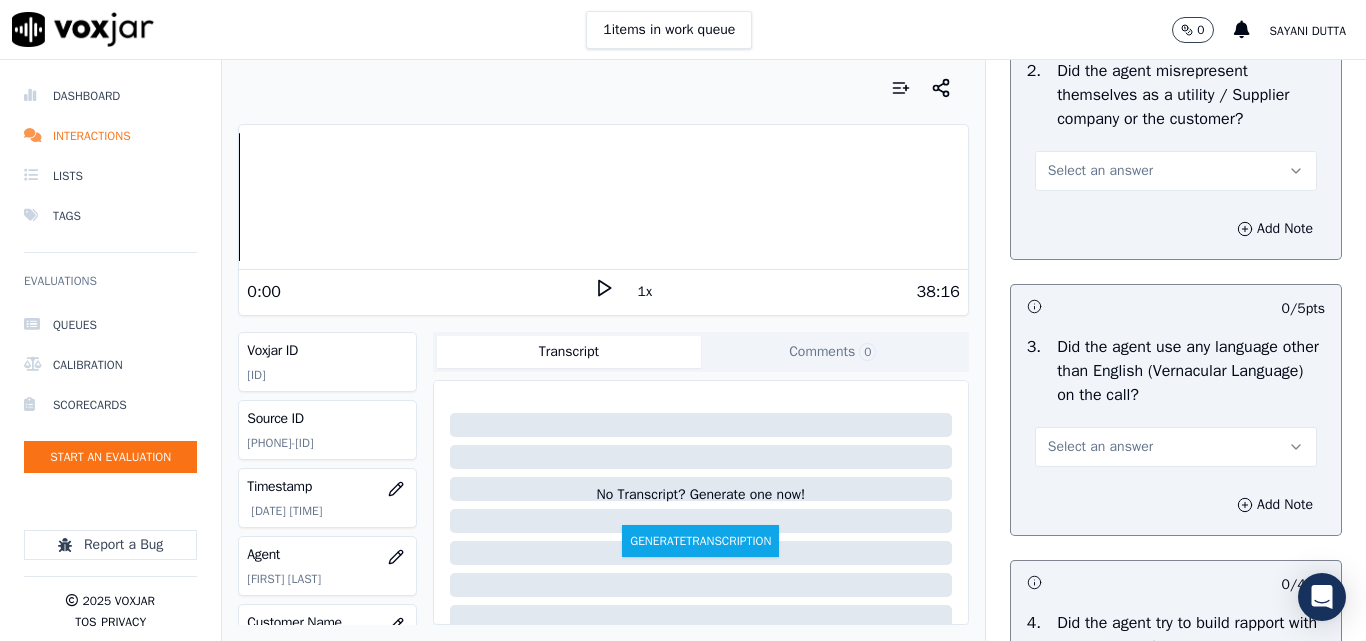 click on "Select an answer" at bounding box center (1100, 171) 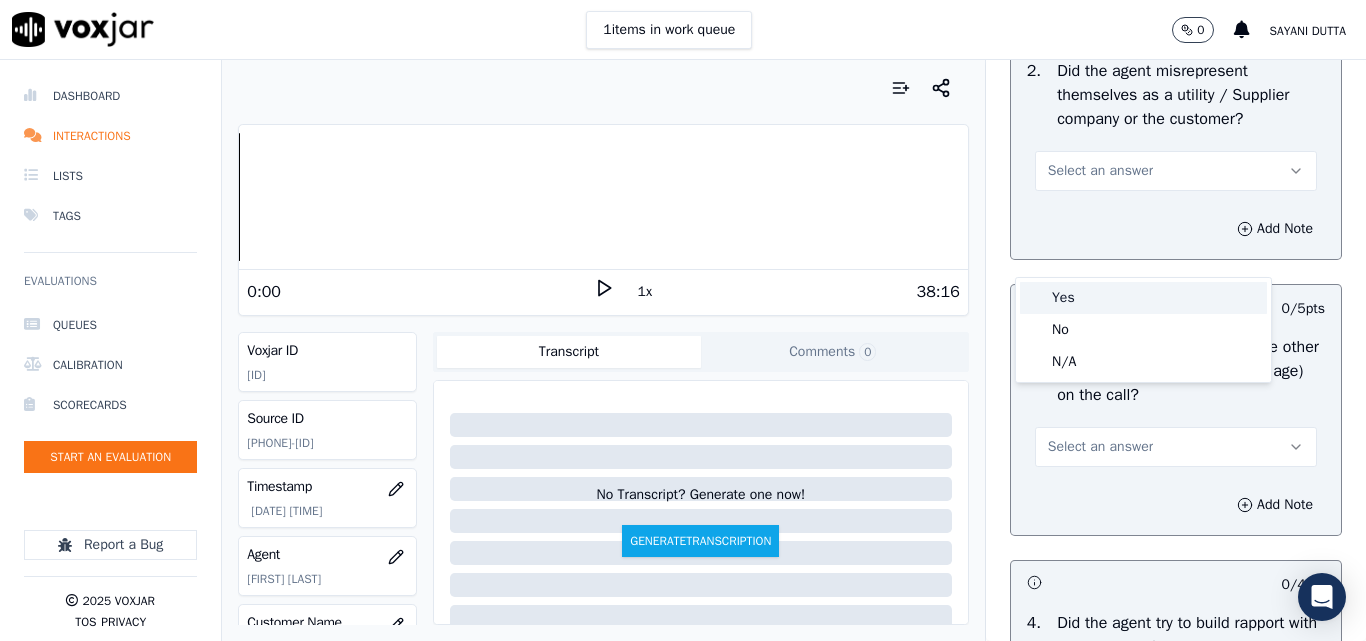 click on "Yes" at bounding box center [1143, 298] 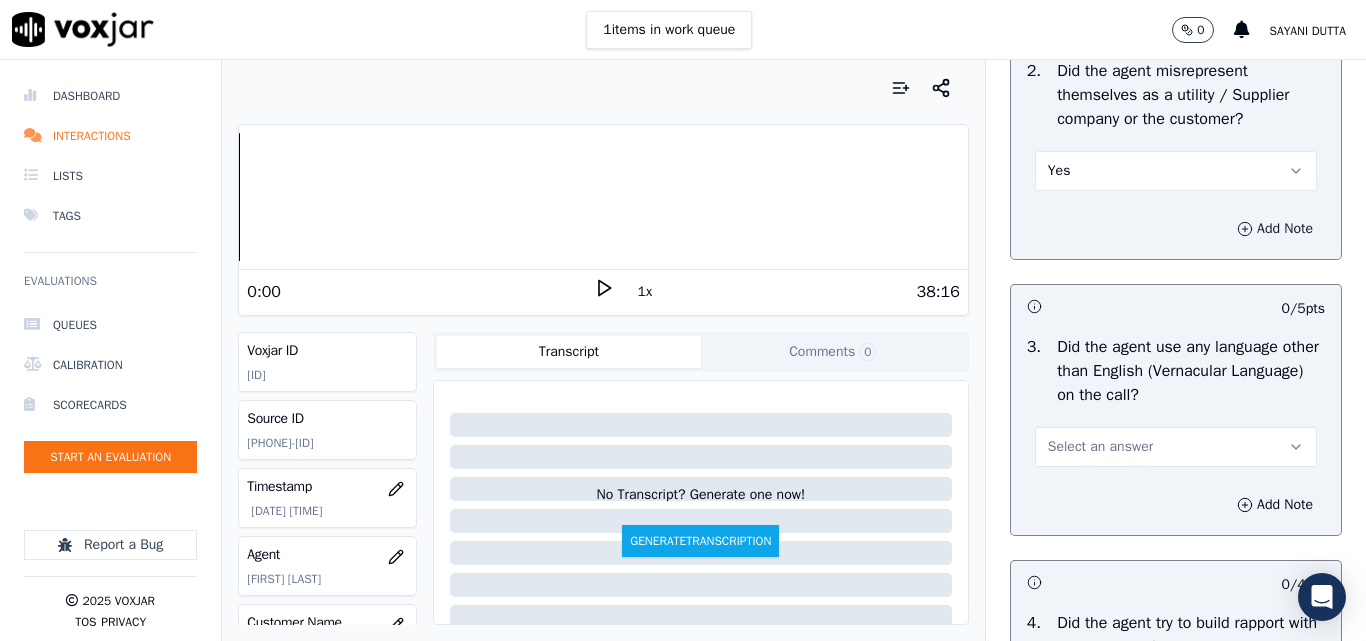 click 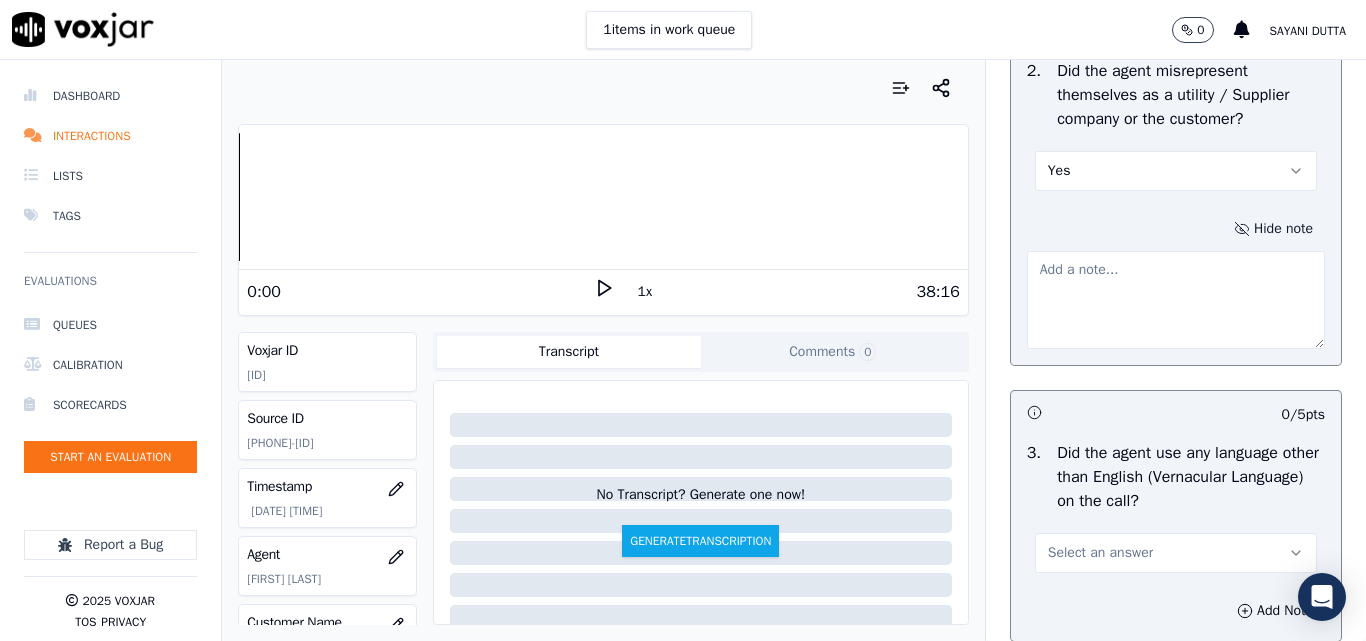 click at bounding box center (1176, 300) 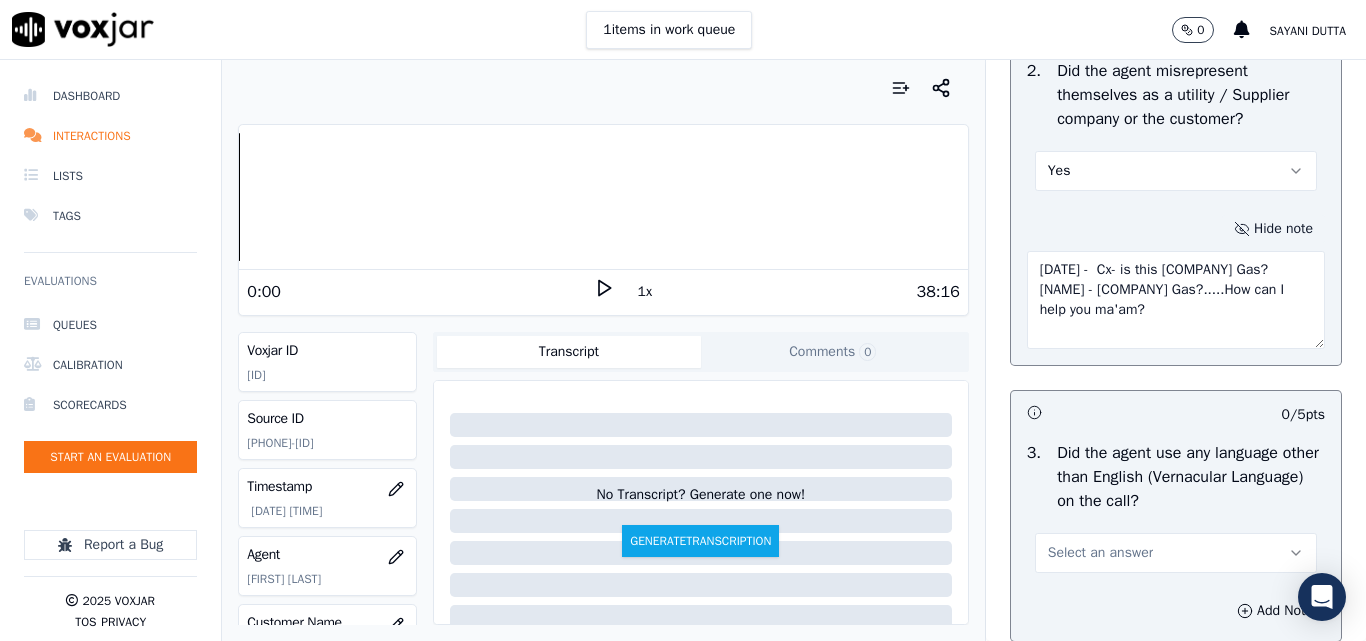 type on "150225 - 00:07 -  Cx- is this Colombia Gas?   Nick - Colombia Gas?.....How can I help you ma'am?" 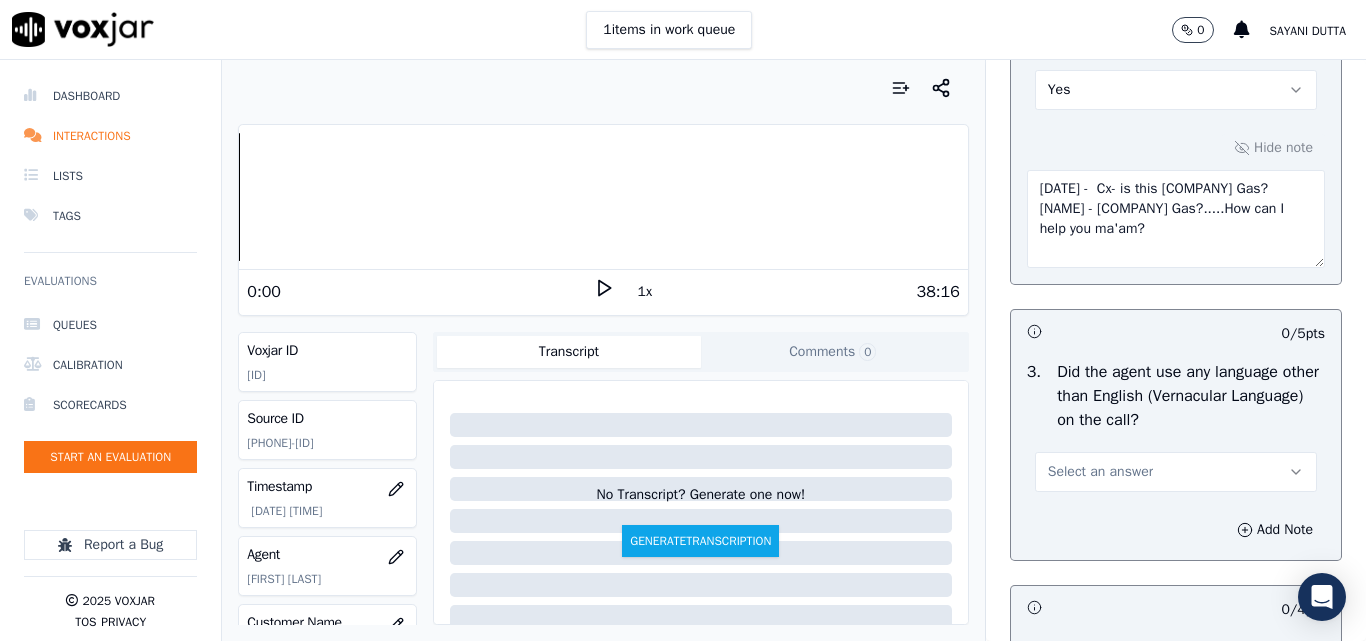 scroll, scrollTop: 3100, scrollLeft: 0, axis: vertical 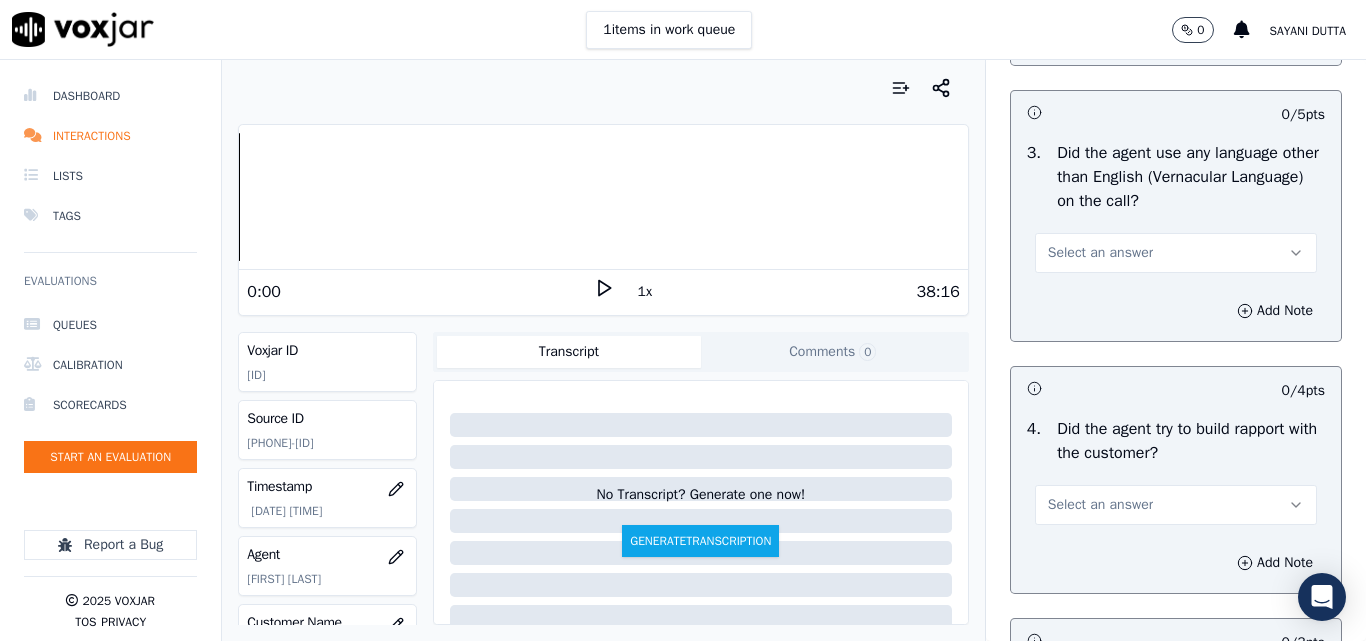 click on "Select an answer" at bounding box center [1176, 253] 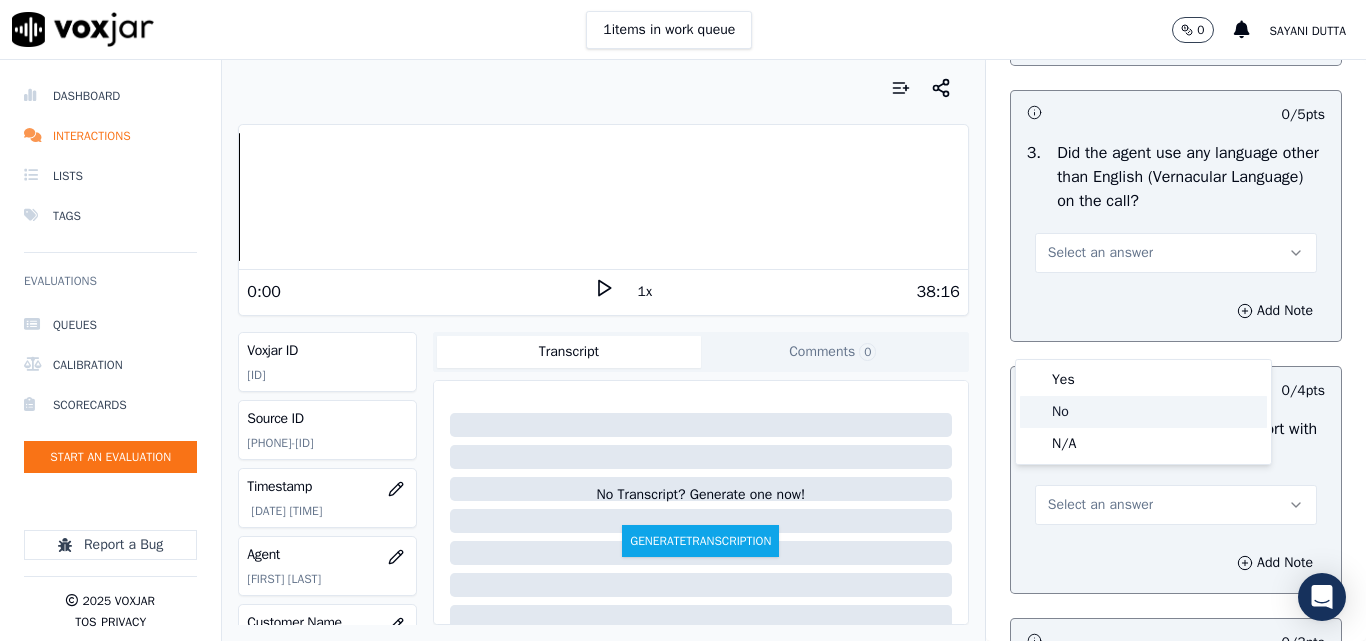 click on "No" 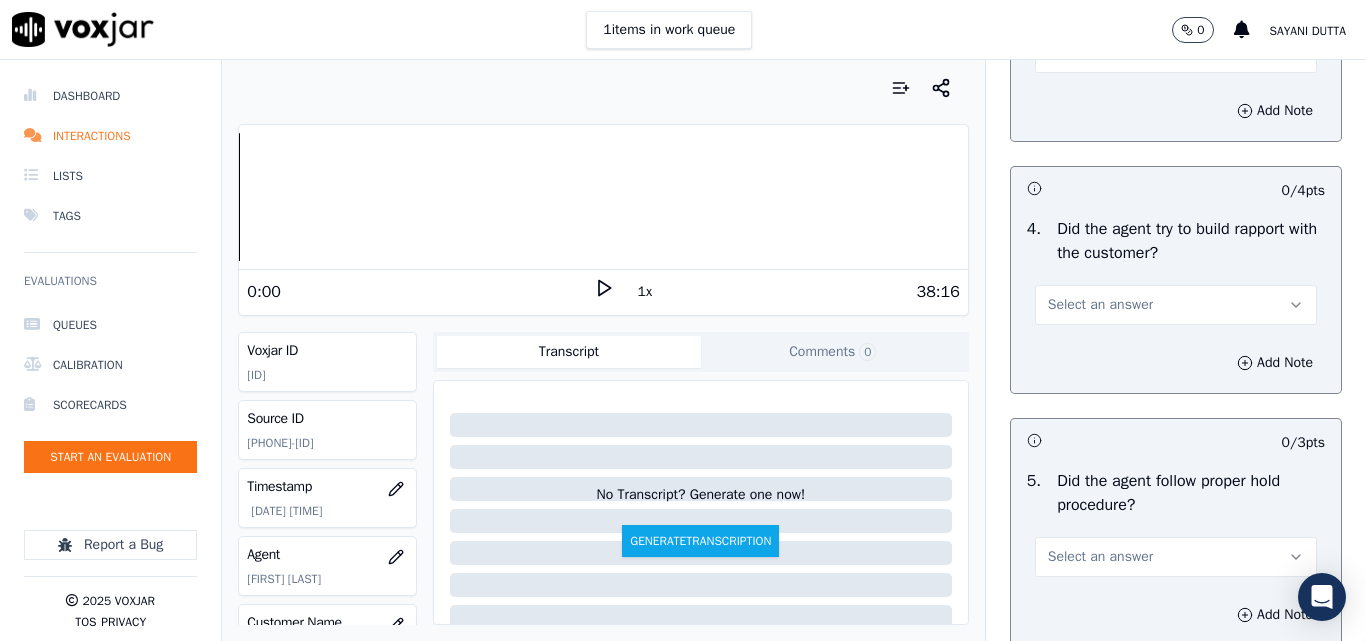 scroll, scrollTop: 3500, scrollLeft: 0, axis: vertical 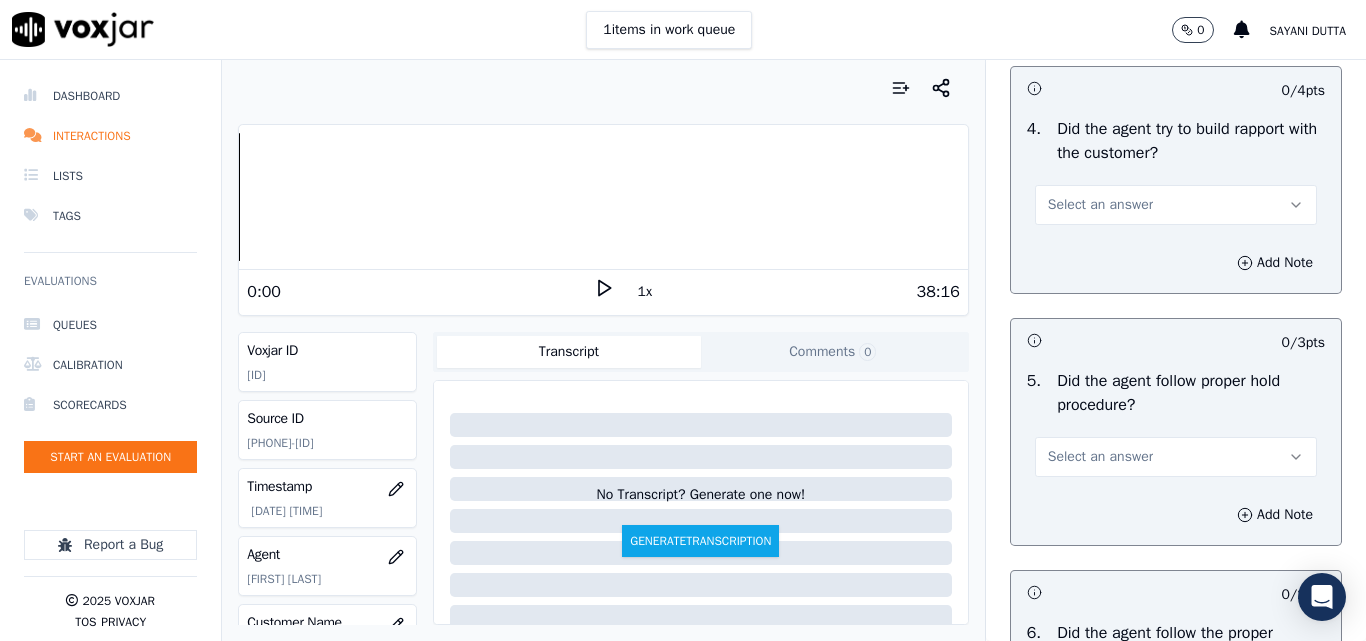 click on "Select an answer" at bounding box center [1176, 205] 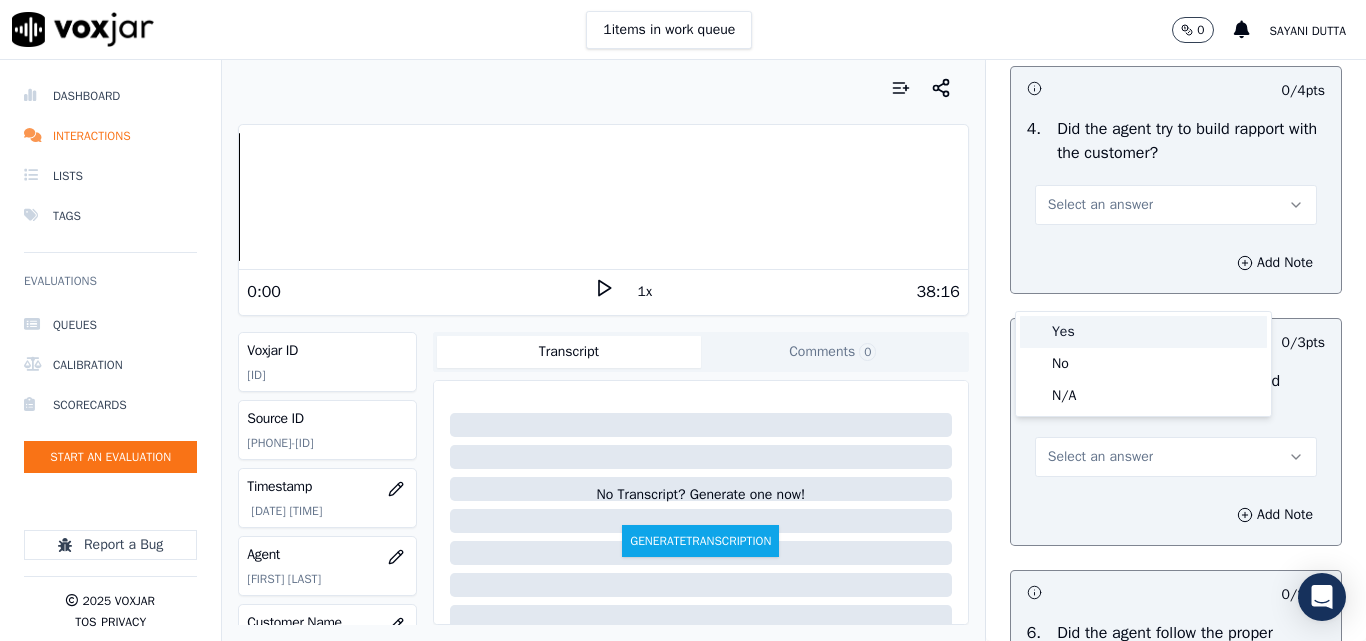 click on "Yes" at bounding box center (1143, 332) 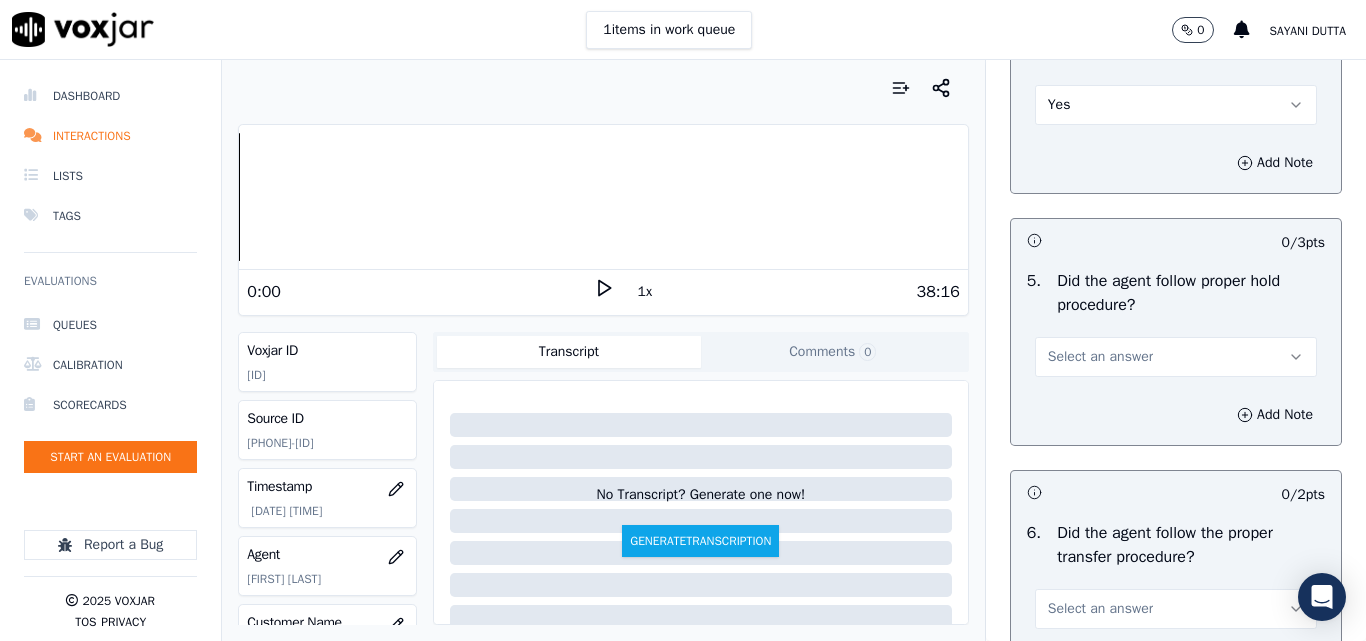 scroll, scrollTop: 3700, scrollLeft: 0, axis: vertical 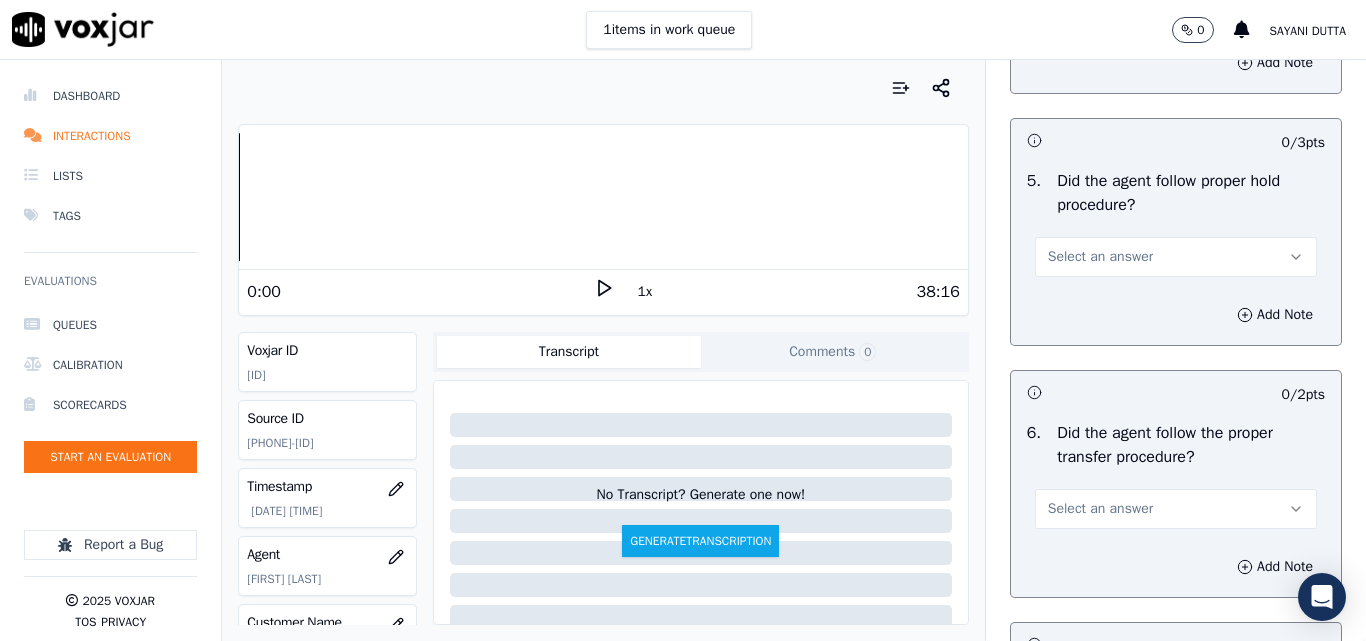 click on "Select an answer" at bounding box center [1100, 257] 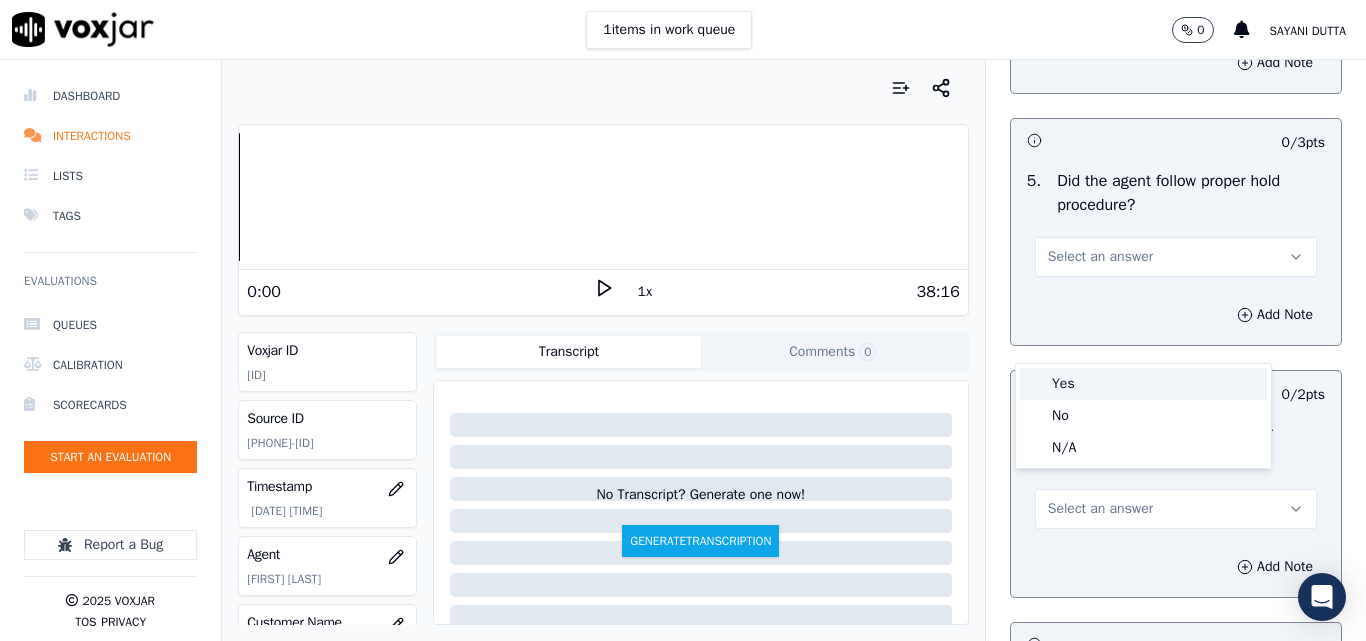 click on "Yes" at bounding box center [1143, 384] 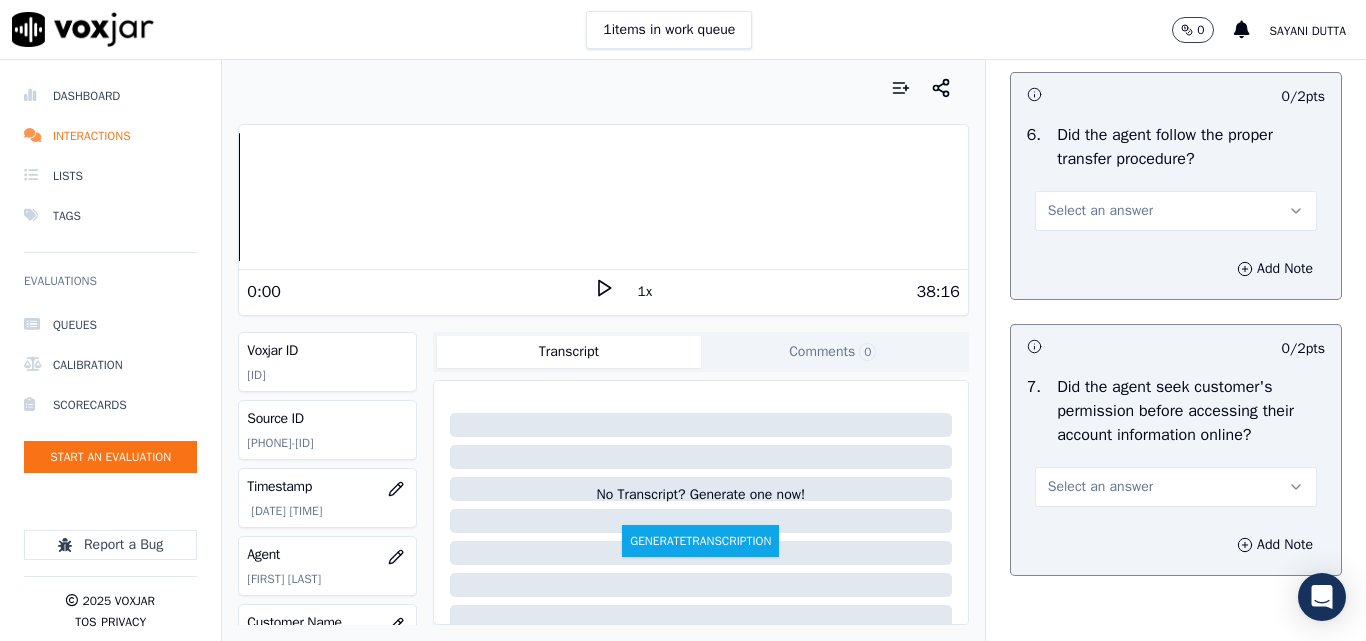 scroll, scrollTop: 4000, scrollLeft: 0, axis: vertical 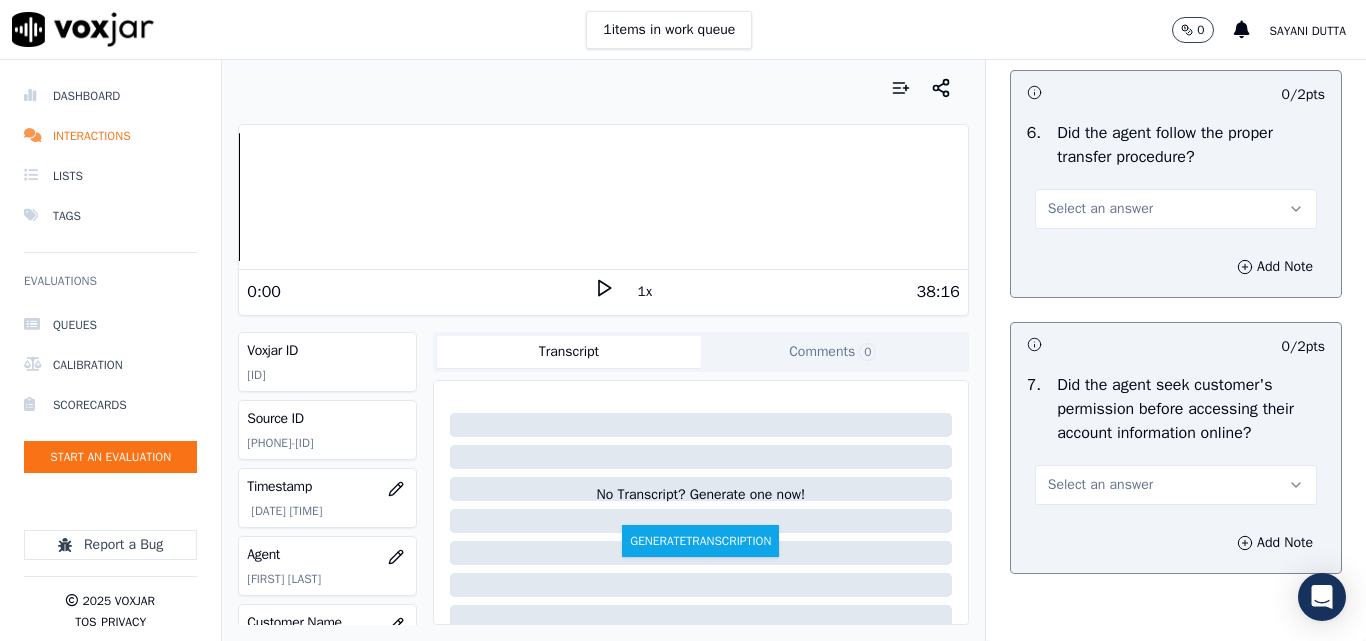 click on "Select an answer" at bounding box center (1100, 209) 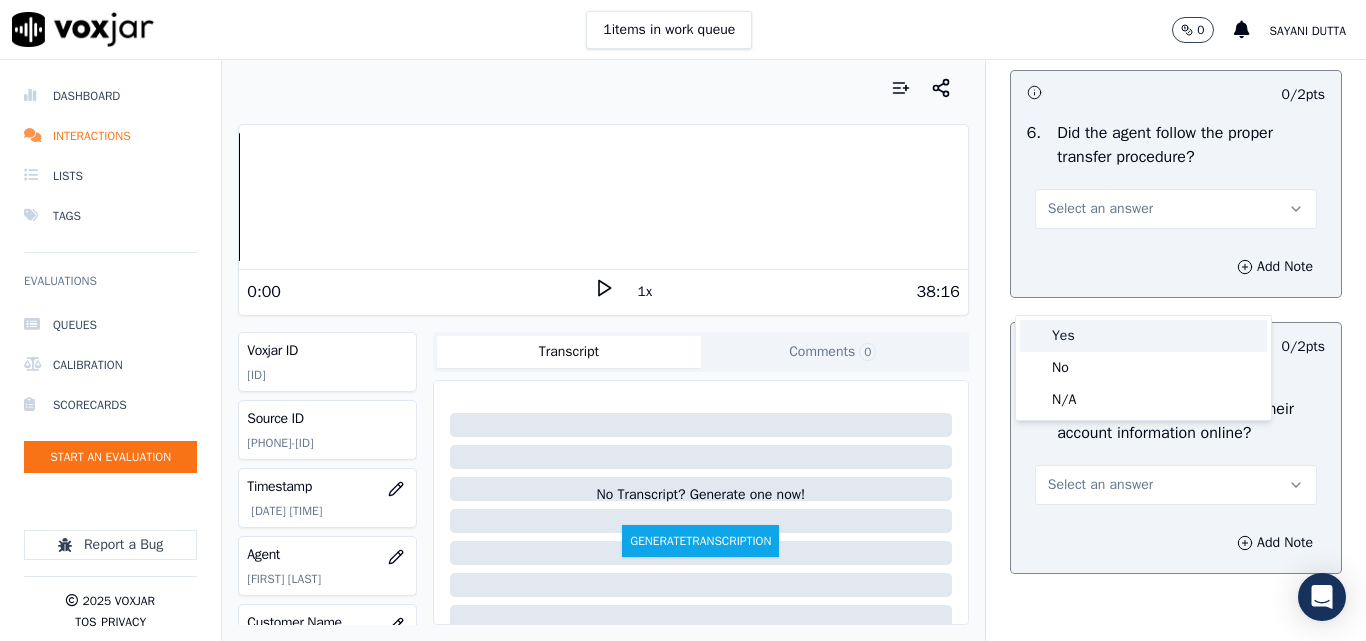click on "Yes" at bounding box center (1143, 336) 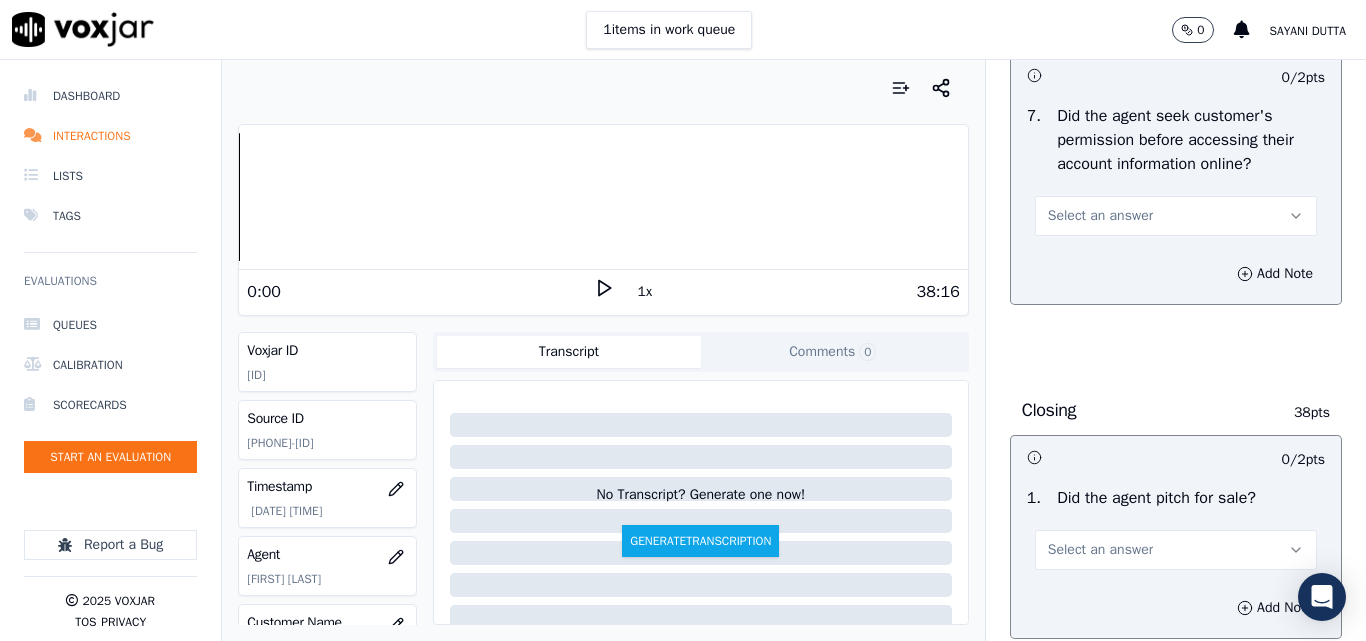 scroll, scrollTop: 4300, scrollLeft: 0, axis: vertical 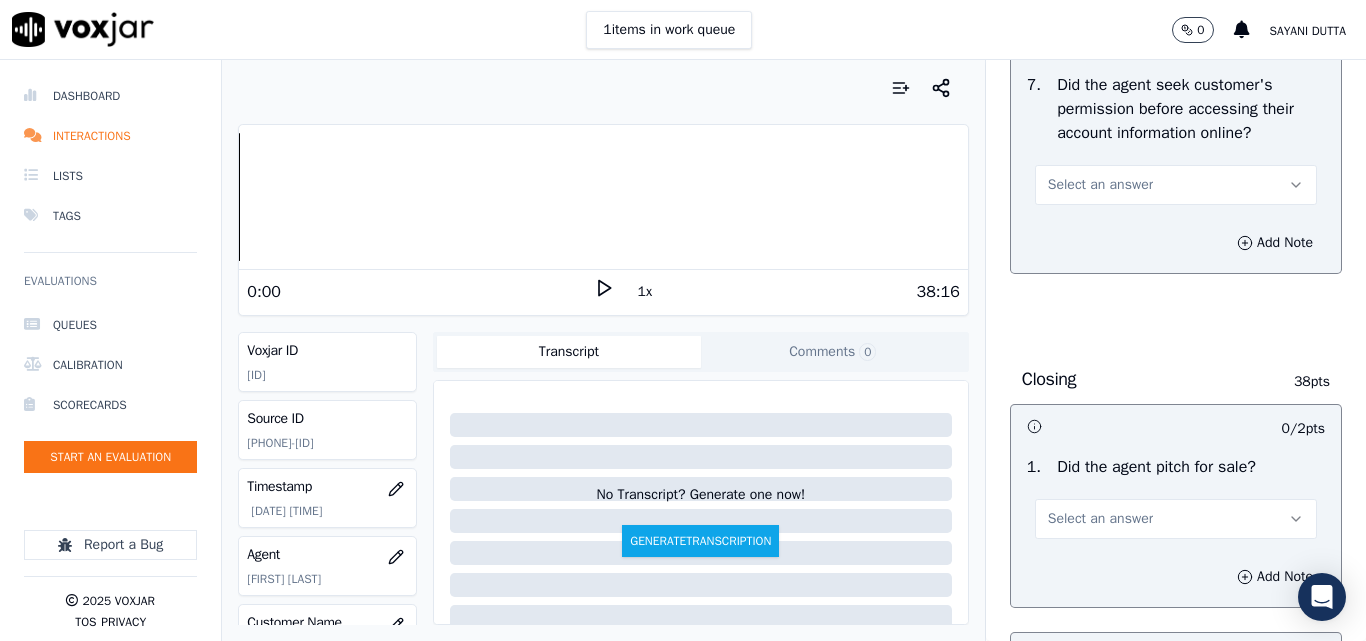 click on "Select an answer" at bounding box center [1100, 185] 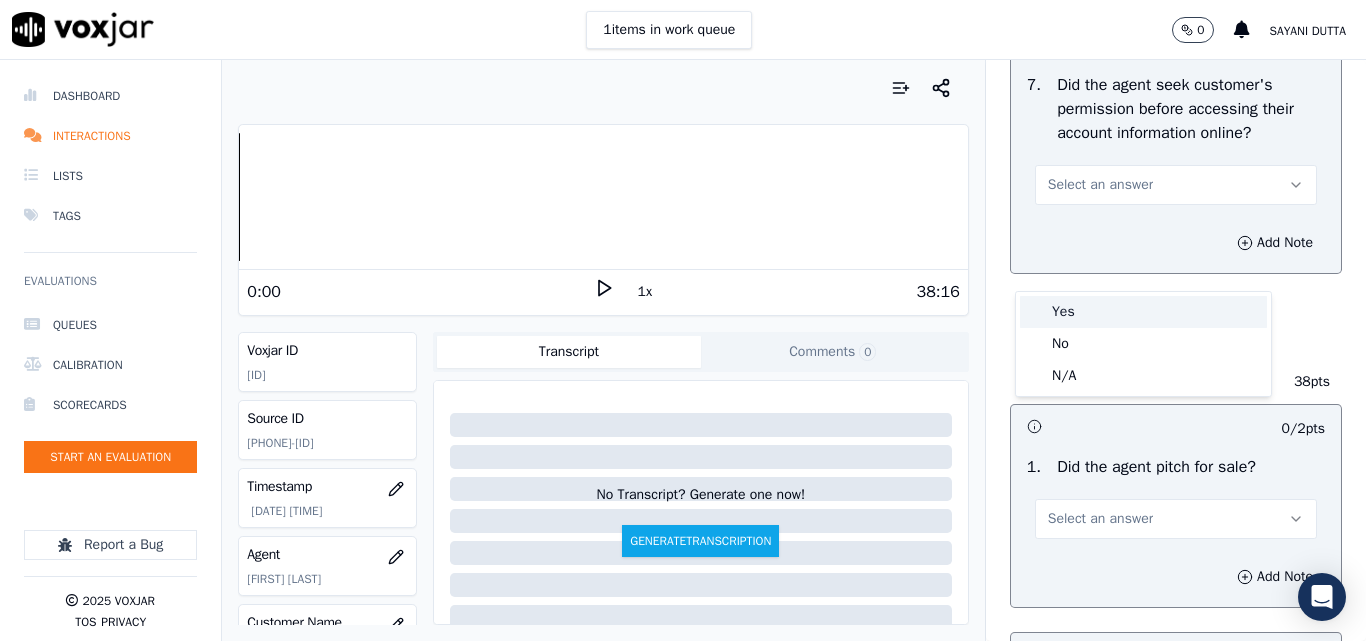 click on "Yes" at bounding box center (1143, 312) 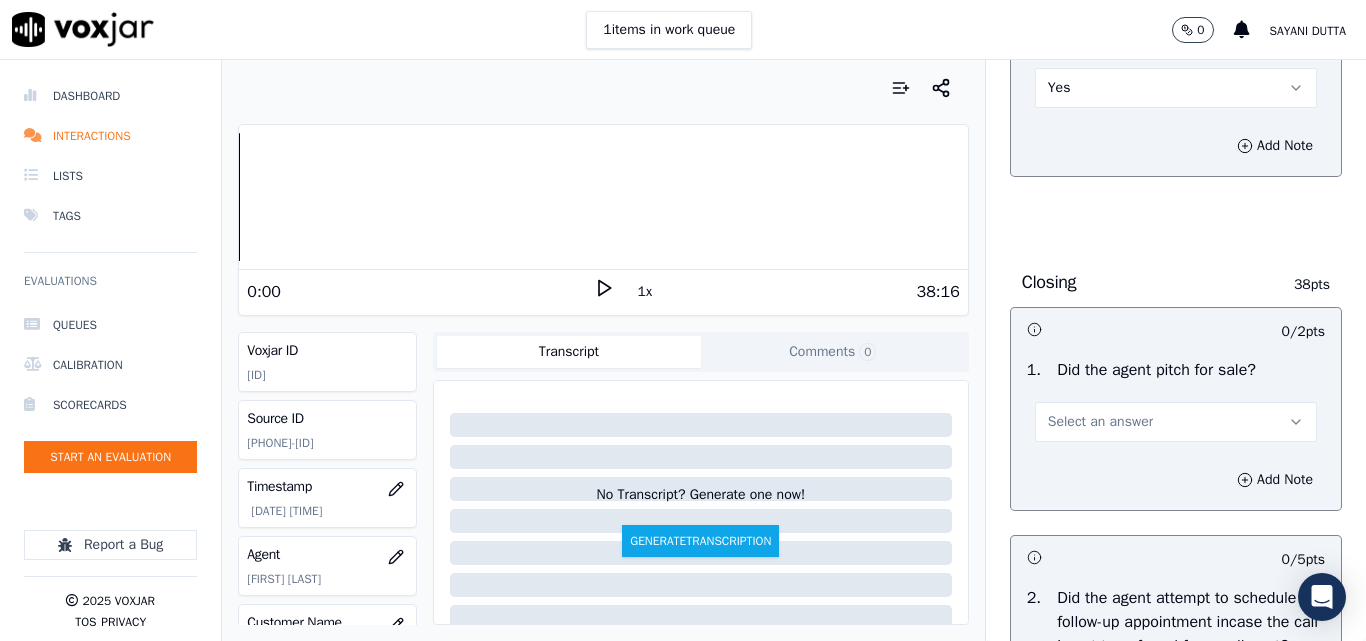 scroll, scrollTop: 4500, scrollLeft: 0, axis: vertical 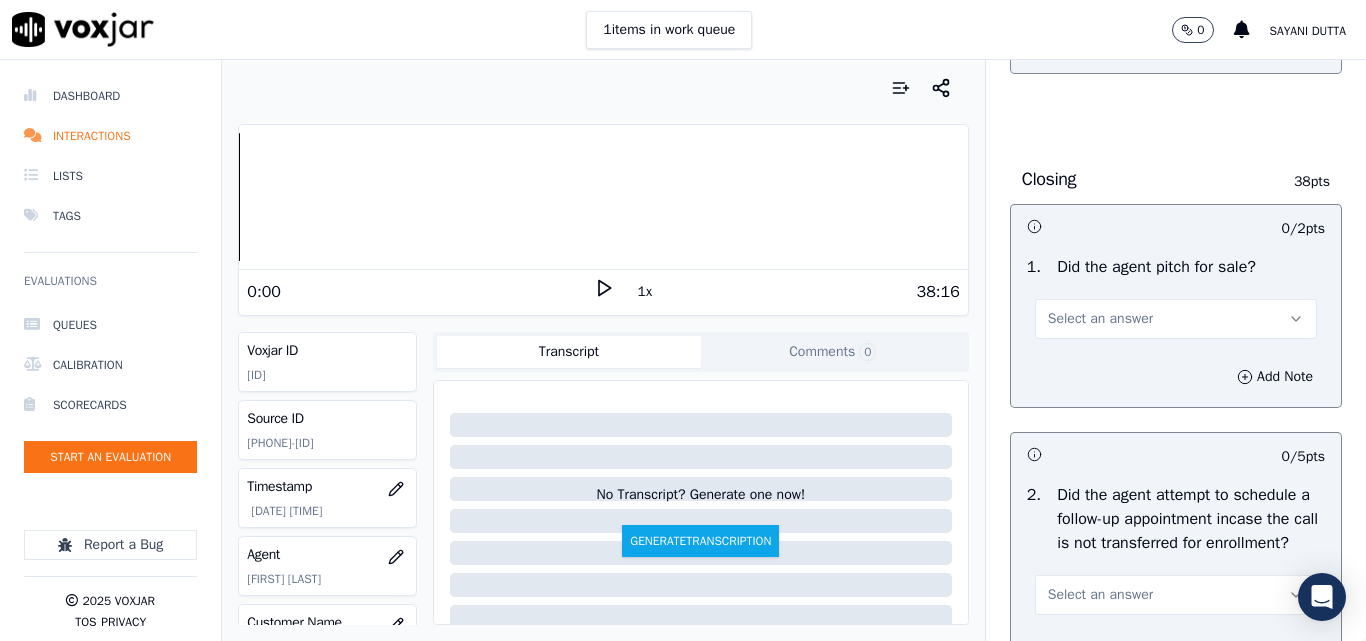 click on "Yes" at bounding box center (1059, -15) 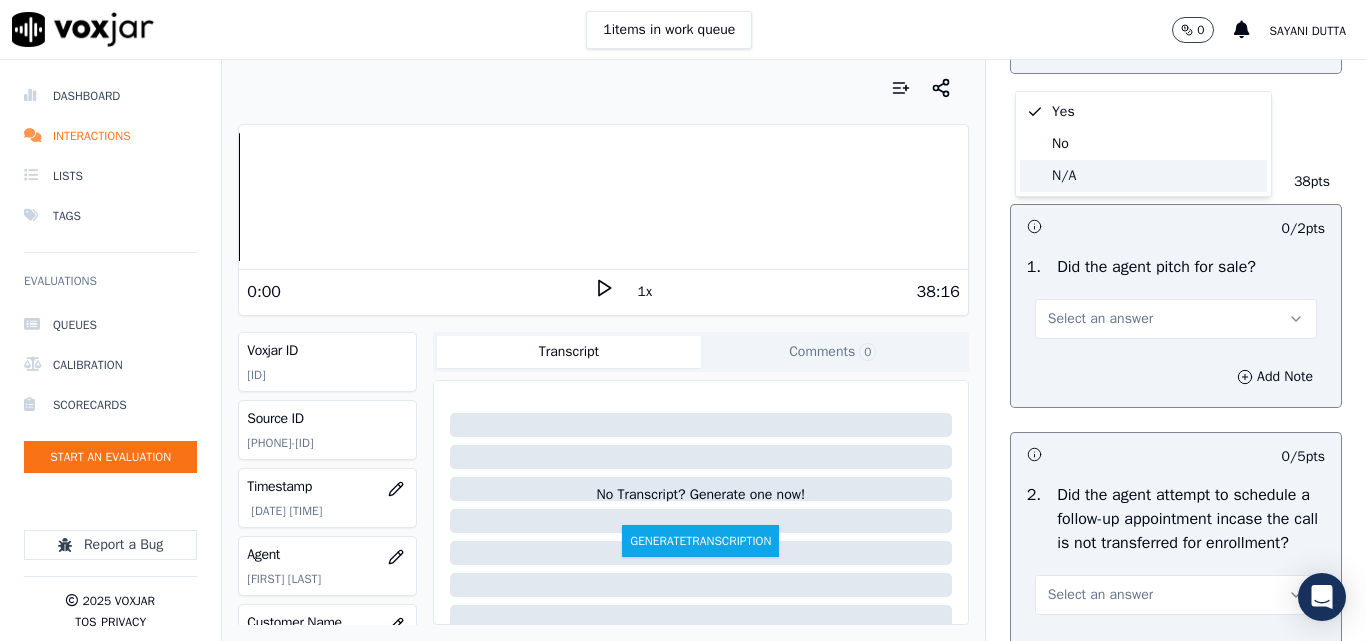 click on "N/A" 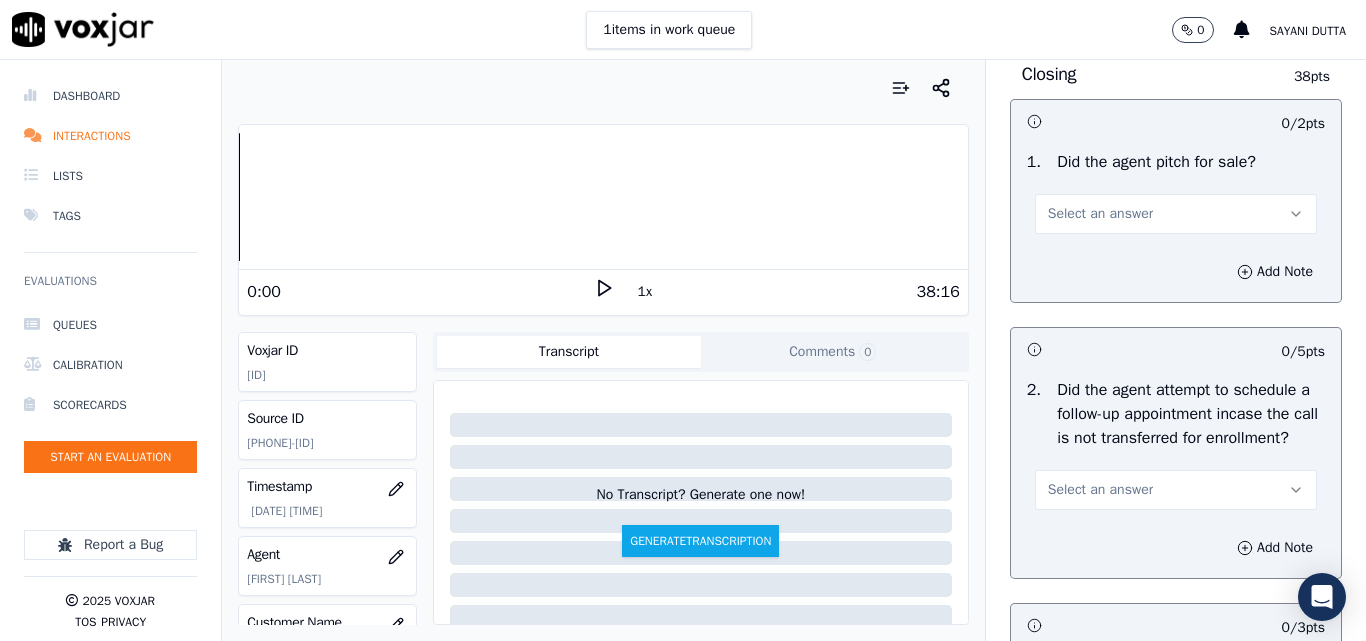scroll, scrollTop: 4700, scrollLeft: 0, axis: vertical 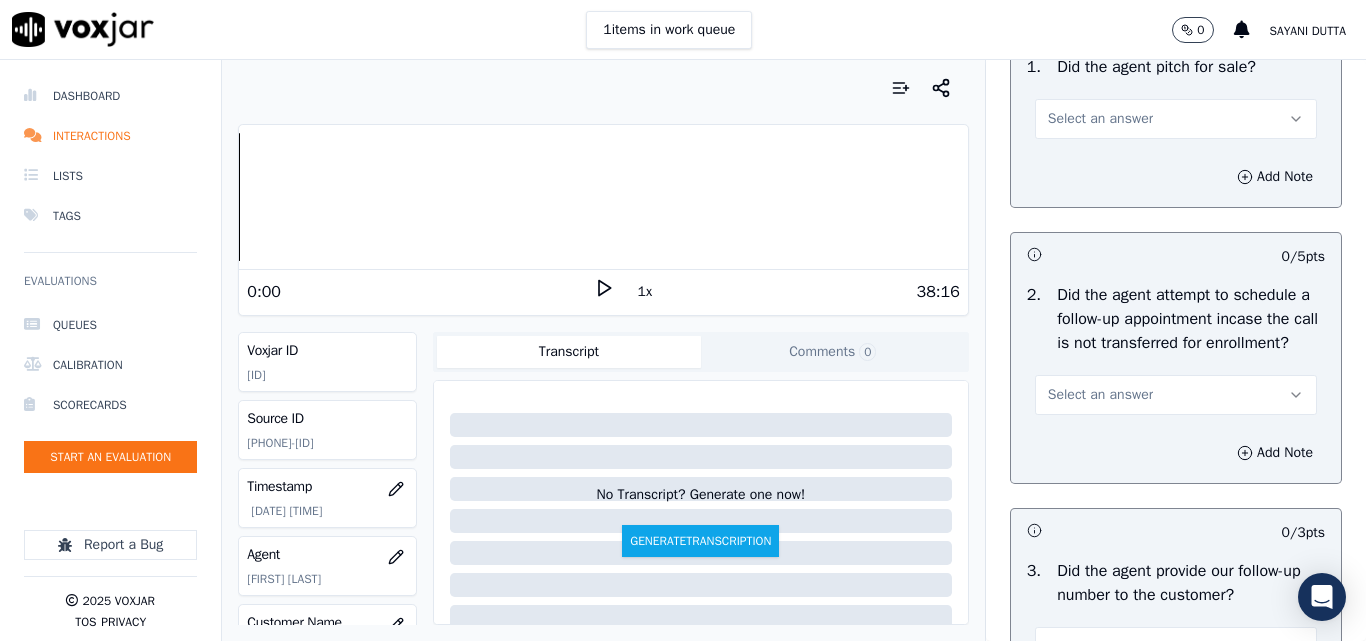 click on "Select an answer" at bounding box center [1100, 119] 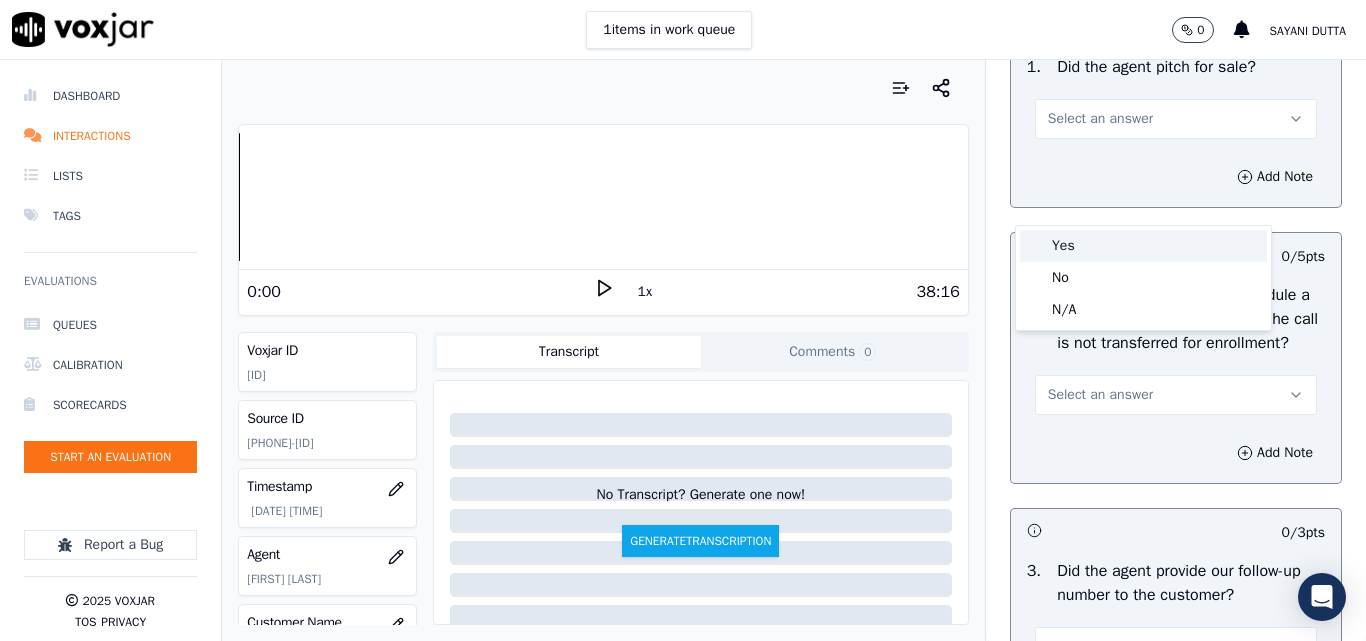 click on "Yes" at bounding box center (1143, 246) 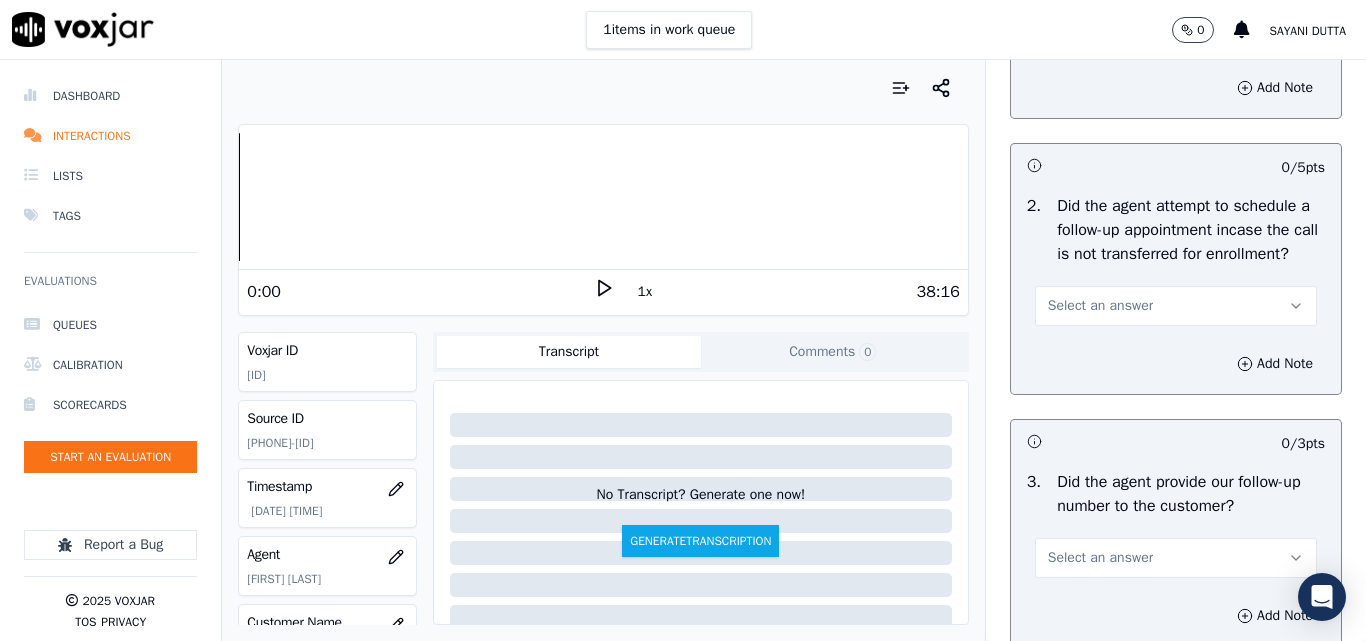 scroll, scrollTop: 5000, scrollLeft: 0, axis: vertical 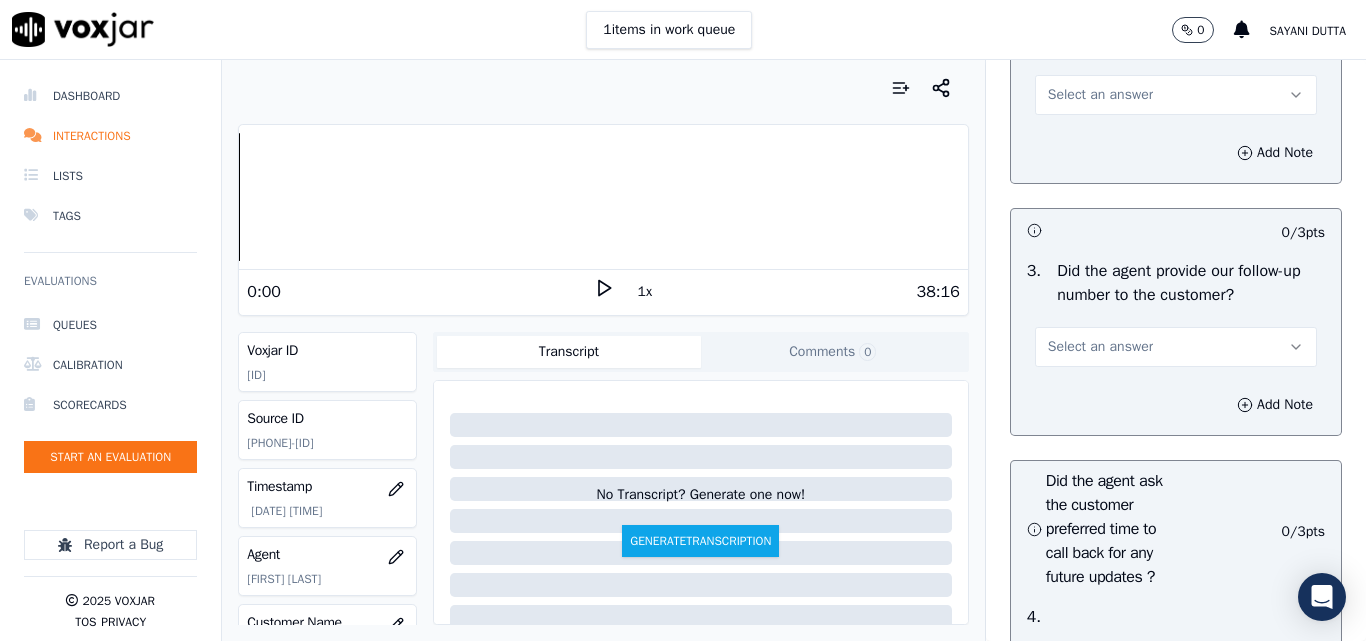 click on "Select an answer" at bounding box center [1100, 95] 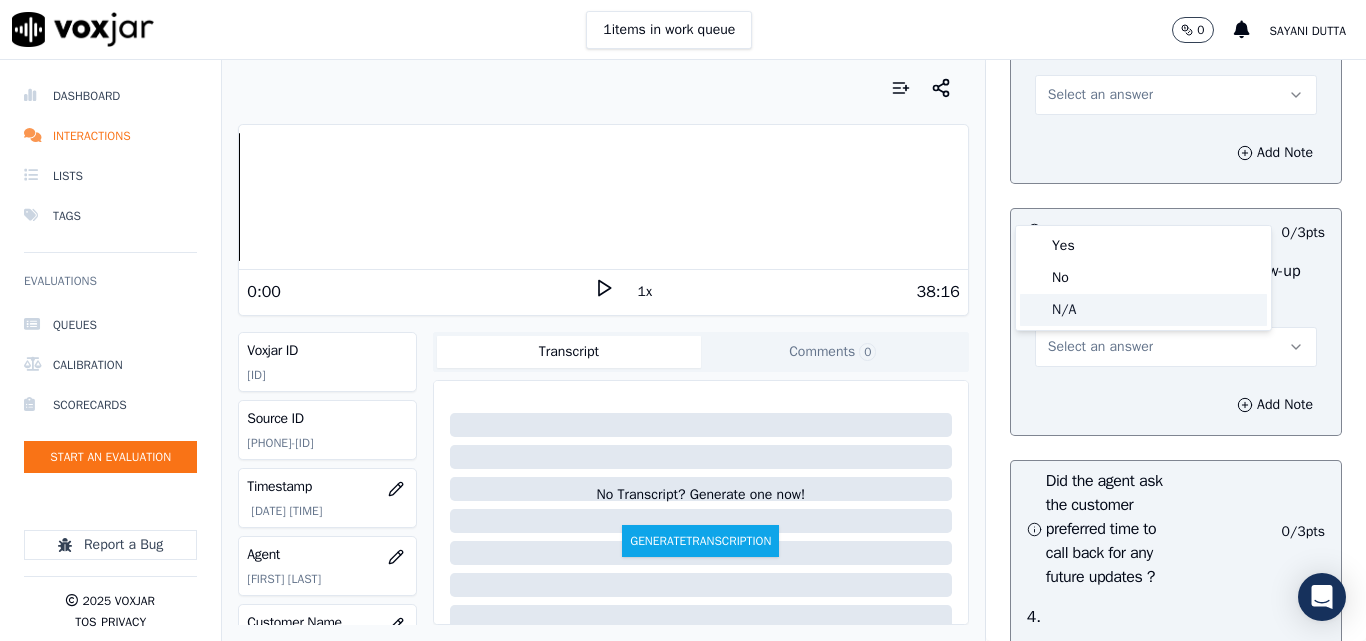 click on "N/A" 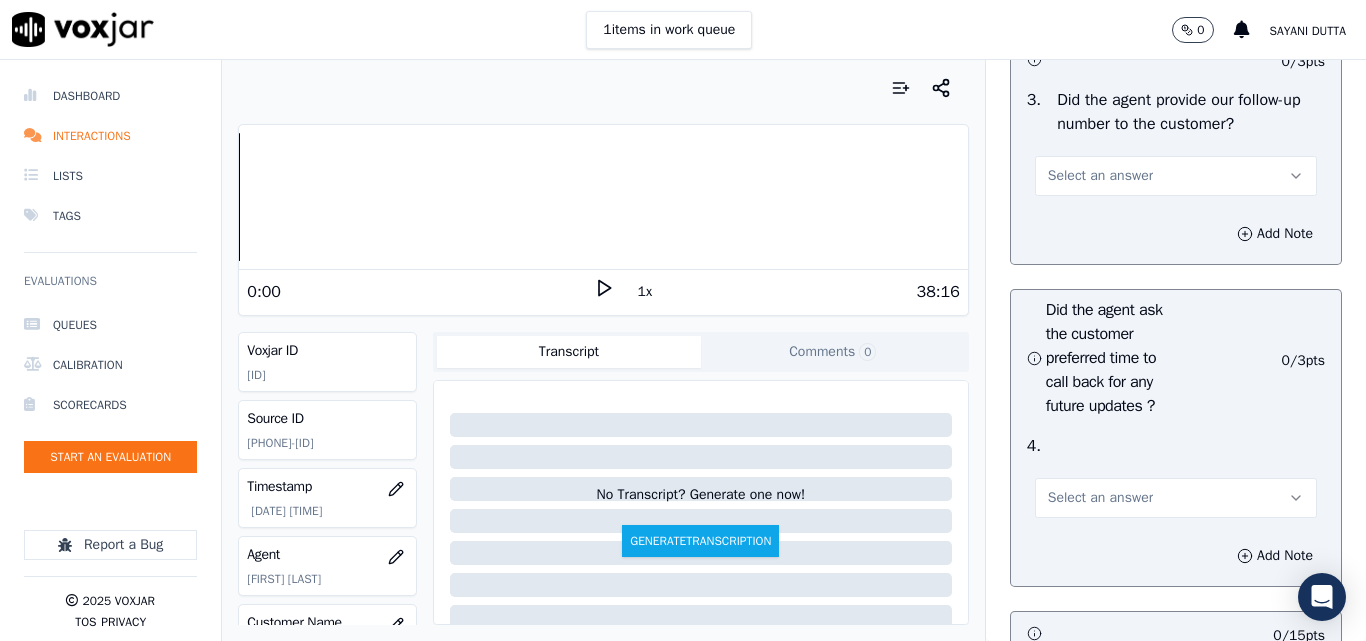 scroll, scrollTop: 5200, scrollLeft: 0, axis: vertical 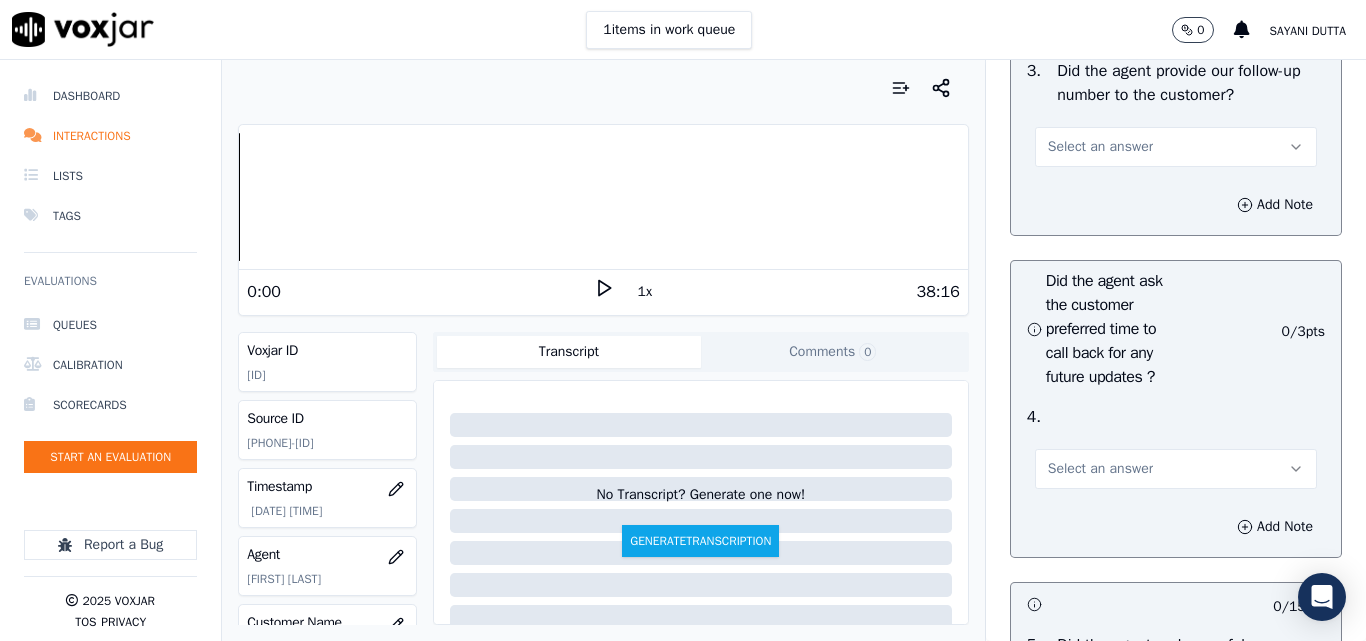 click on "Select an answer" at bounding box center (1100, 147) 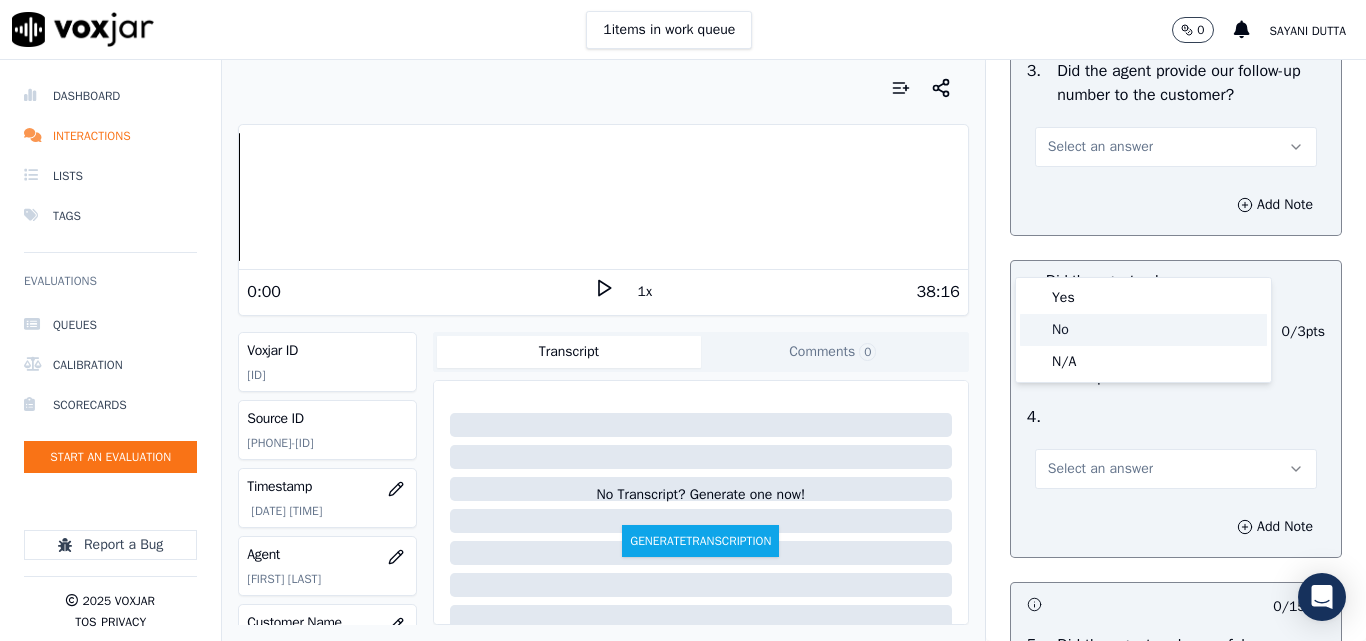 drag, startPoint x: 1062, startPoint y: 327, endPoint x: 1079, endPoint y: 311, distance: 23.345236 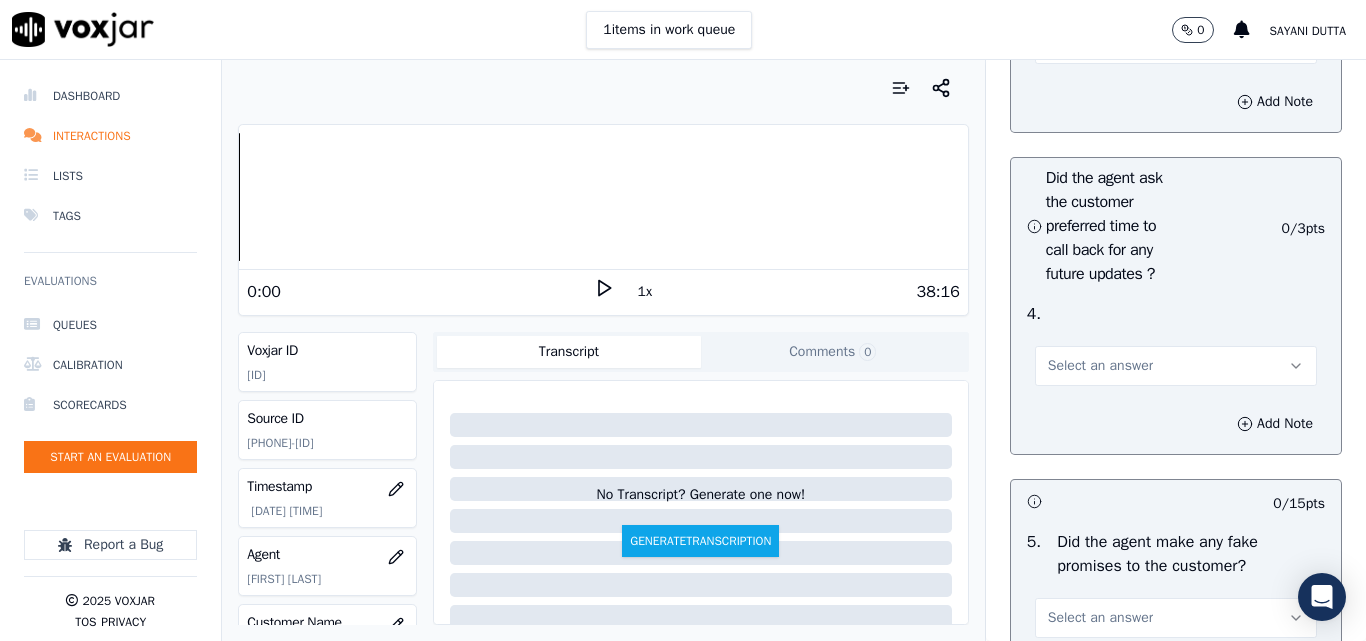 scroll, scrollTop: 5400, scrollLeft: 0, axis: vertical 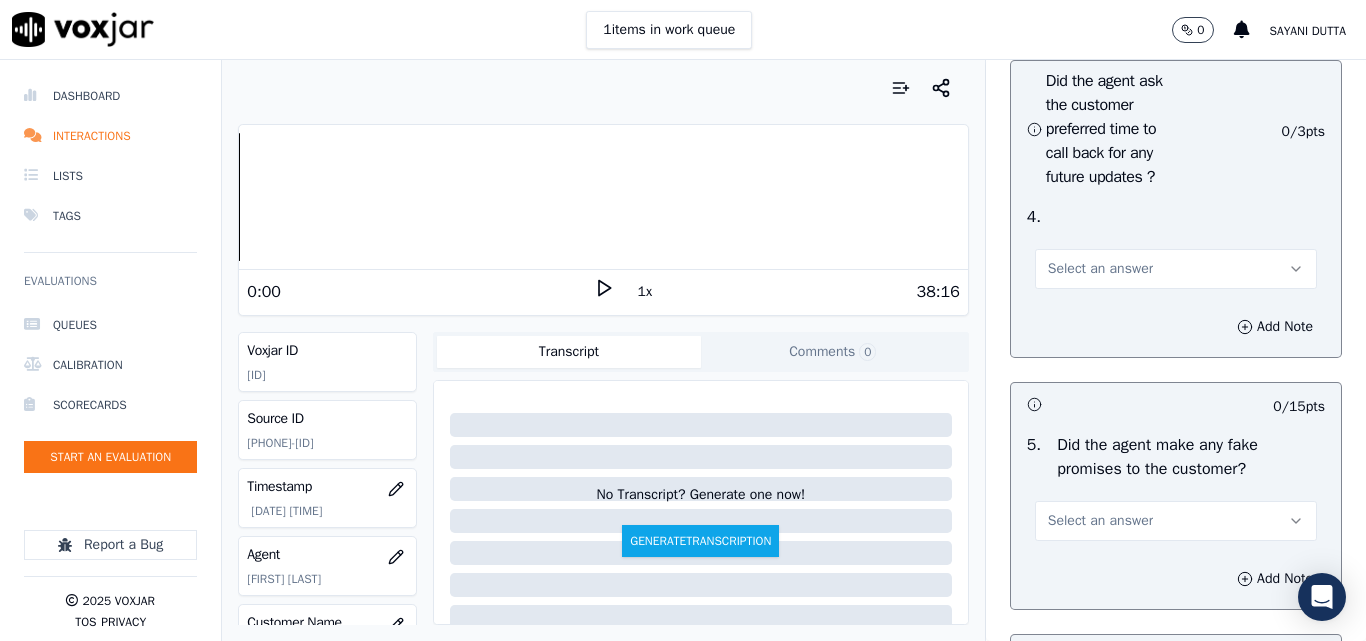 click on "Select an answer" at bounding box center [1100, 269] 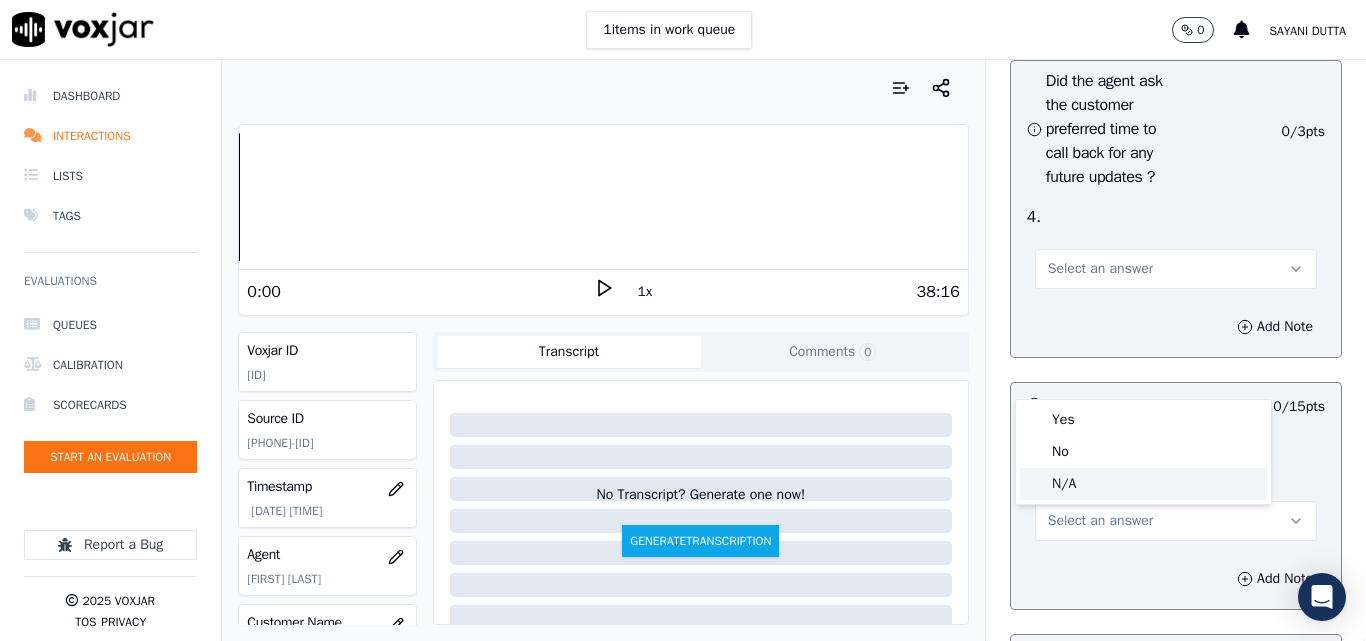 click on "N/A" 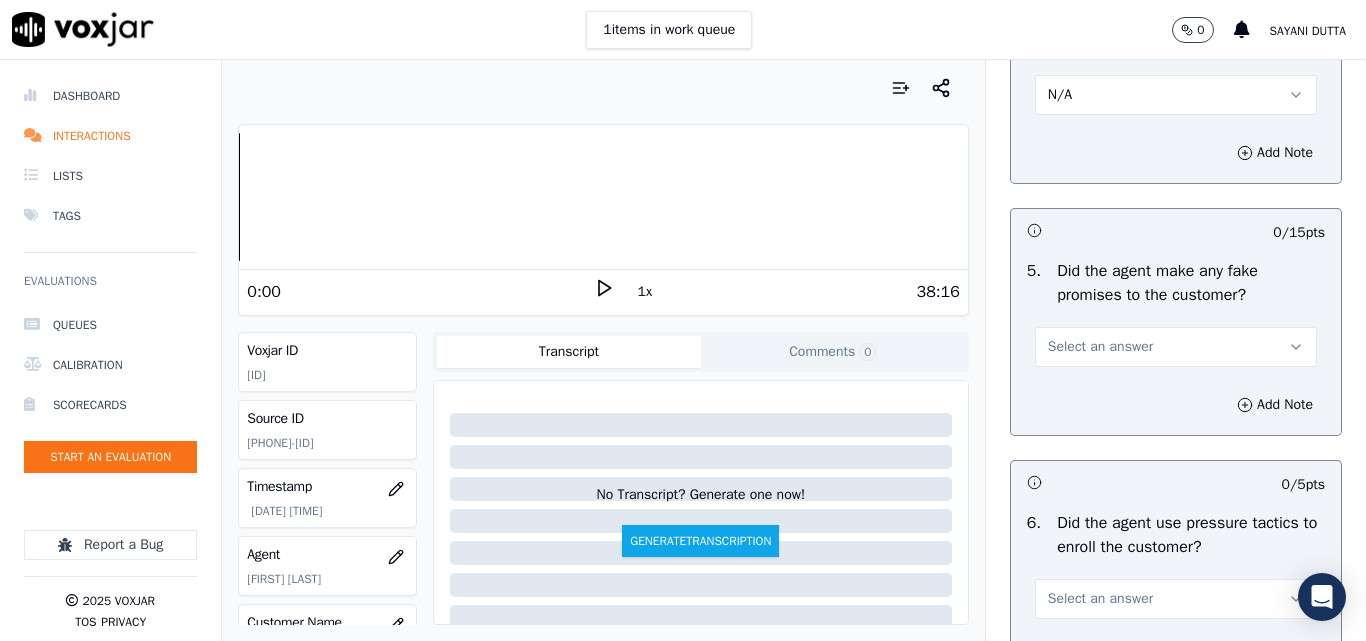 scroll, scrollTop: 5700, scrollLeft: 0, axis: vertical 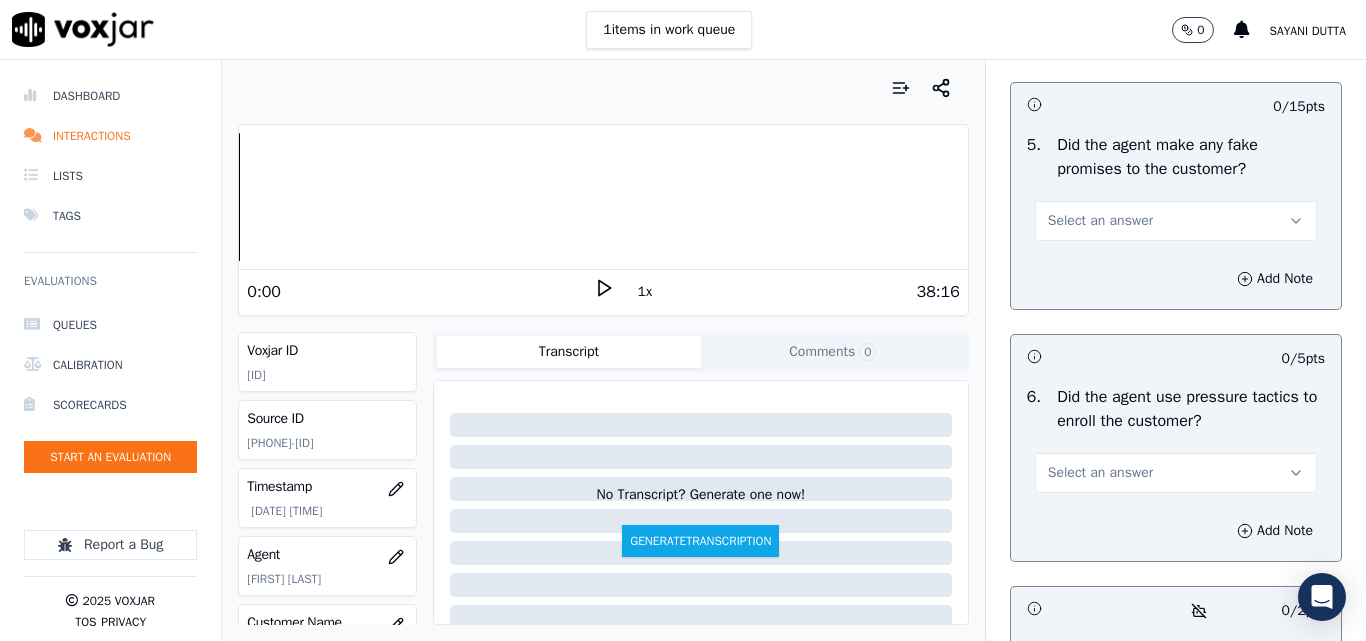 click on "Select an answer" at bounding box center [1100, 221] 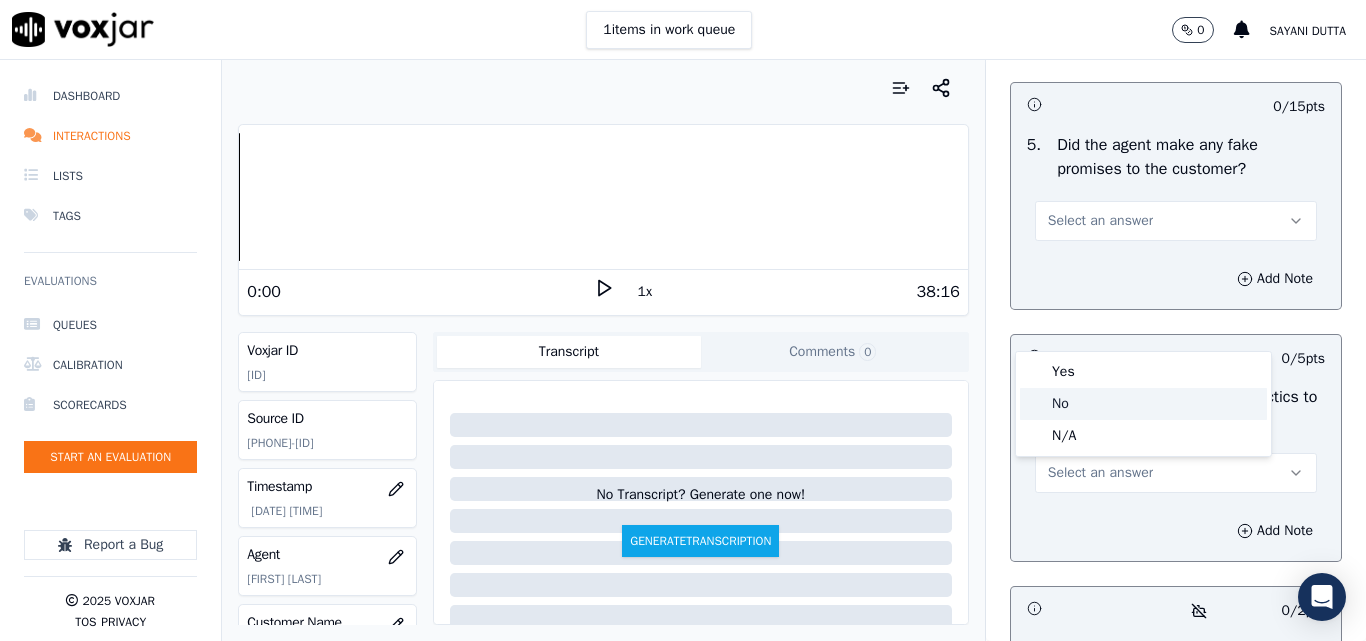 click on "No" 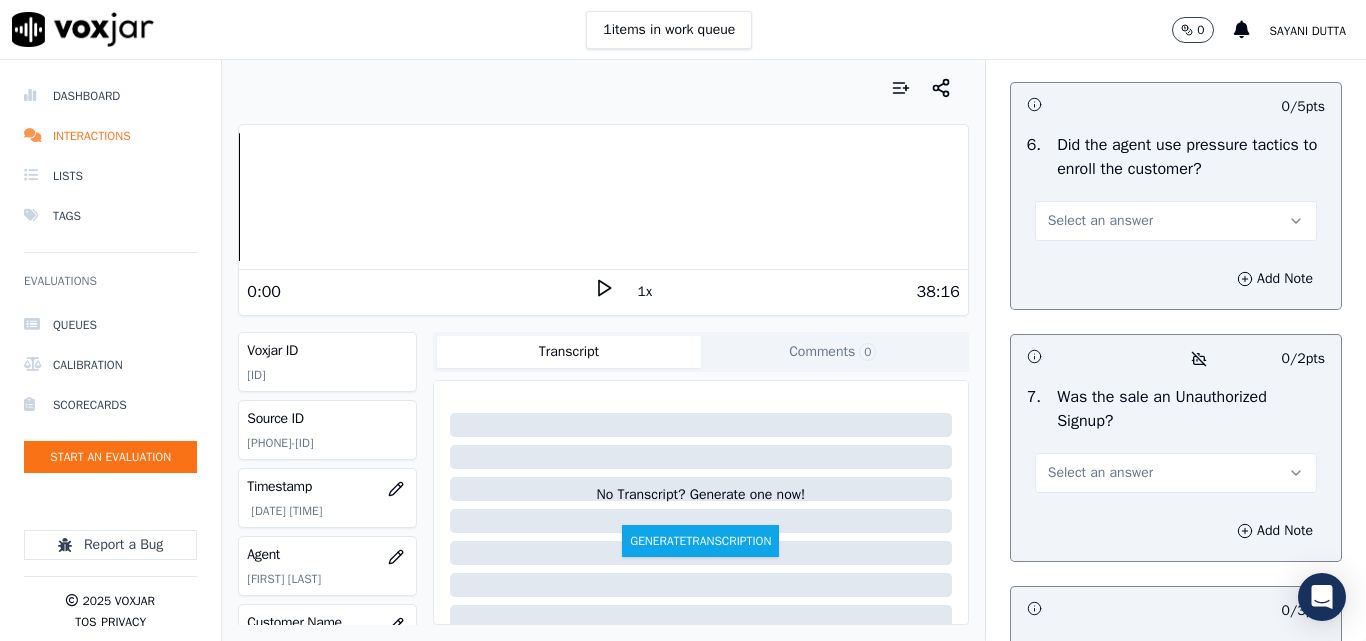 scroll, scrollTop: 6000, scrollLeft: 0, axis: vertical 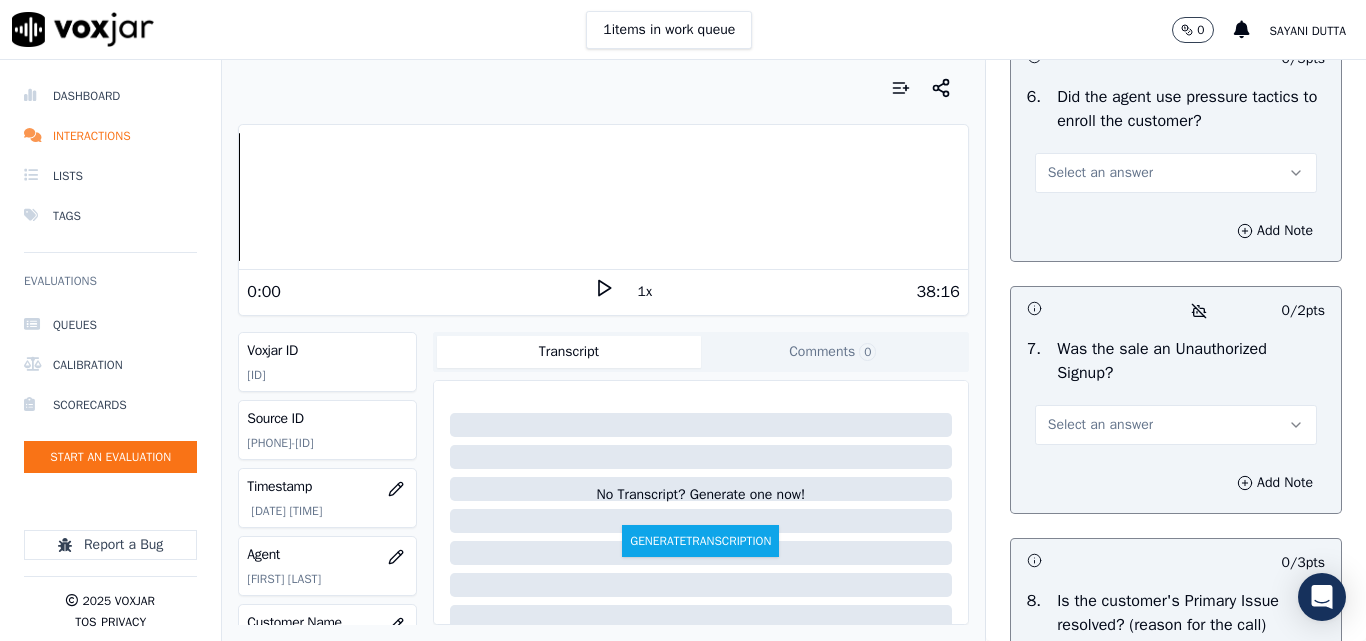 click on "Select an answer" at bounding box center [1100, 173] 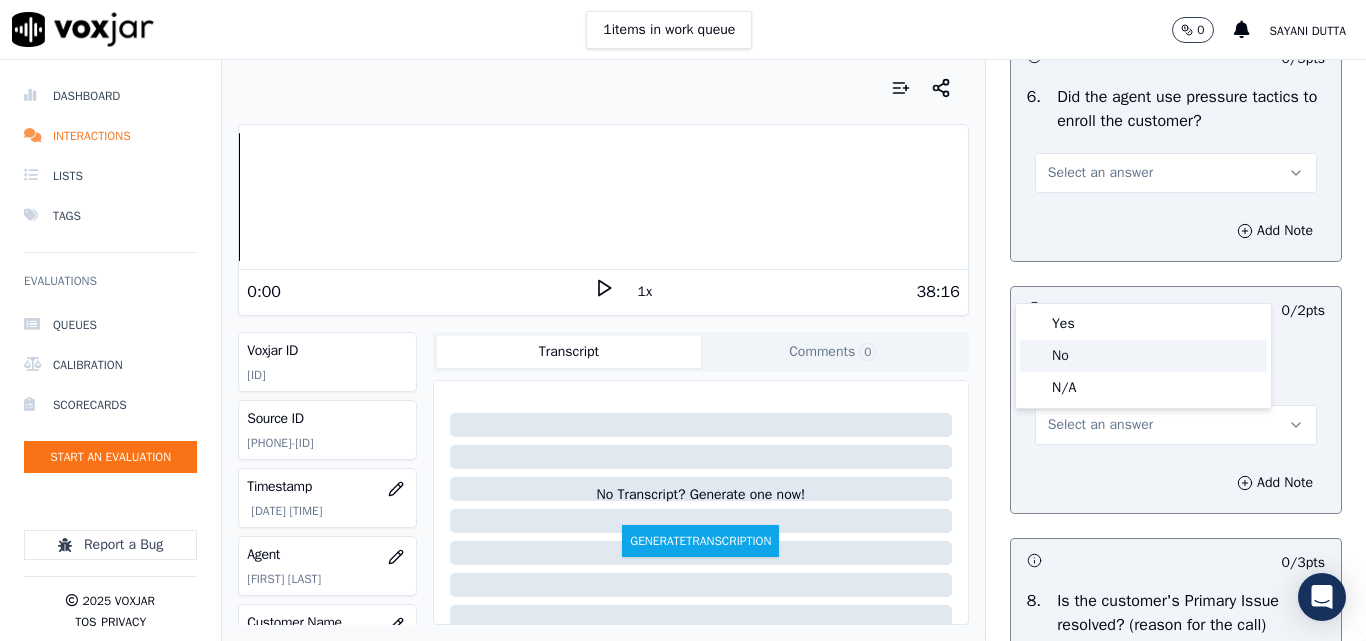 click on "No" 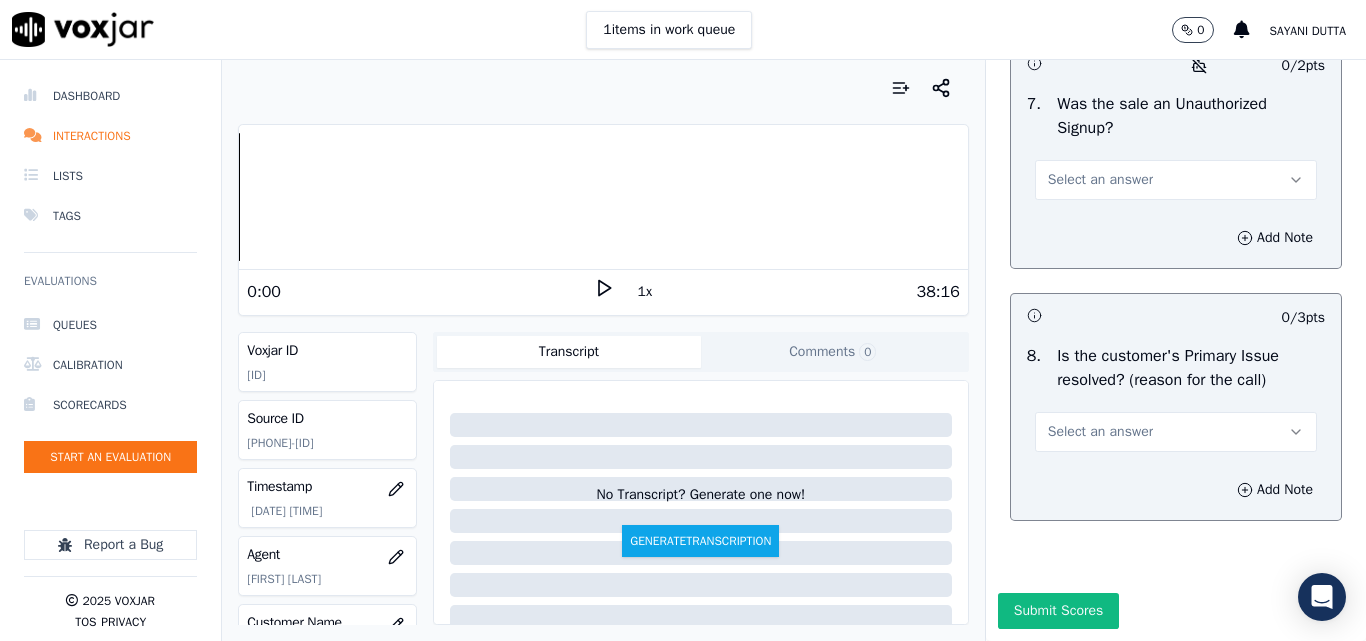 scroll, scrollTop: 6300, scrollLeft: 0, axis: vertical 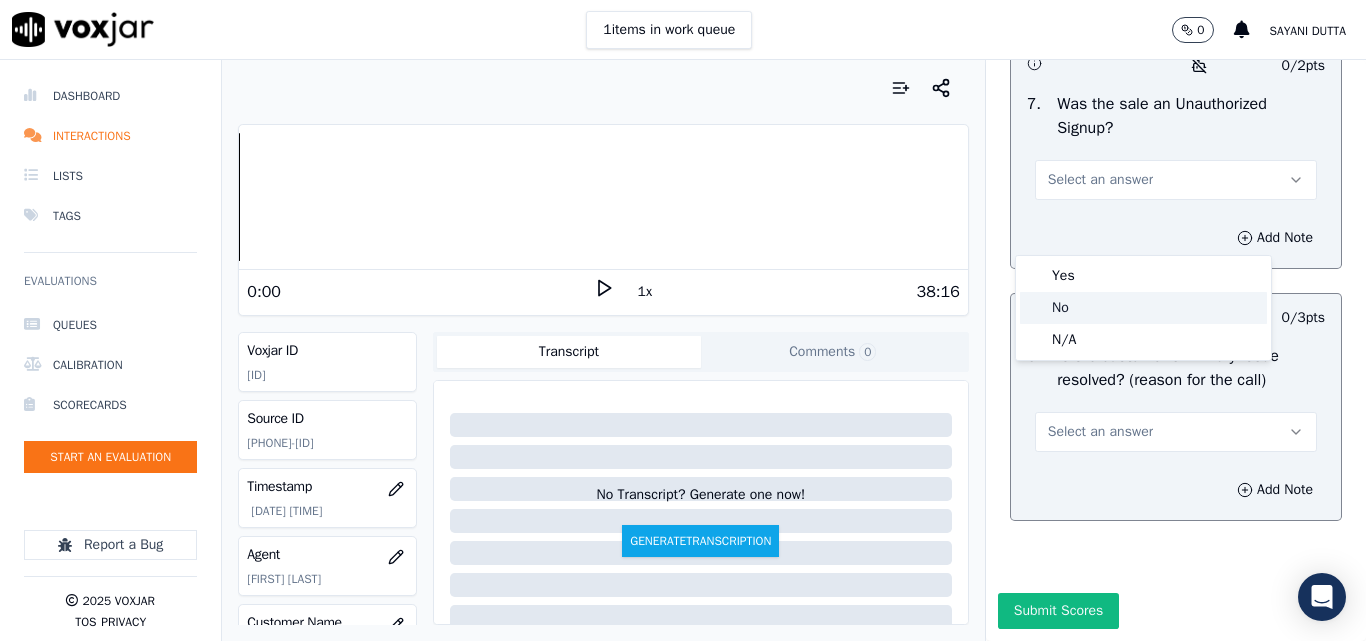 click on "No" 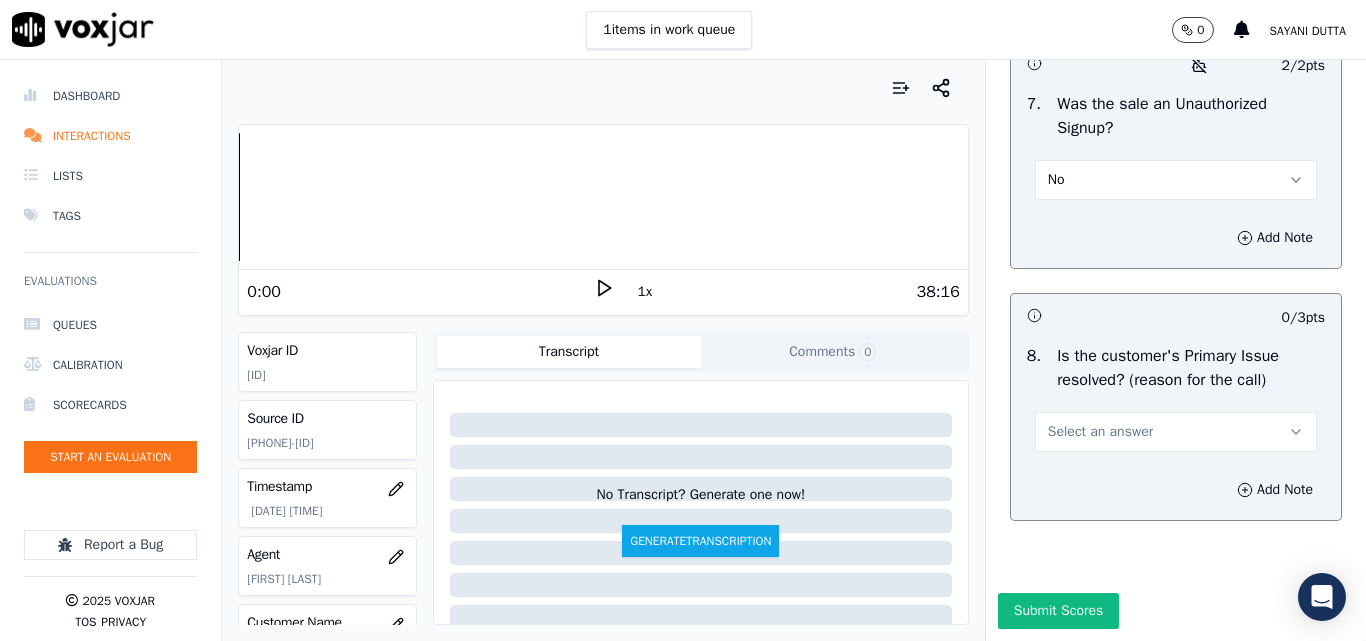 scroll, scrollTop: 6396, scrollLeft: 0, axis: vertical 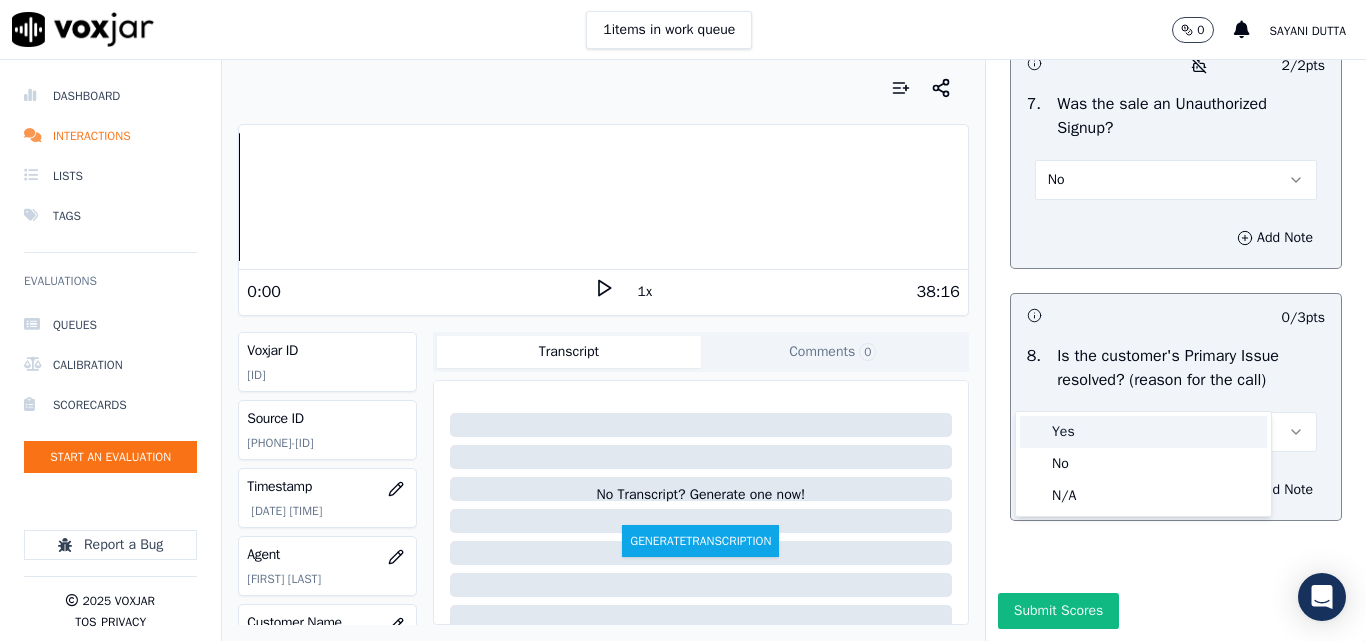 click on "Yes" at bounding box center (1143, 432) 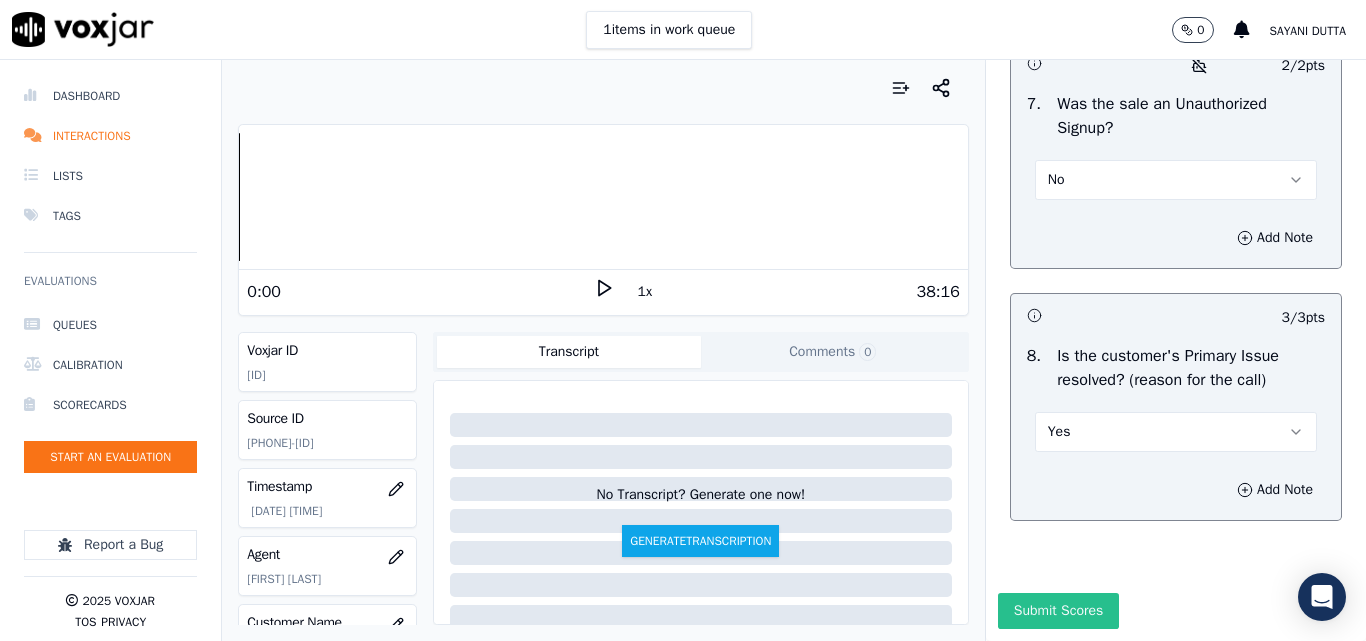 drag, startPoint x: 1026, startPoint y: 561, endPoint x: 1054, endPoint y: 565, distance: 28.284271 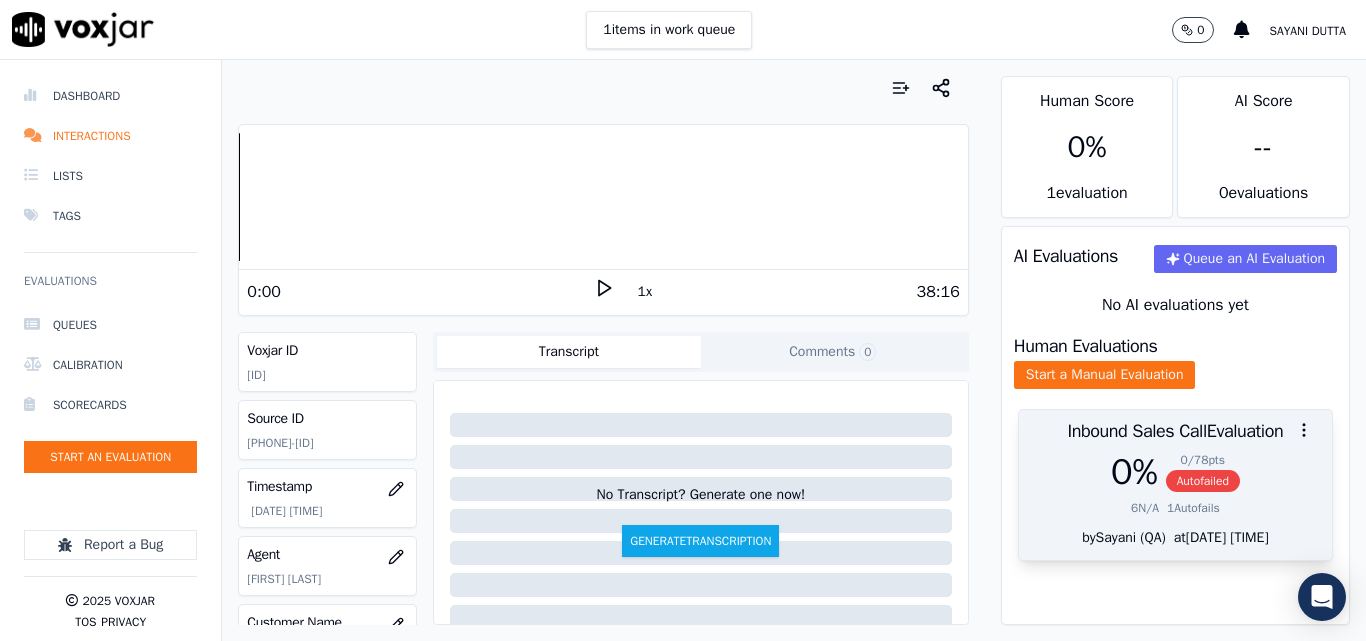 click on "Autofailed" at bounding box center [1203, 481] 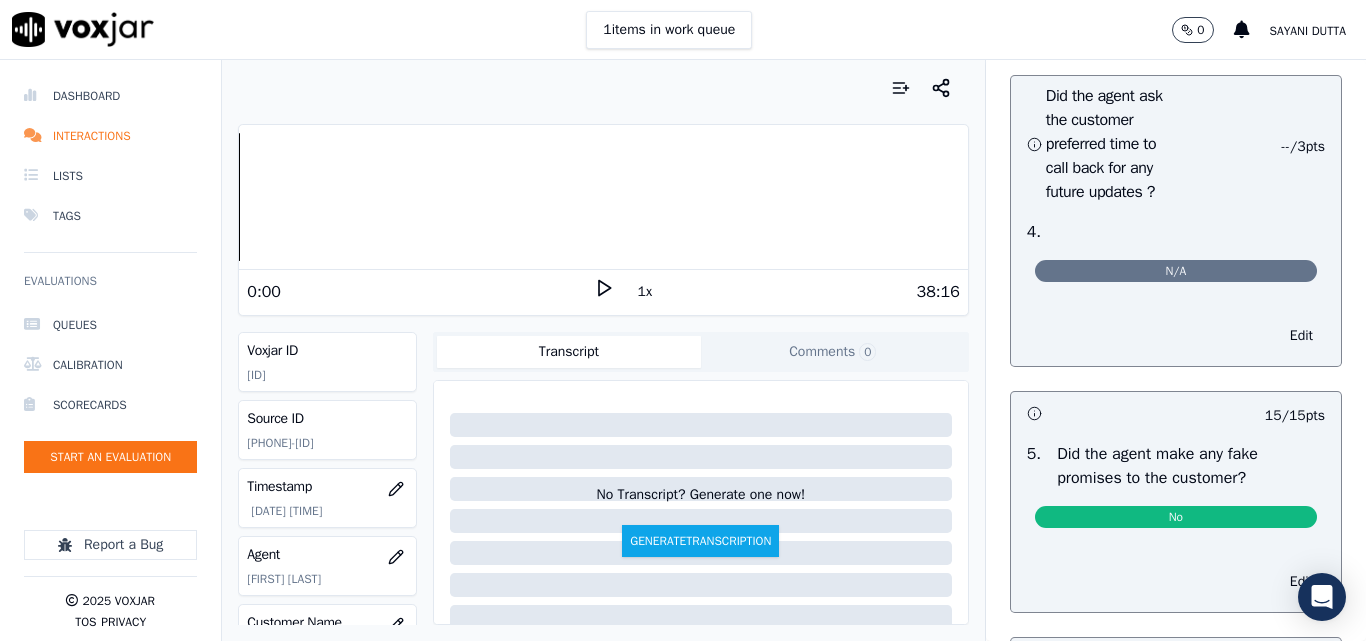 scroll, scrollTop: 5300, scrollLeft: 0, axis: vertical 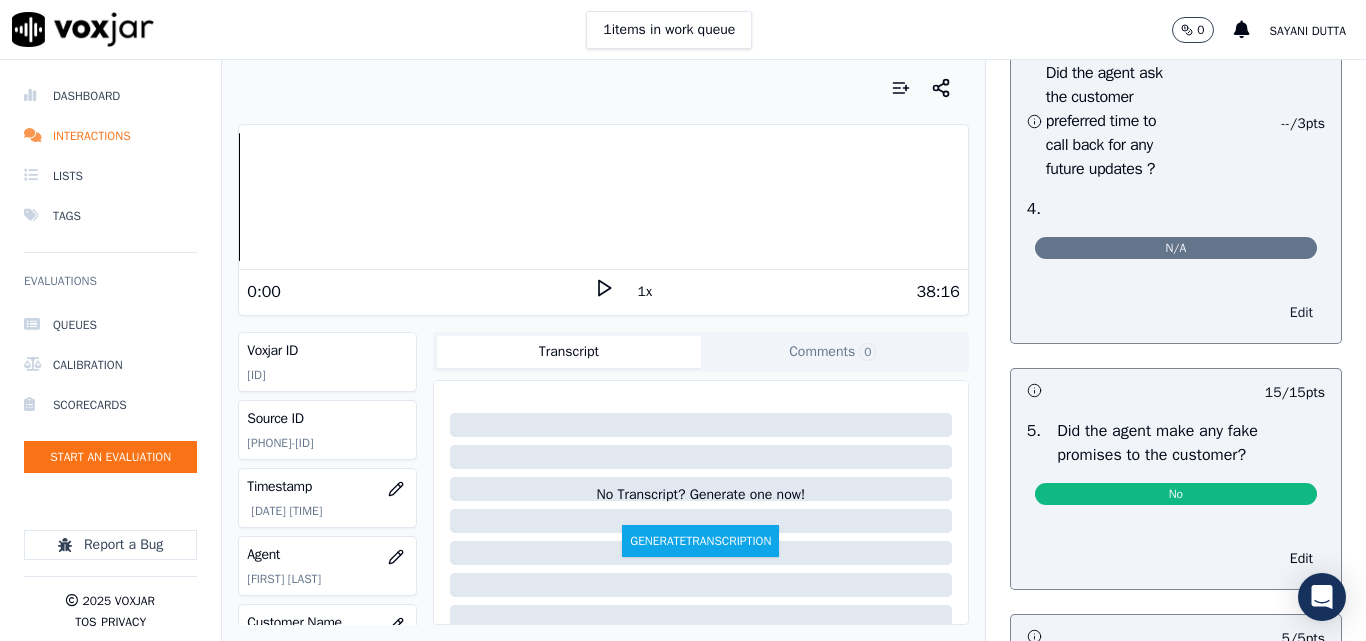 click on "Edit" at bounding box center [1301, 313] 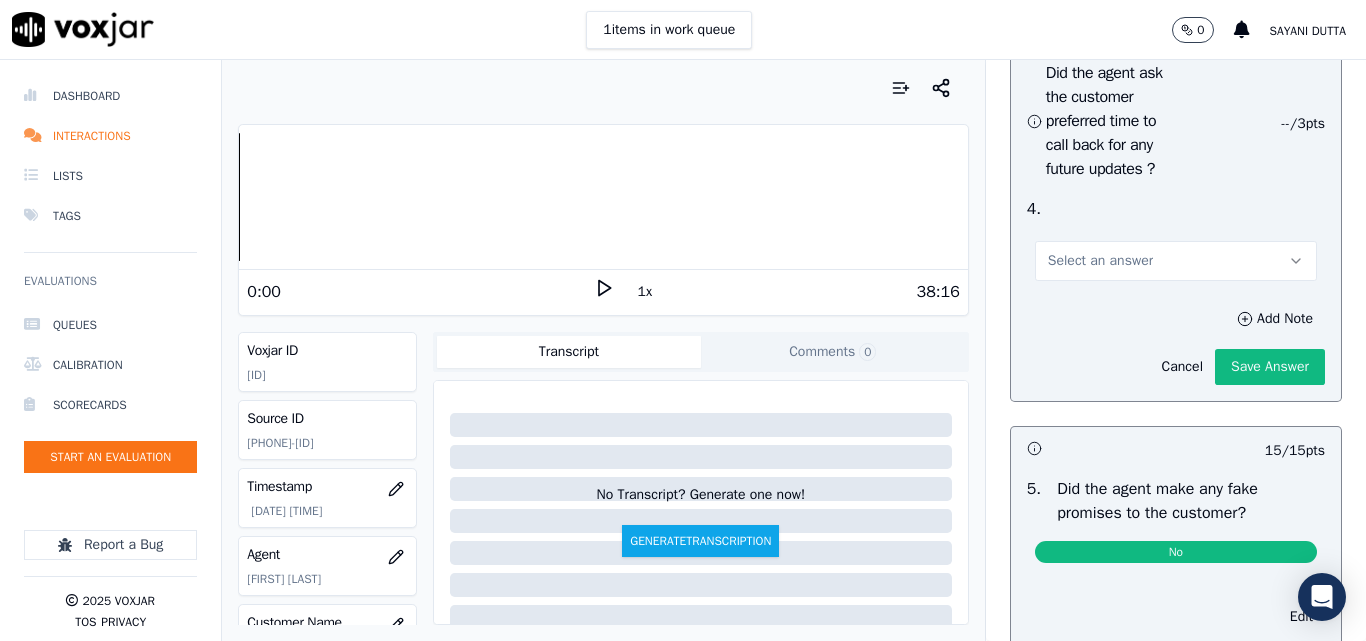 click on "Select an answer" at bounding box center (1100, 261) 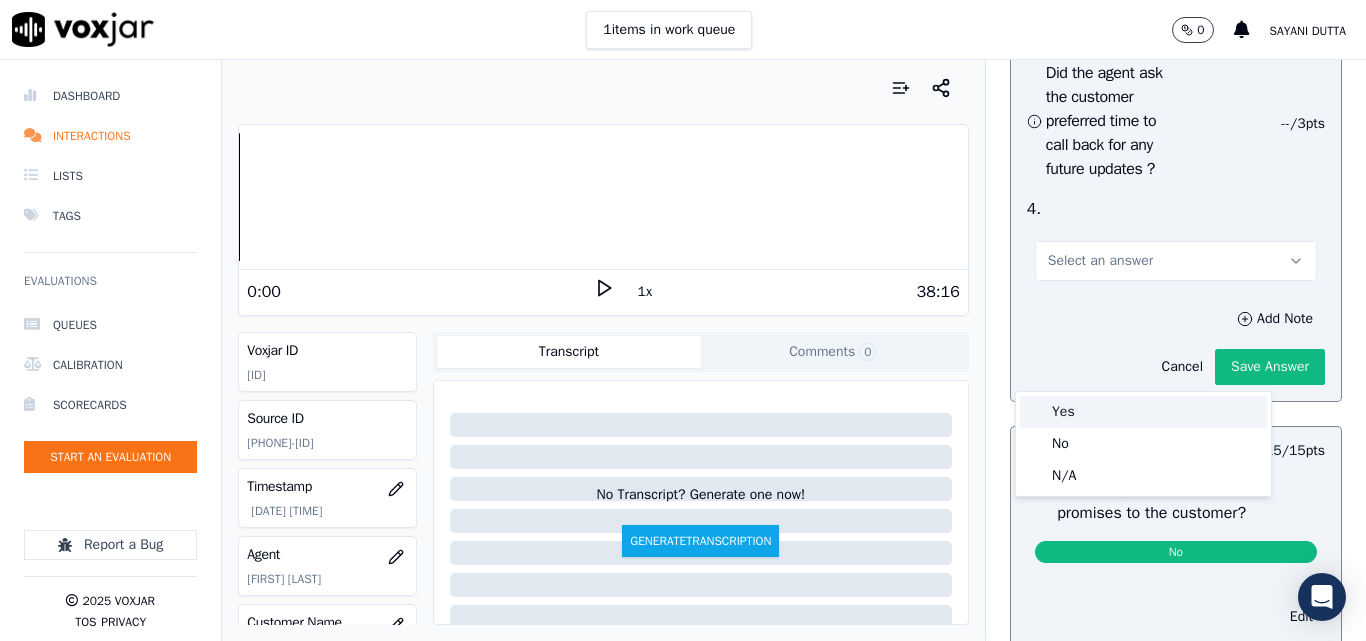 click on "Yes" at bounding box center [1143, 412] 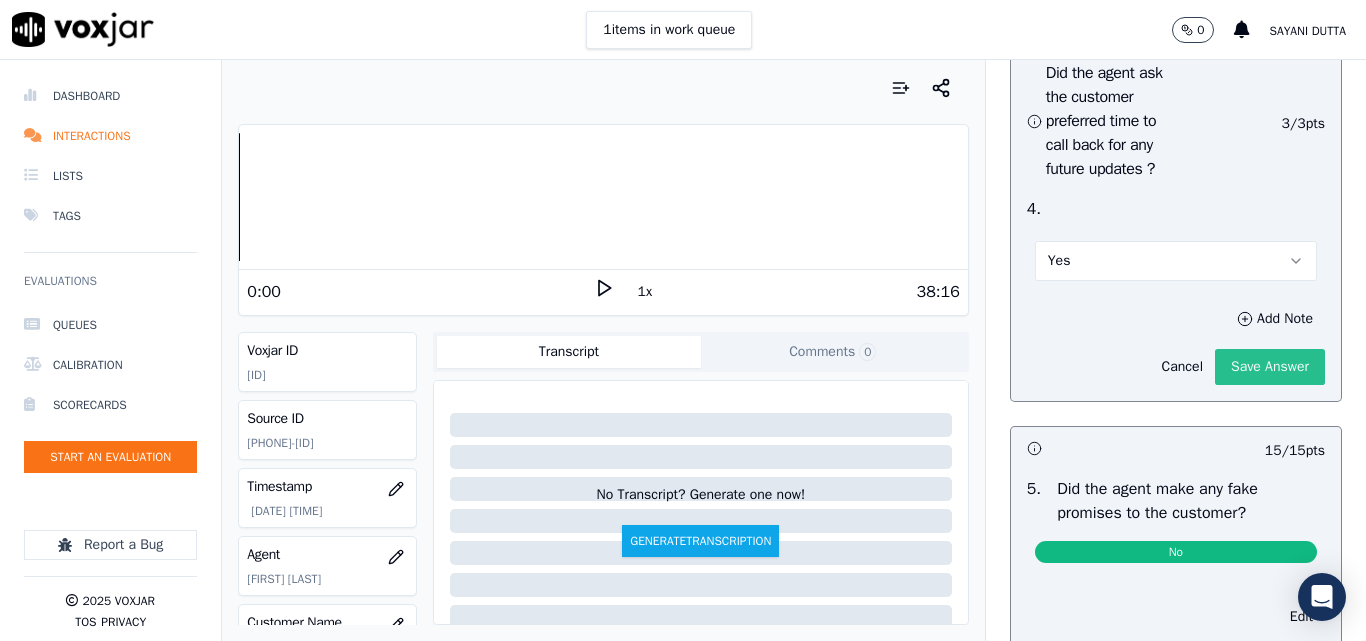 click on "Save Answer" 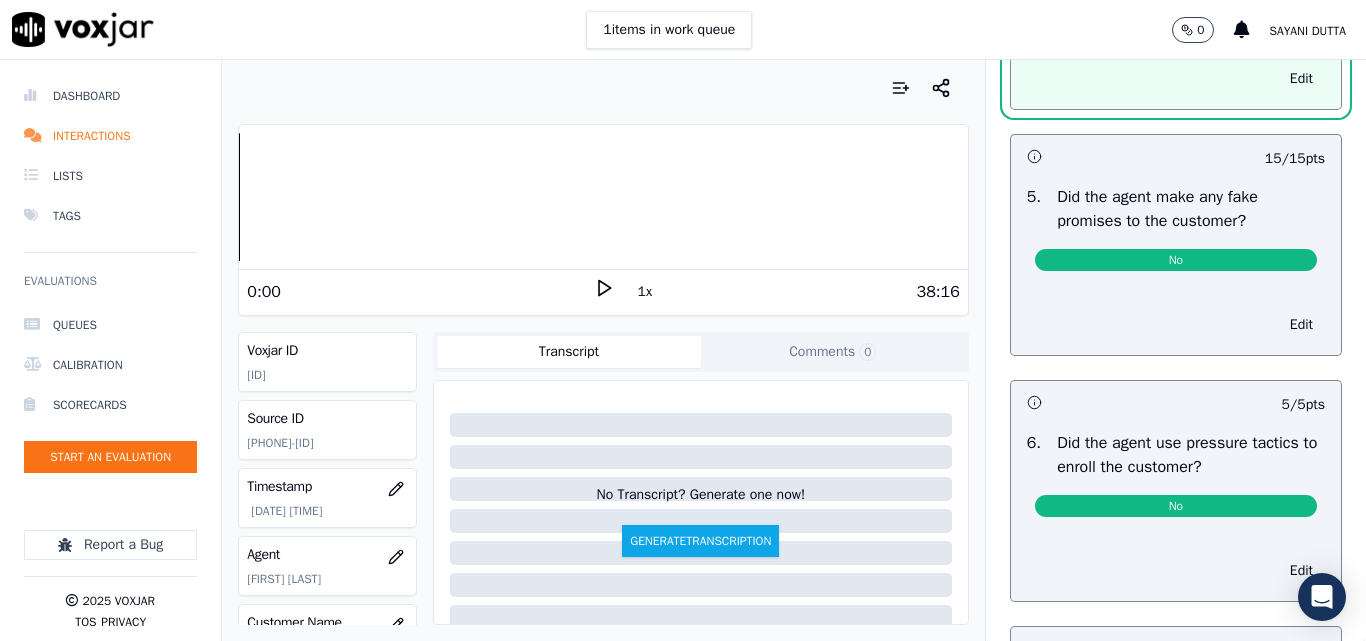 scroll, scrollTop: 5554, scrollLeft: 0, axis: vertical 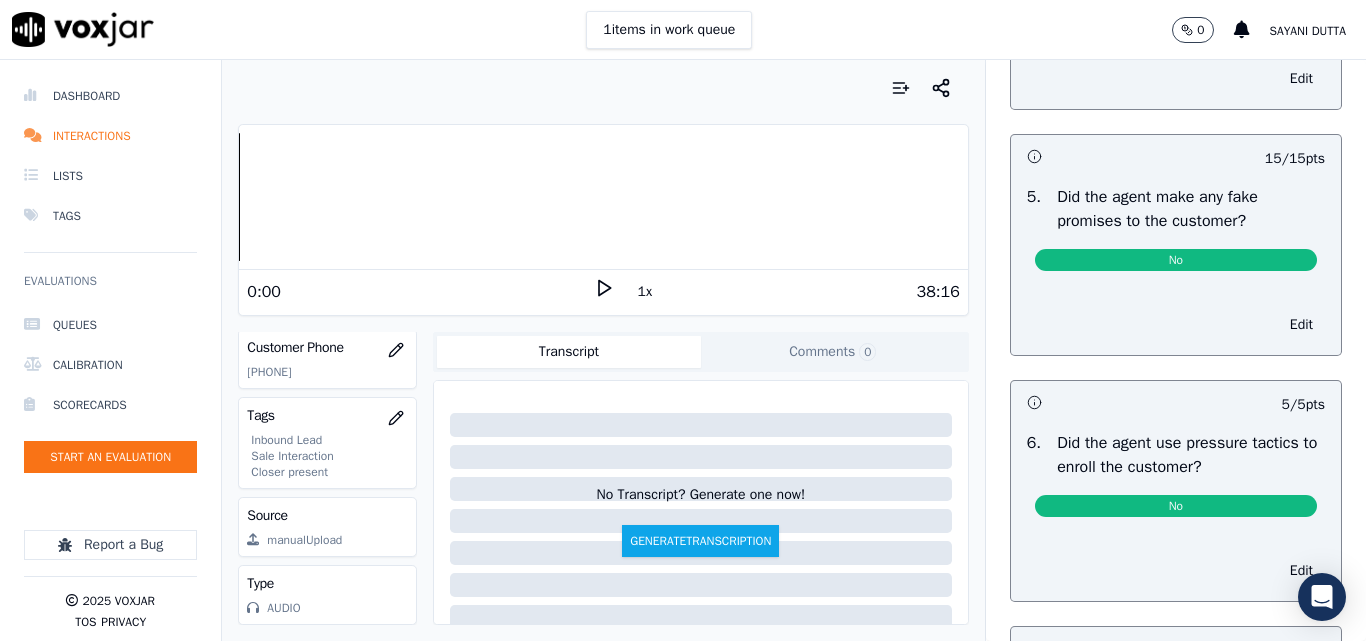 click on "1  items in work queue     0         Sayani Dutta" at bounding box center [683, 30] 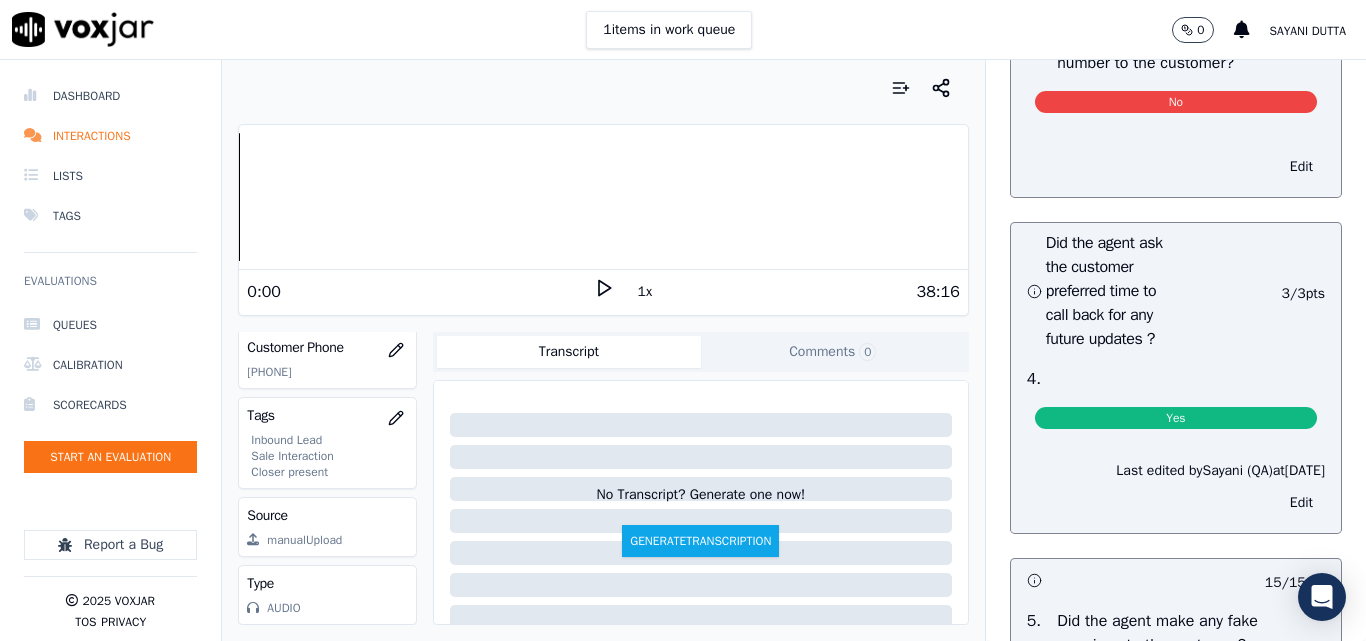 scroll, scrollTop: 5030, scrollLeft: 0, axis: vertical 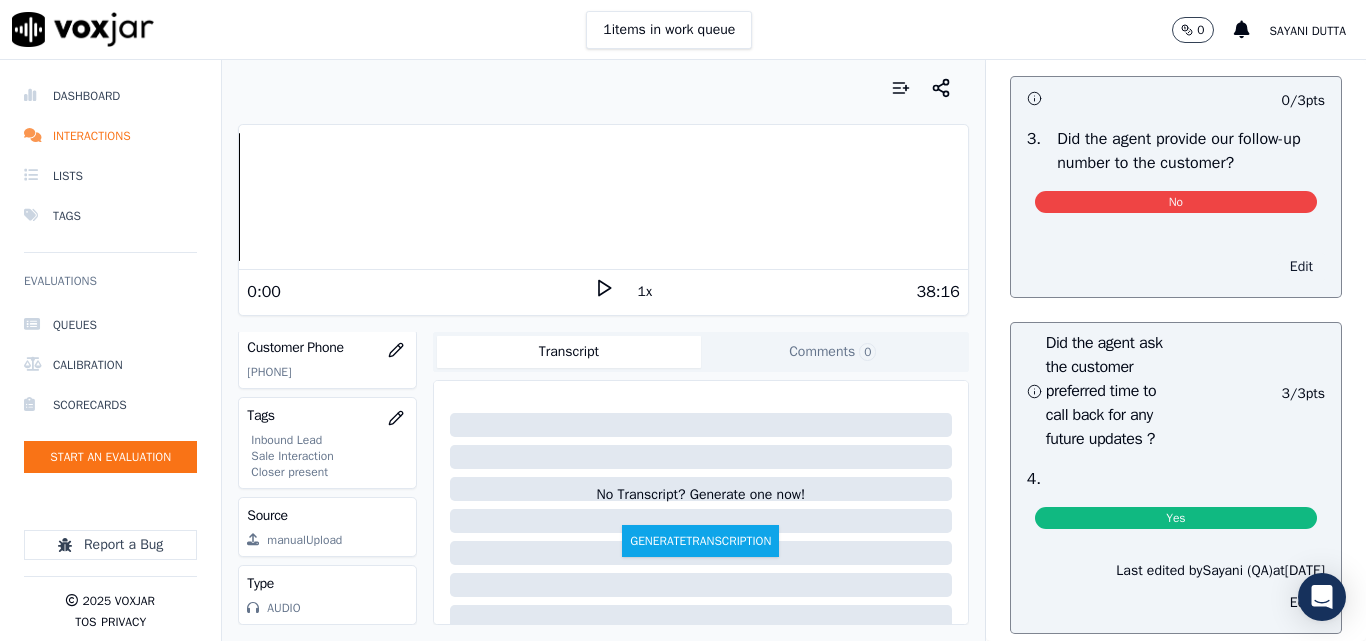 click on "Edit" at bounding box center [1301, 267] 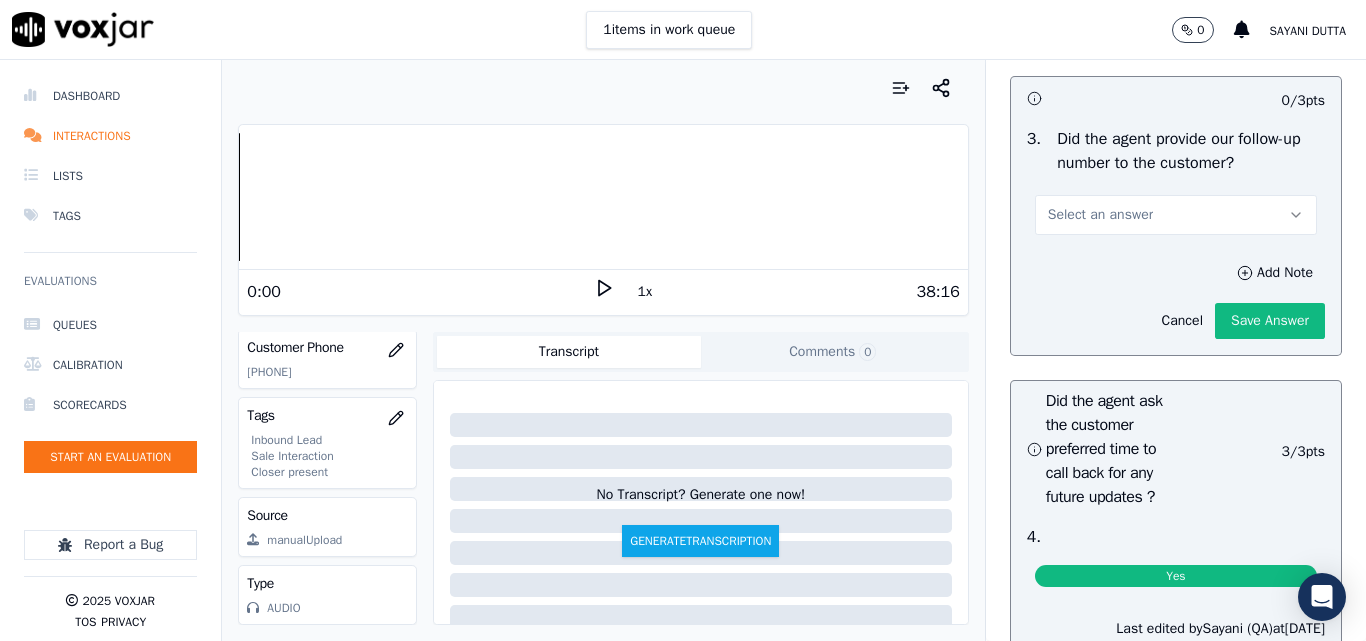 click on "Select an answer" at bounding box center (1100, 215) 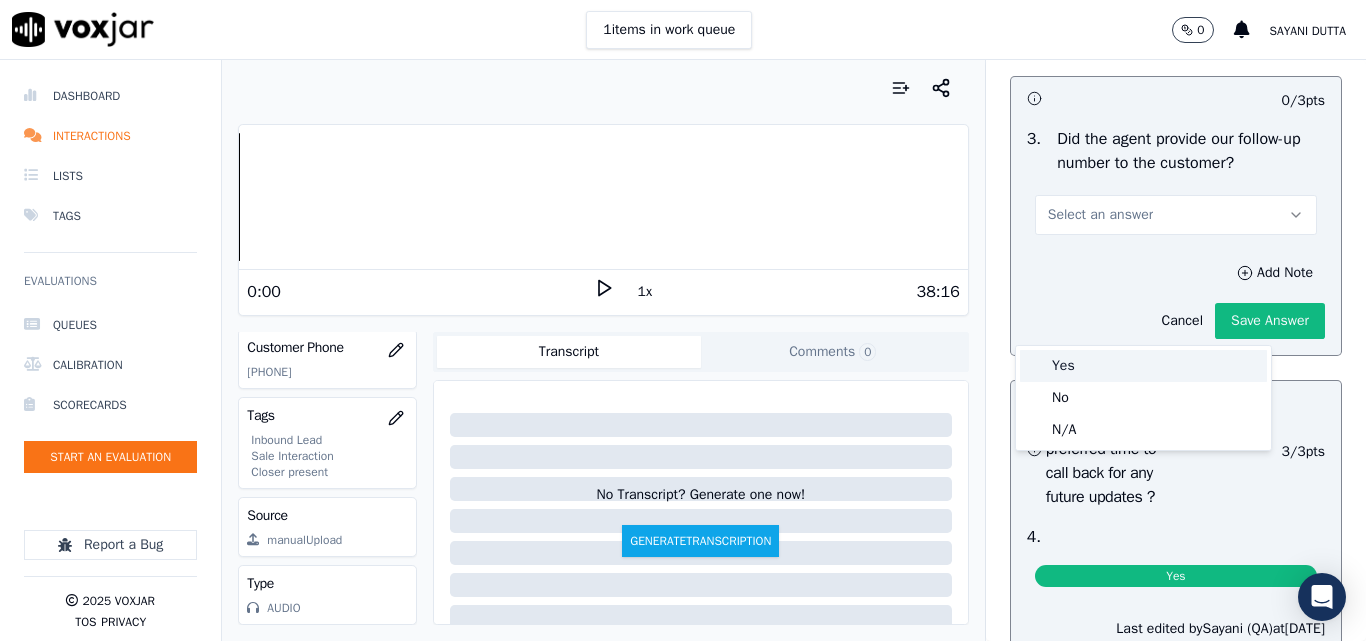 click on "Yes" at bounding box center [1143, 366] 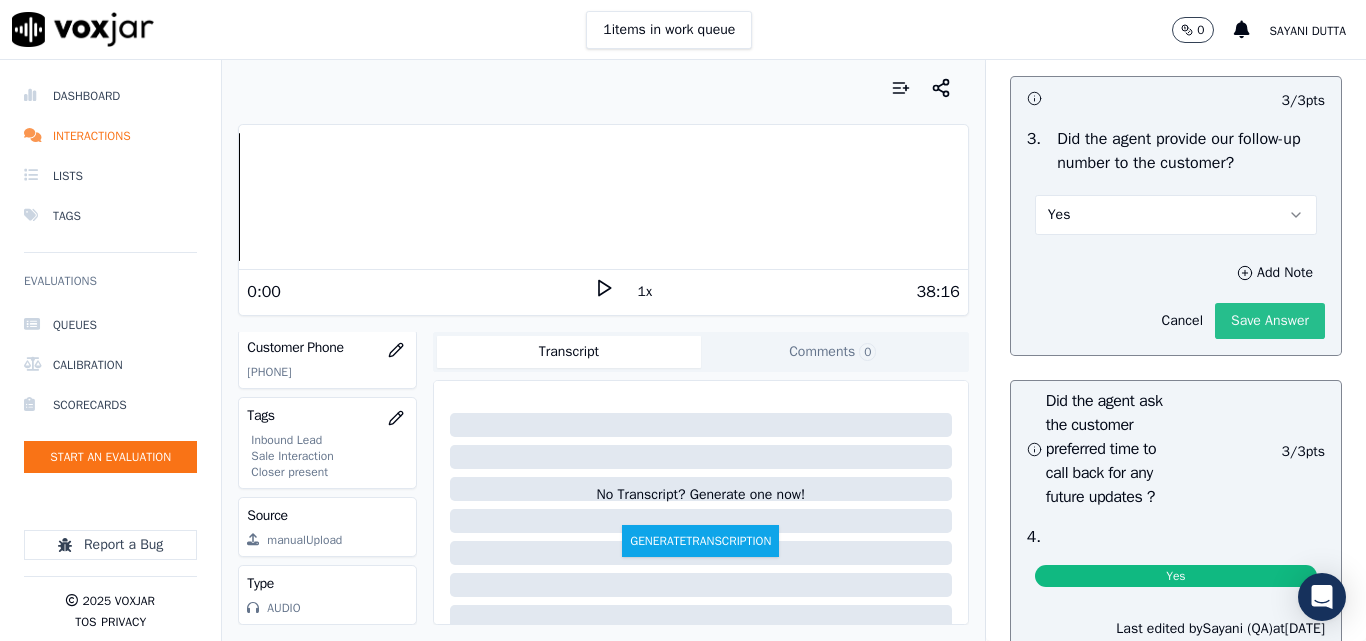 click on "Save Answer" 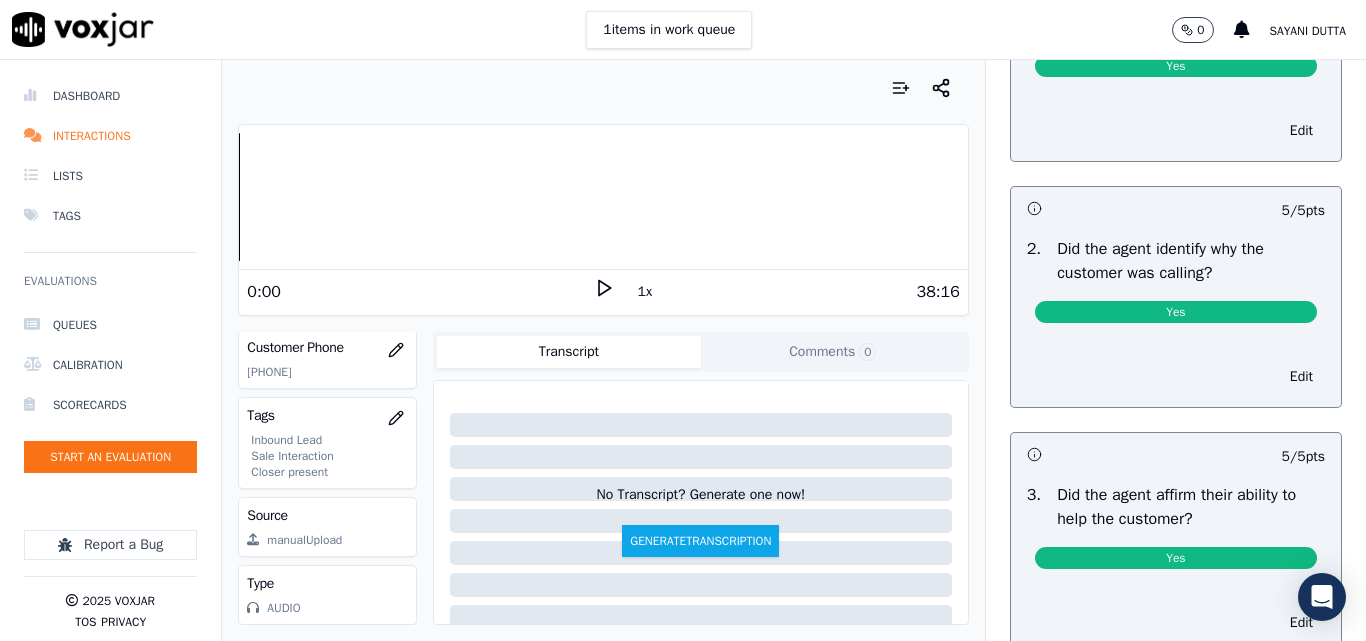 scroll, scrollTop: 0, scrollLeft: 0, axis: both 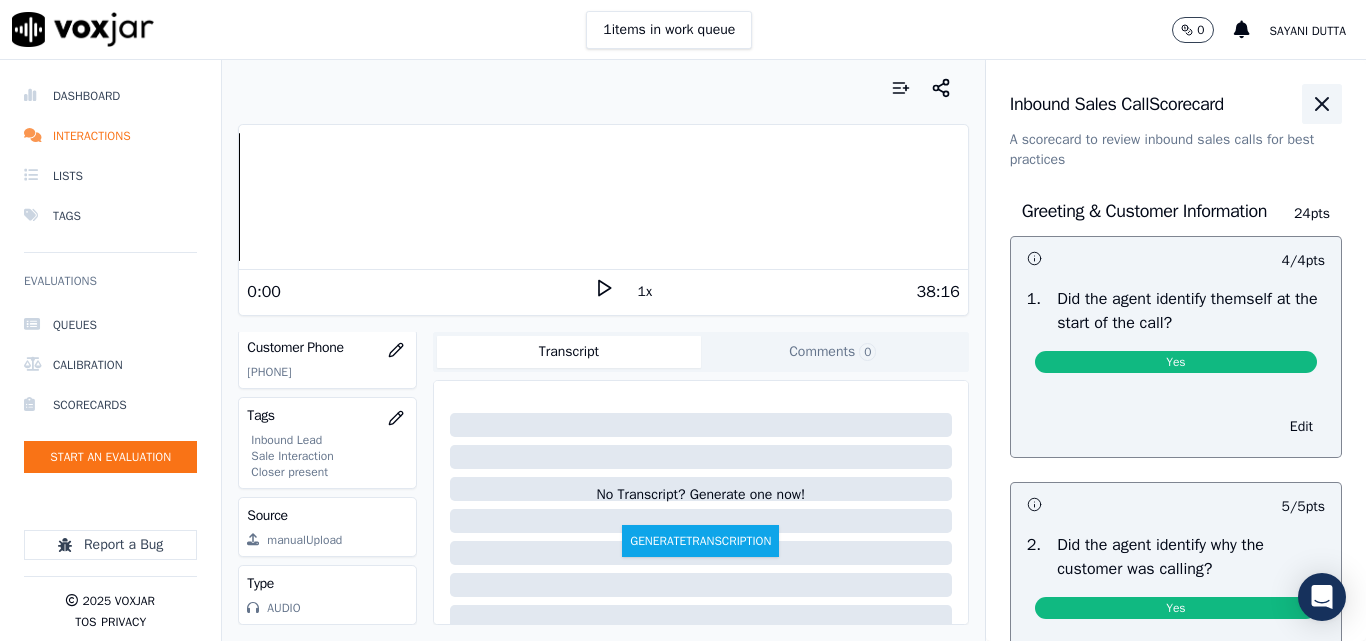 click 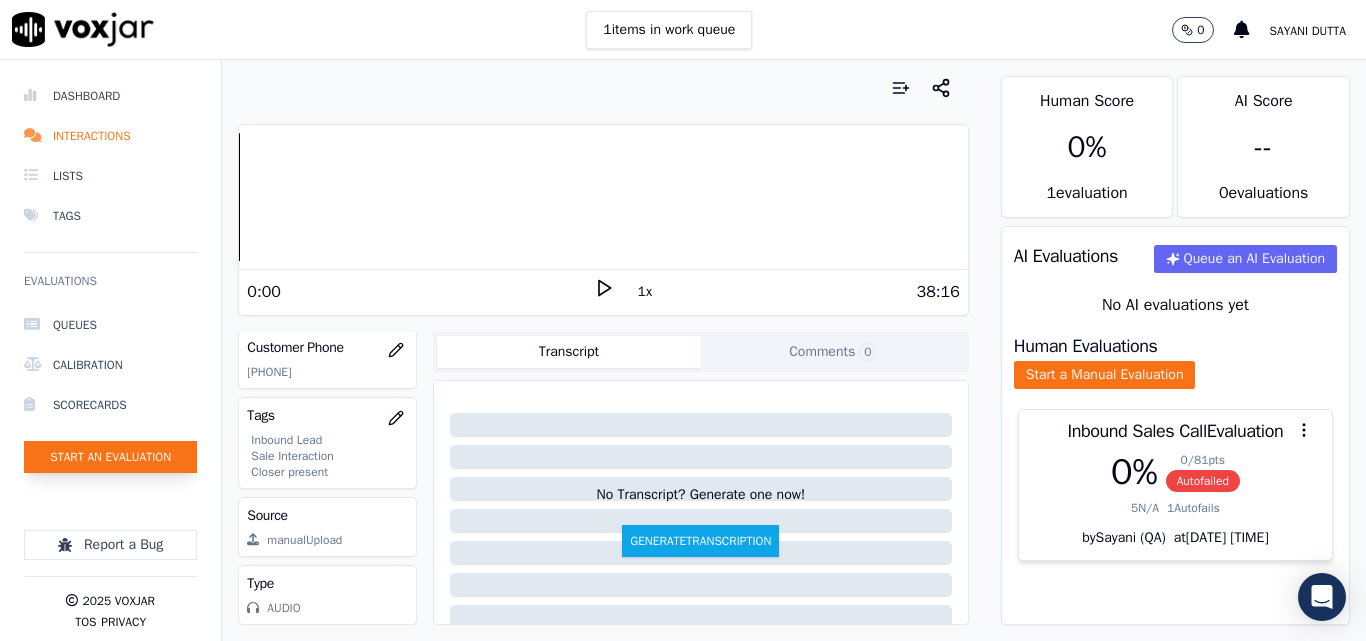 click on "Start an Evaluation" 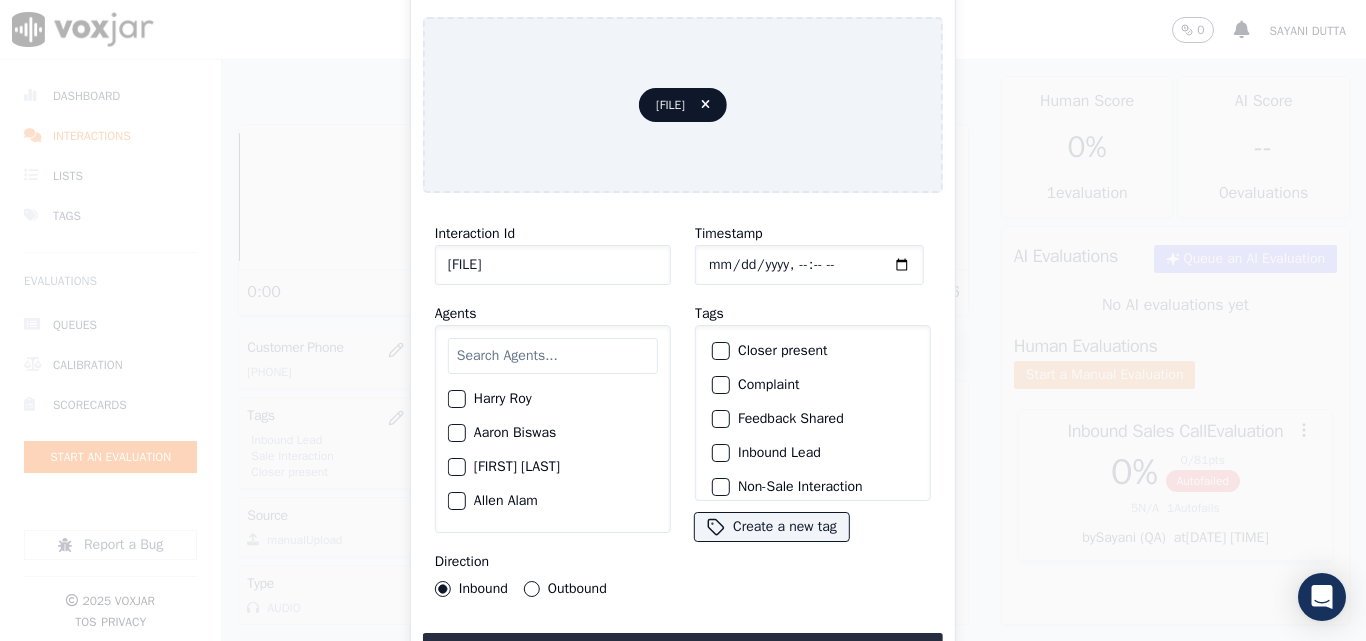 scroll, scrollTop: 0, scrollLeft: 40, axis: horizontal 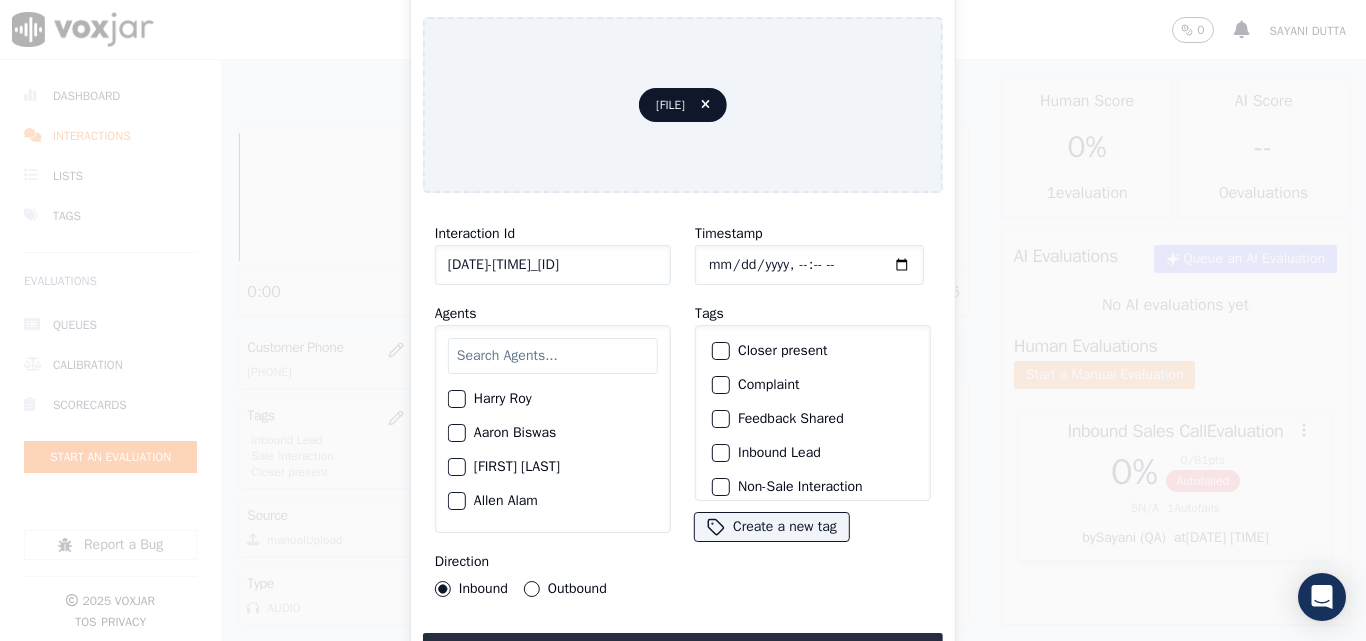 type on "20250717-131235_5709212715-C1" 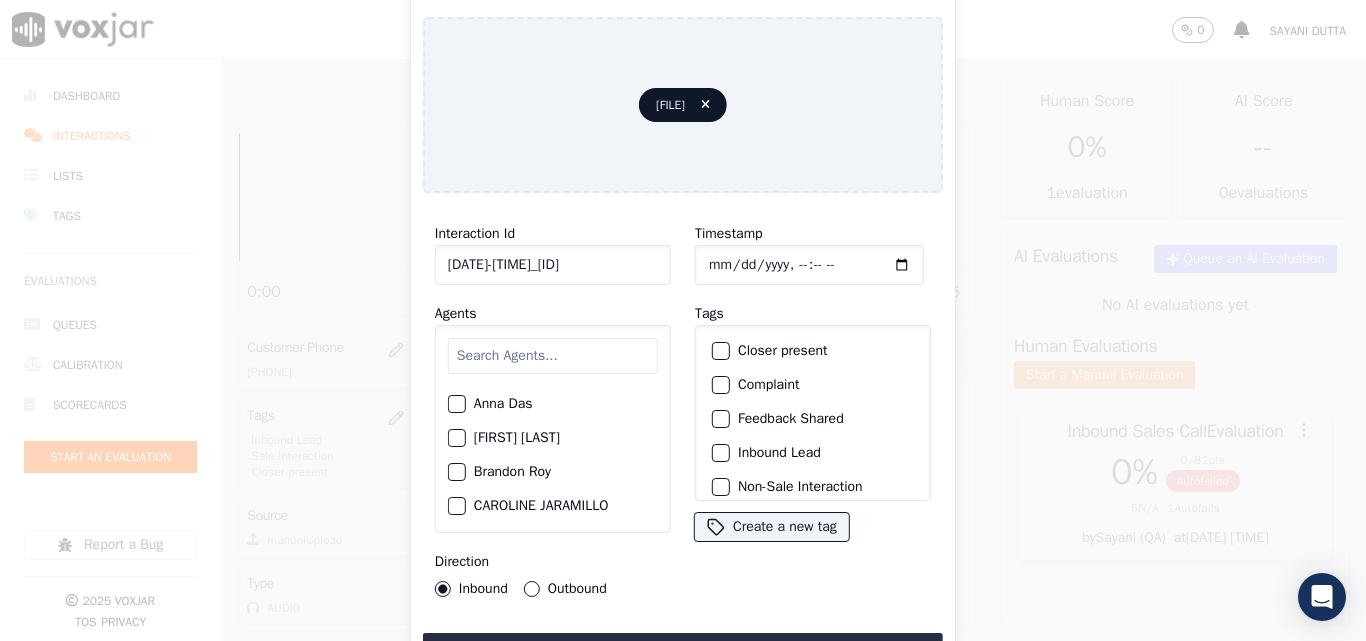 scroll, scrollTop: 200, scrollLeft: 0, axis: vertical 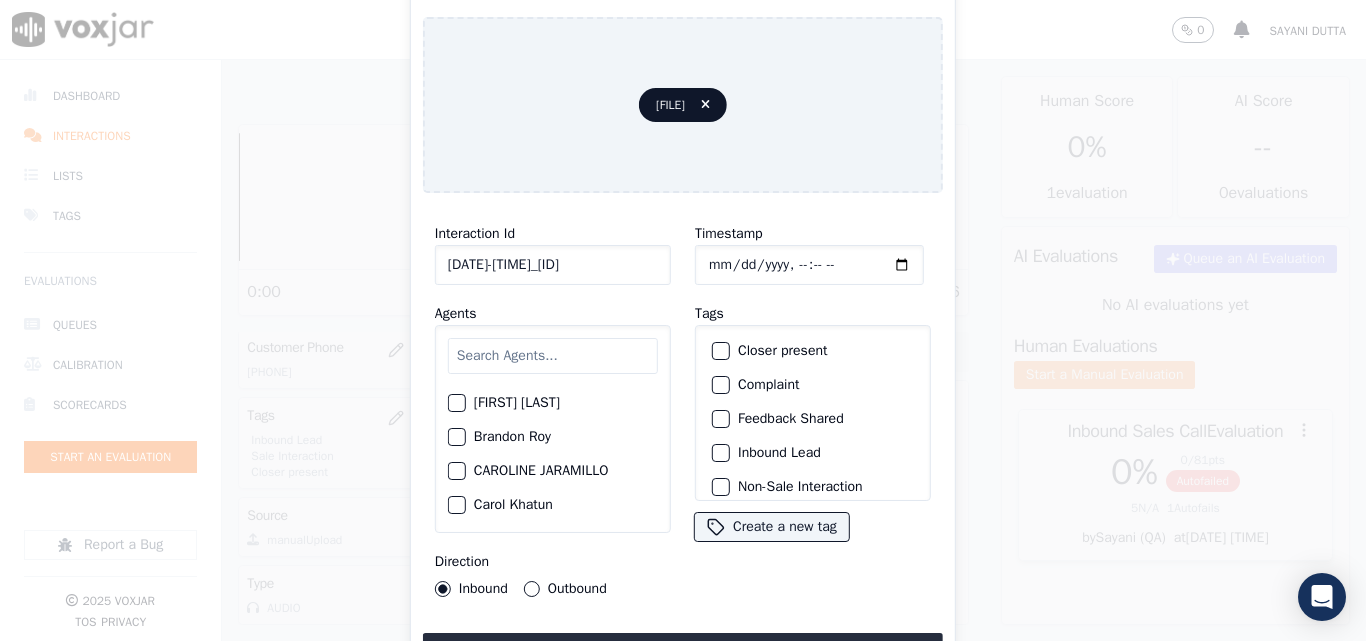 click on "Start an Evaluation   20250717-131235_5709212715-all.mp3       Interaction Id   20250717-131235_5709212715-C1     Agents        Harry  Roy      Aaron Biswas     Alex Akhtar     Allen Alam      Andrew Anwar     Anna Das      Annie Singh     Brandon Roy     CAROLINE JARAMILLO     Carol Khatun     Catherine Roy     Chester Chatterjee     Chris Toppo     Christia Ghosh     DAVID ACUNA     Daniel Ali     David Stephen     Do not Count     Dominick Saha     ELIAN FLOREZ       Edward Banerjee     Ethan Mukherjee     Frank Sarkar     George Aich     ISIS ALZATE     JOSE LOZANO     Jack  Sharma     Jake Saha     James Murtuza     Janet Monterio     Jeniffer Banerjee     Jim Som     John Das     Jordan Shaqib     Justin Alam     Kelvin Chowdhury     LILIBETH VERGARA     LUISA CAMPO      MANUEL CASTILLO     MARY OLIER         MD Dilshad Alam - Justin     MICHELLE MARRERO     Marcus Kunwar     Mark Sharma     Martin Das     Max Sarkar     Mike Chhetri     Nick Saraf     Nigel Phillips     Nolan Mahanta" 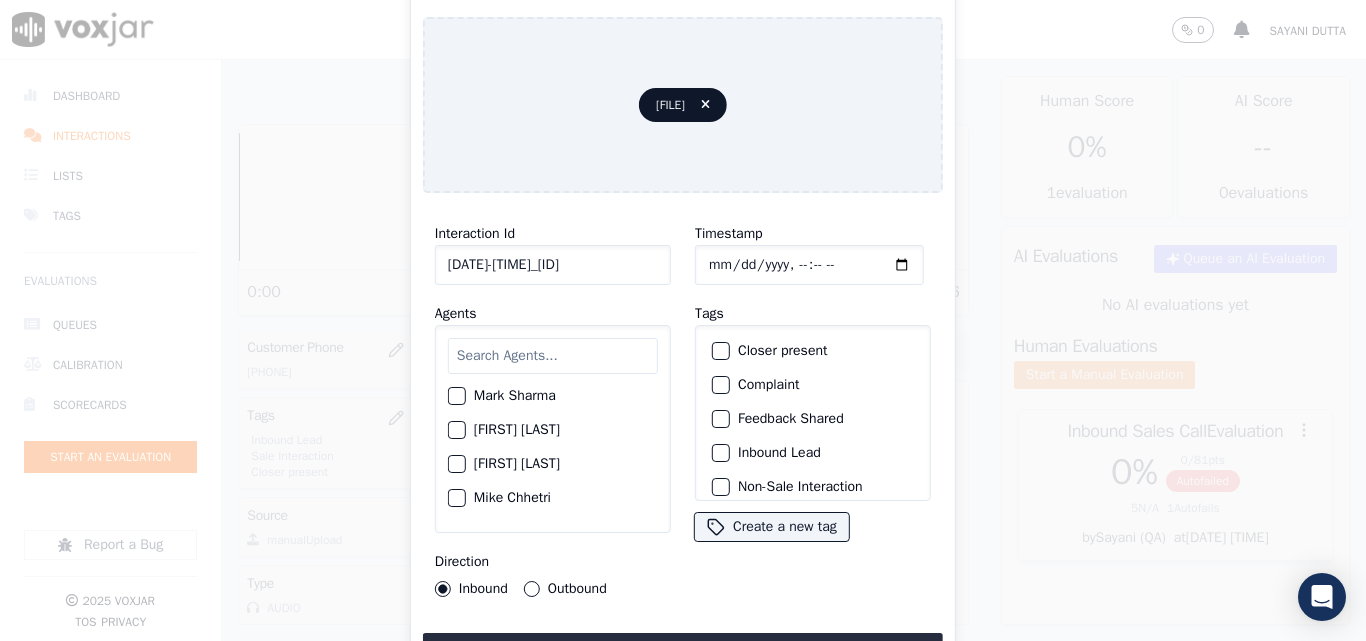 scroll, scrollTop: 1500, scrollLeft: 0, axis: vertical 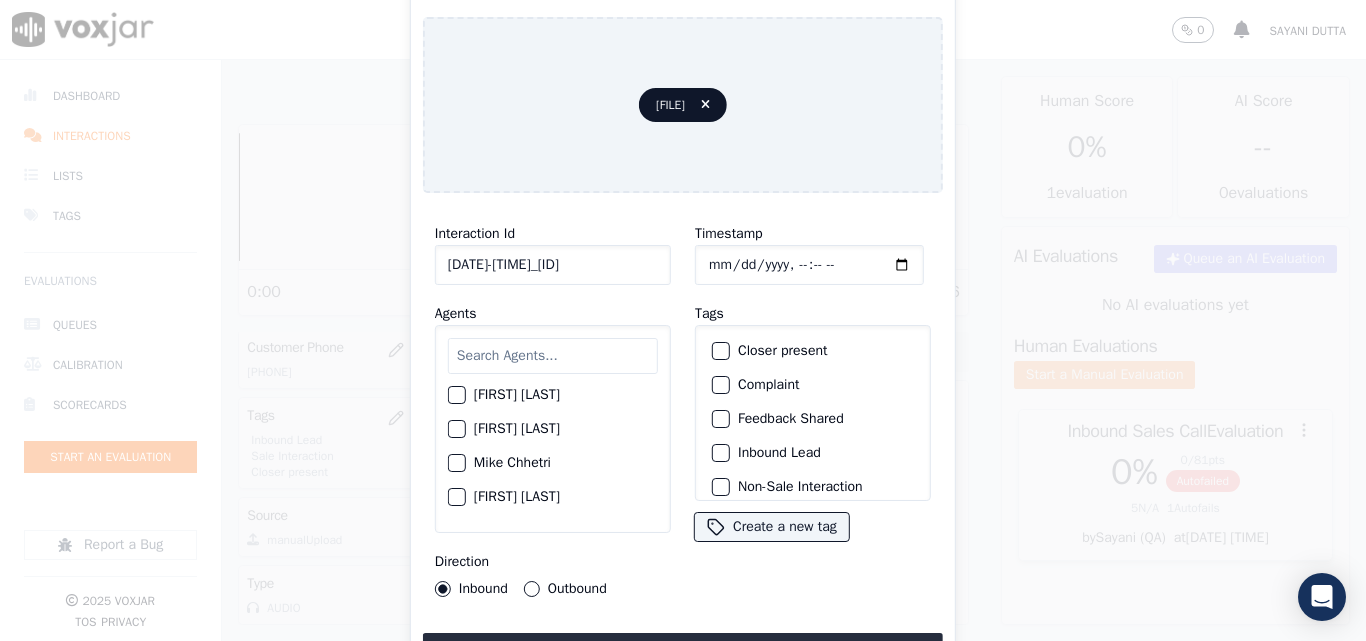 click on "Martin Das" 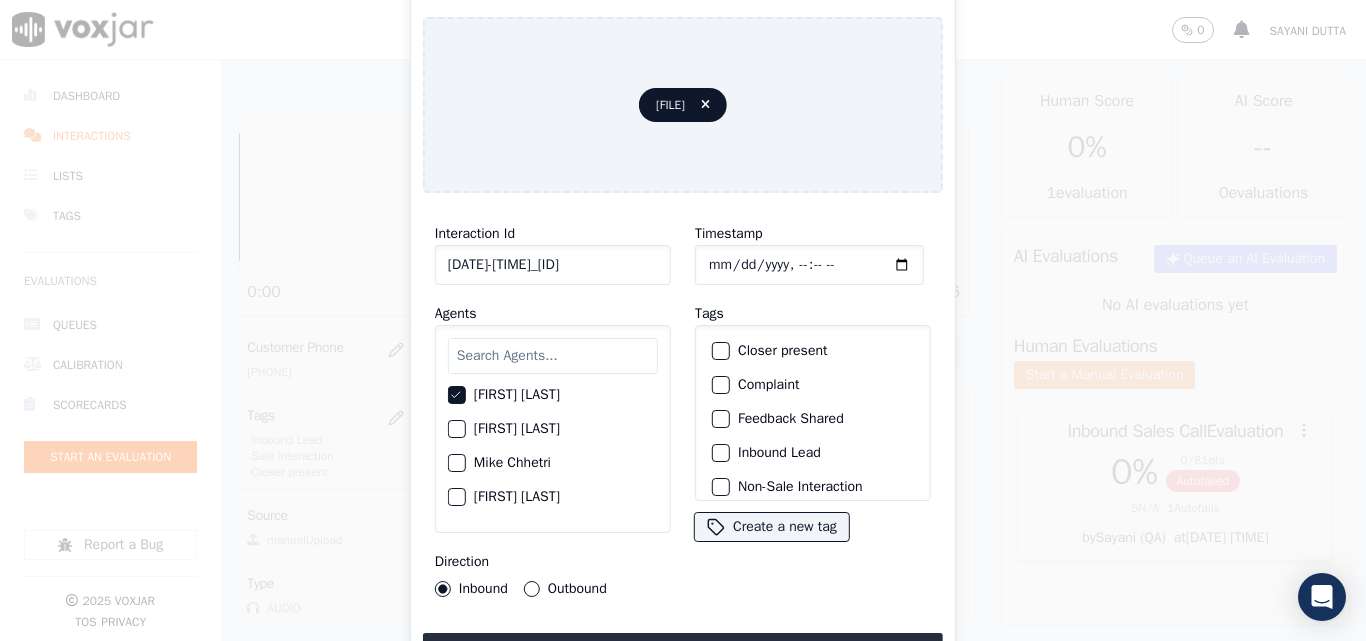 click on "Closer present" 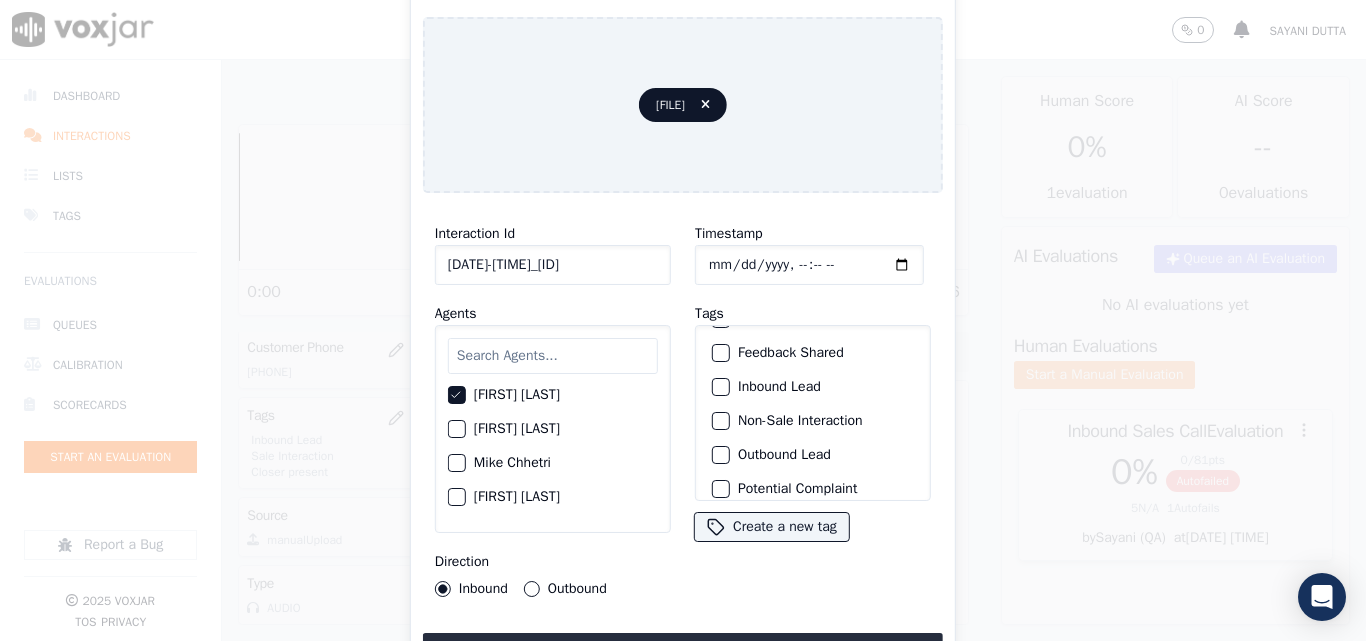 scroll, scrollTop: 100, scrollLeft: 0, axis: vertical 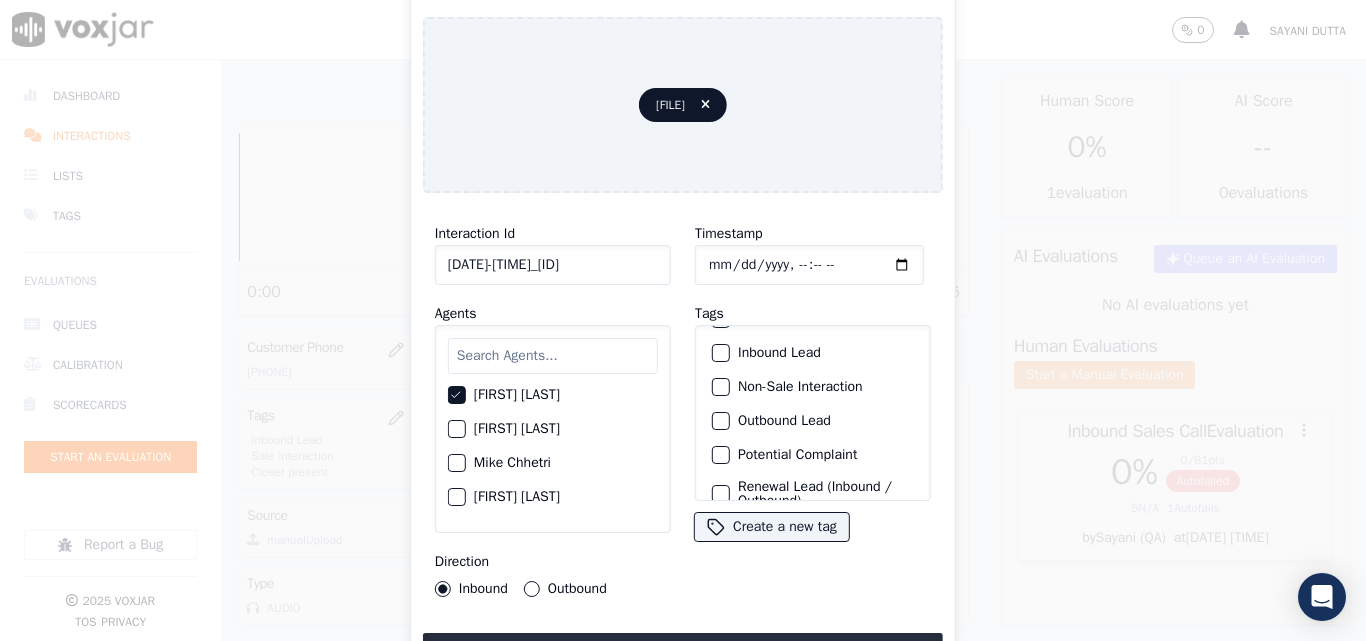 click on "Inbound Lead" 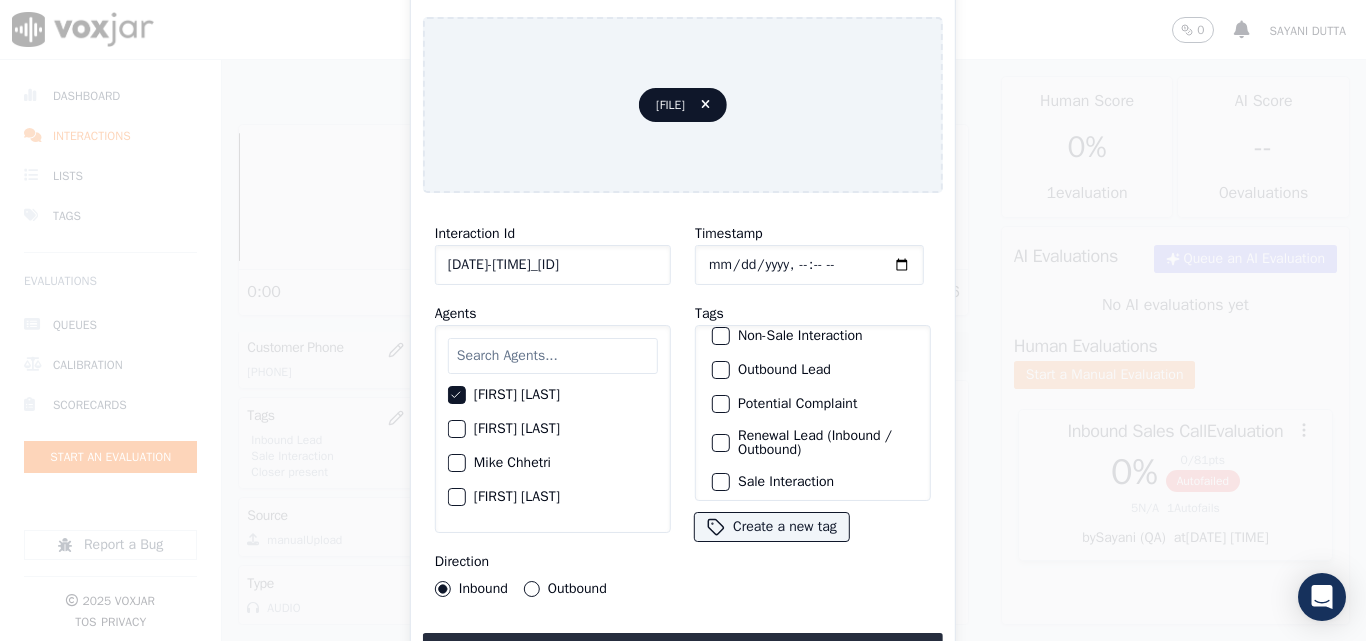 scroll, scrollTop: 173, scrollLeft: 0, axis: vertical 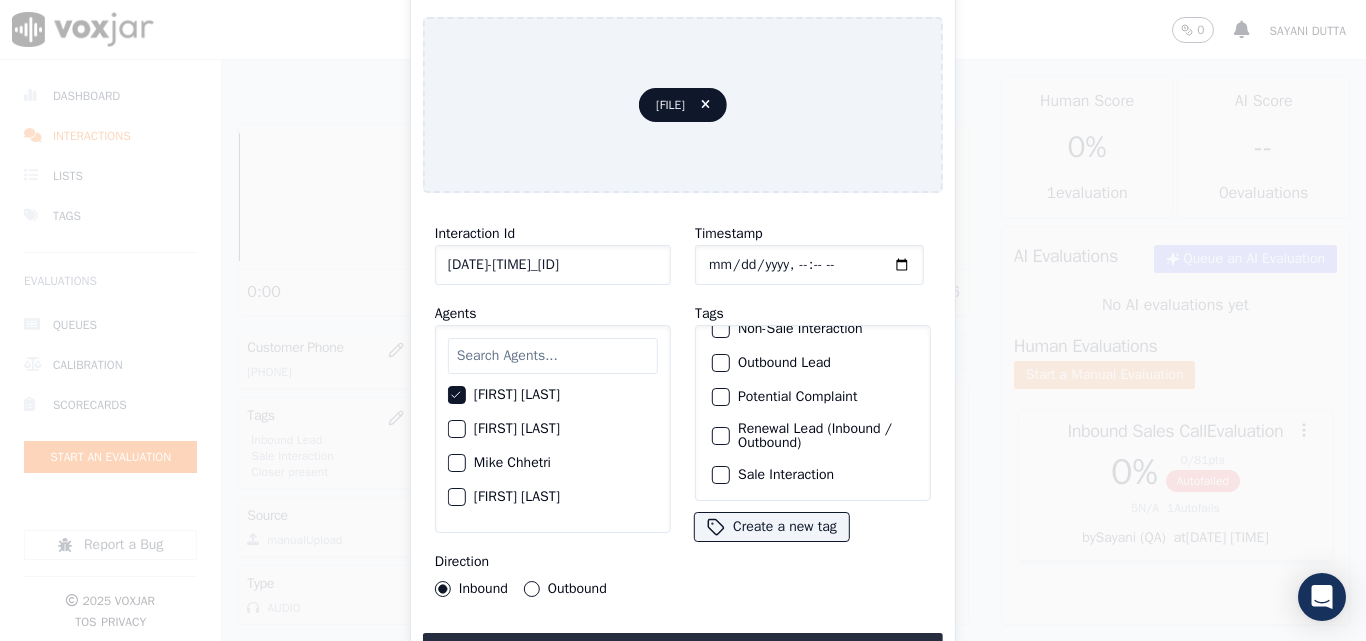 click on "Sale Interaction" 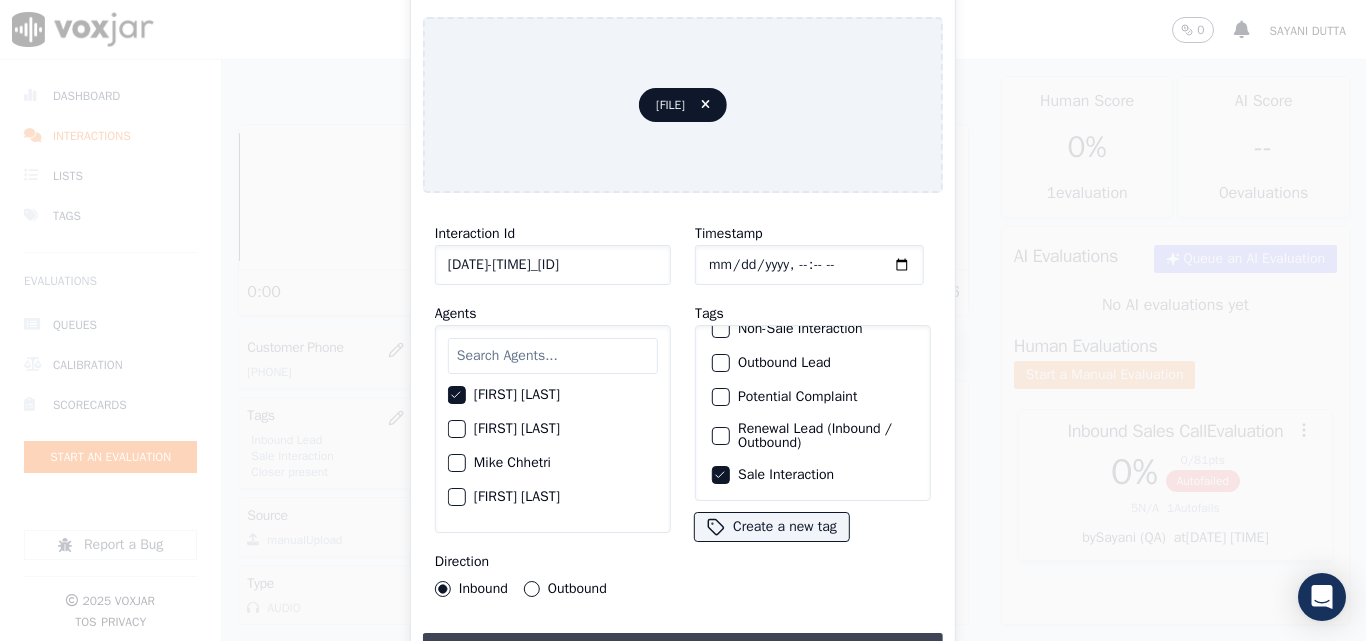 click on "Upload interaction to start evaluation" at bounding box center (683, 651) 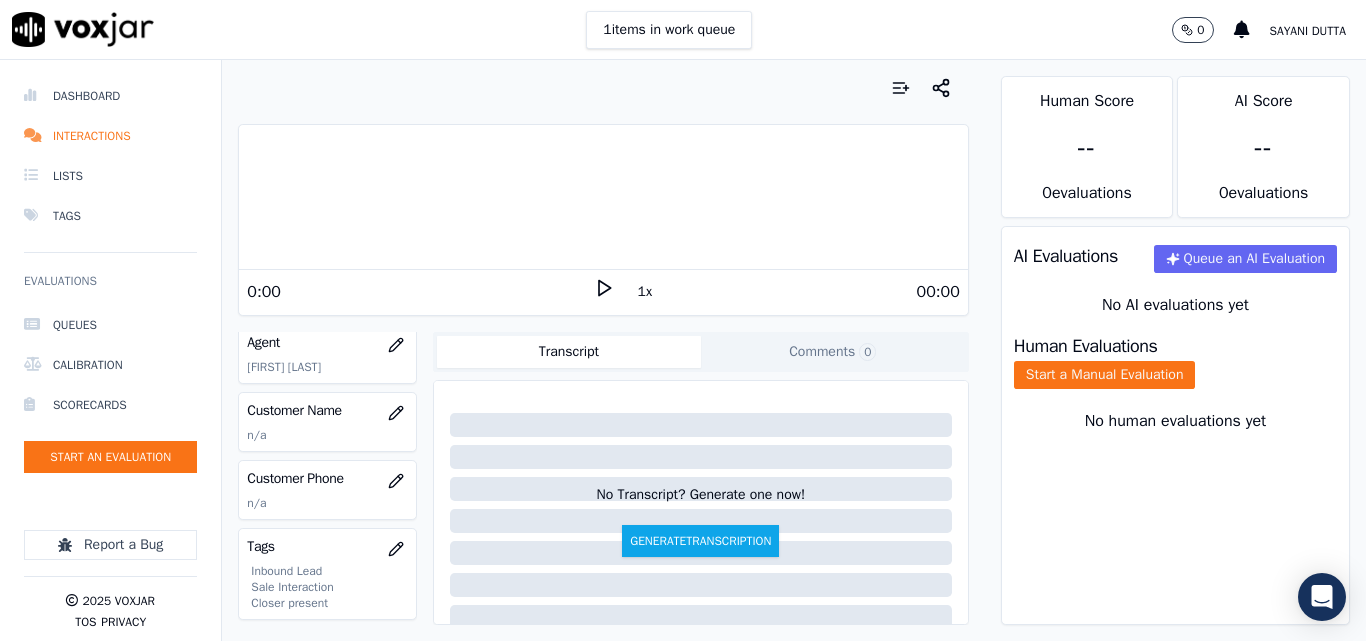 scroll, scrollTop: 204, scrollLeft: 0, axis: vertical 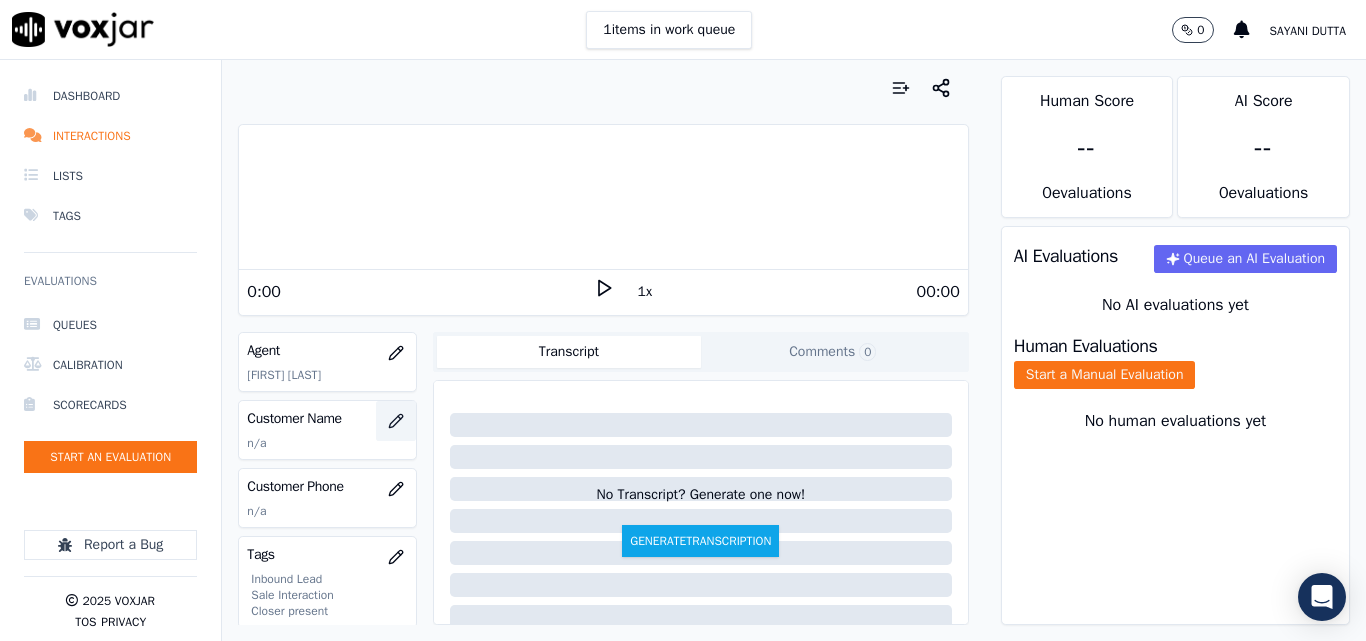 click 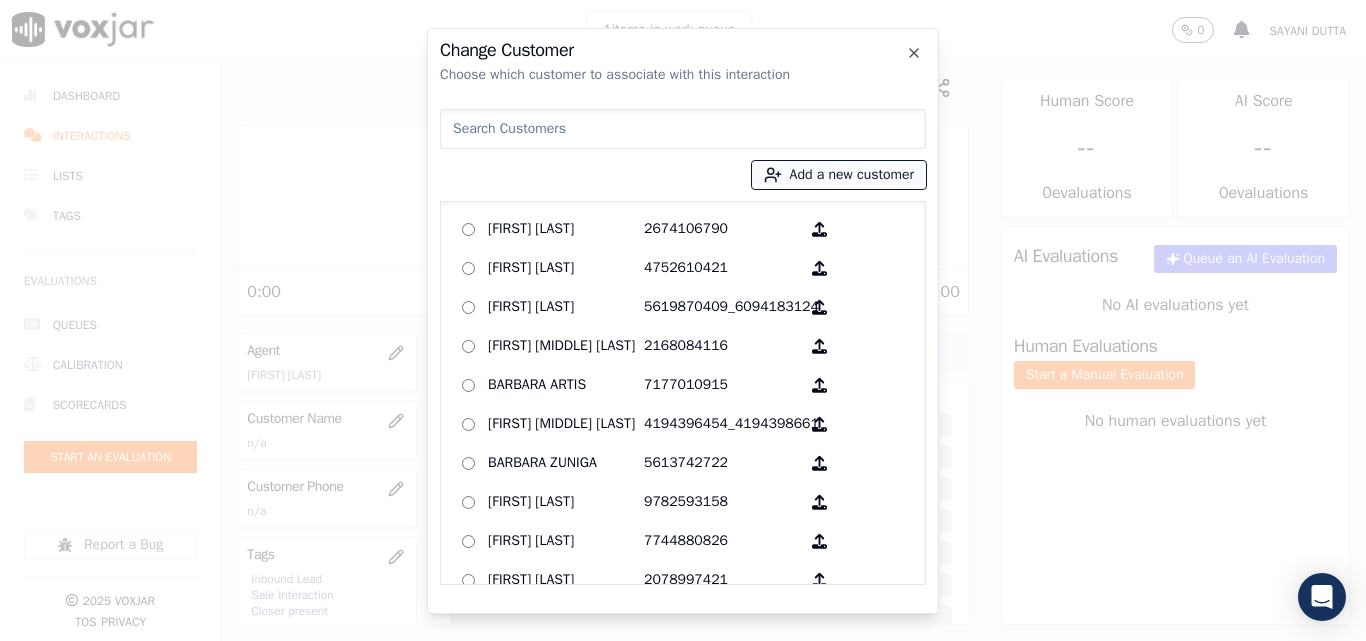 click on "Add a new customer" at bounding box center (839, 175) 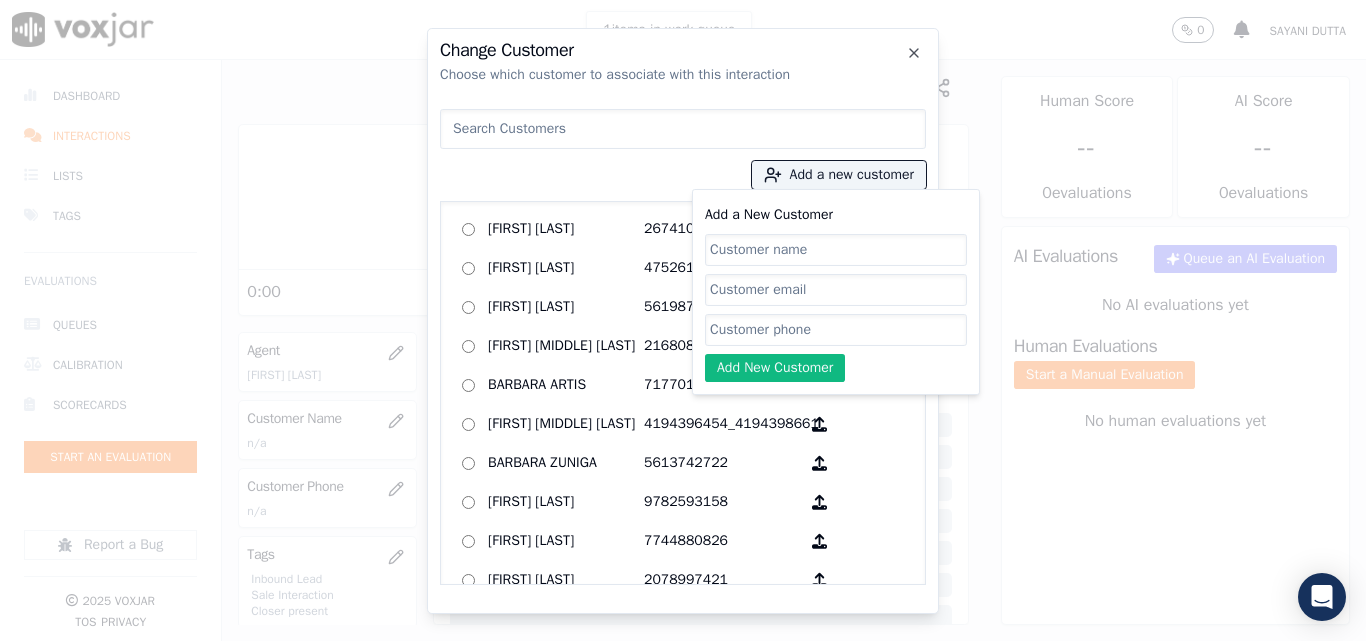 click on "Add a New Customer" 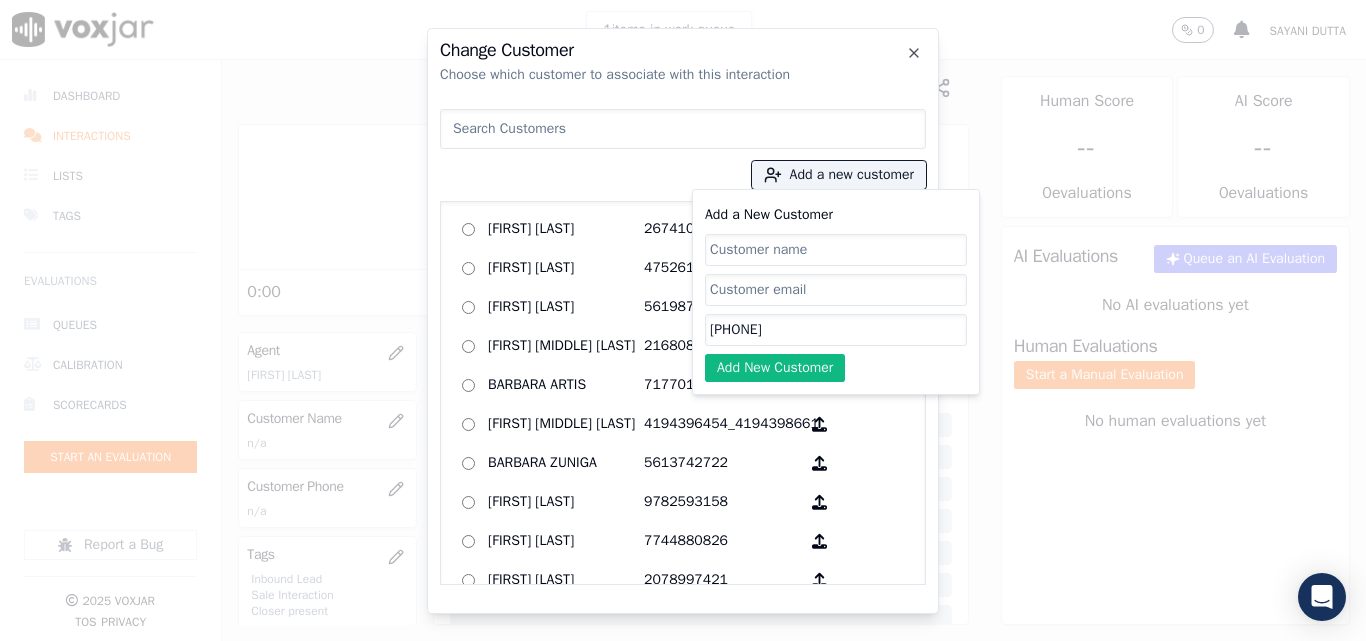 type on "5709212715" 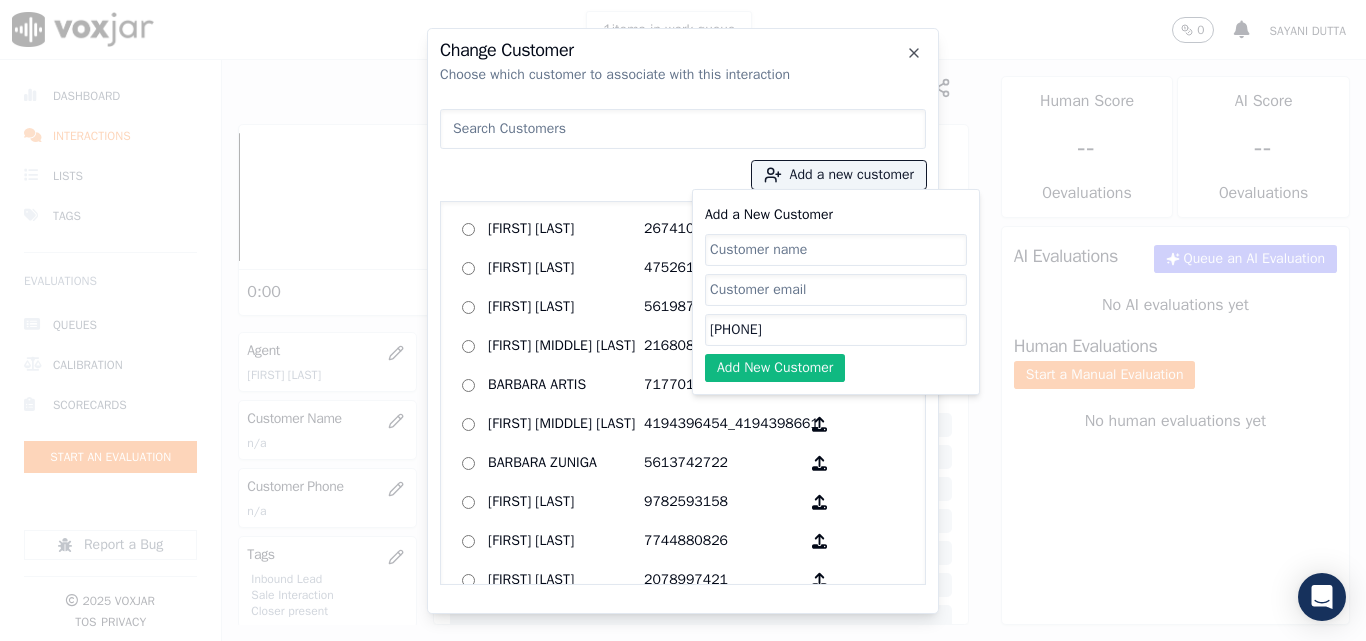 click on "Add a New Customer" 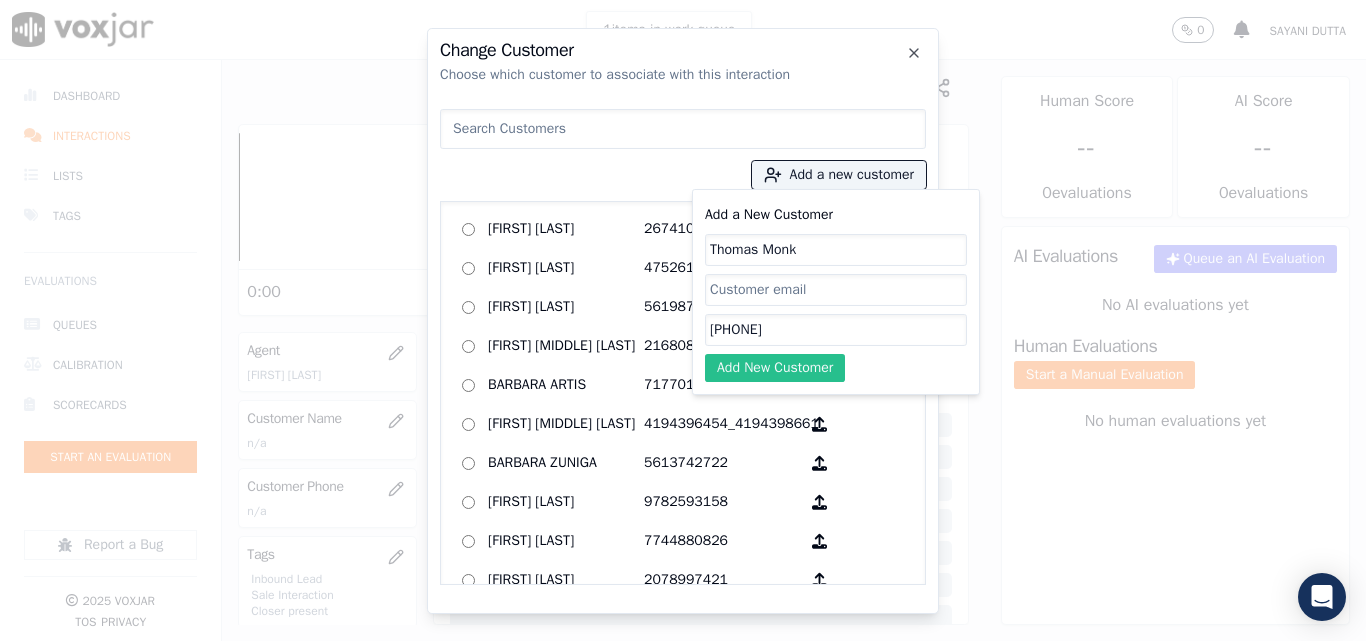 type on "Thomas Monk" 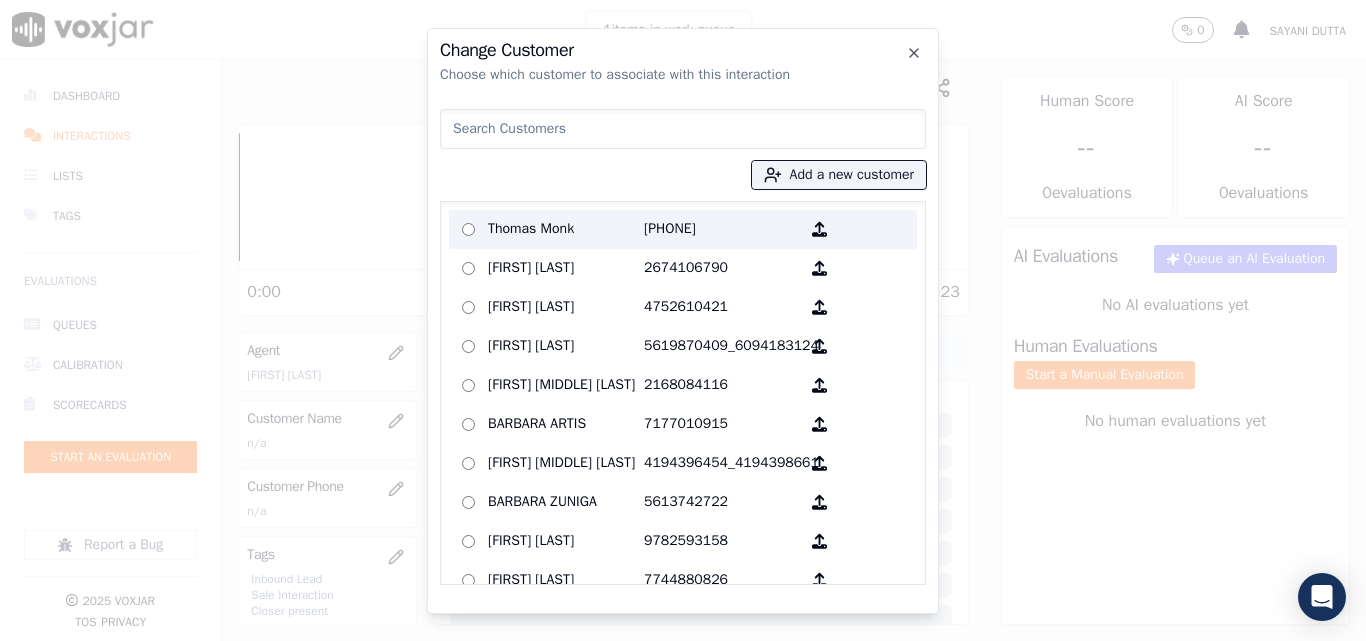 click on "Thomas Monk" at bounding box center (566, 229) 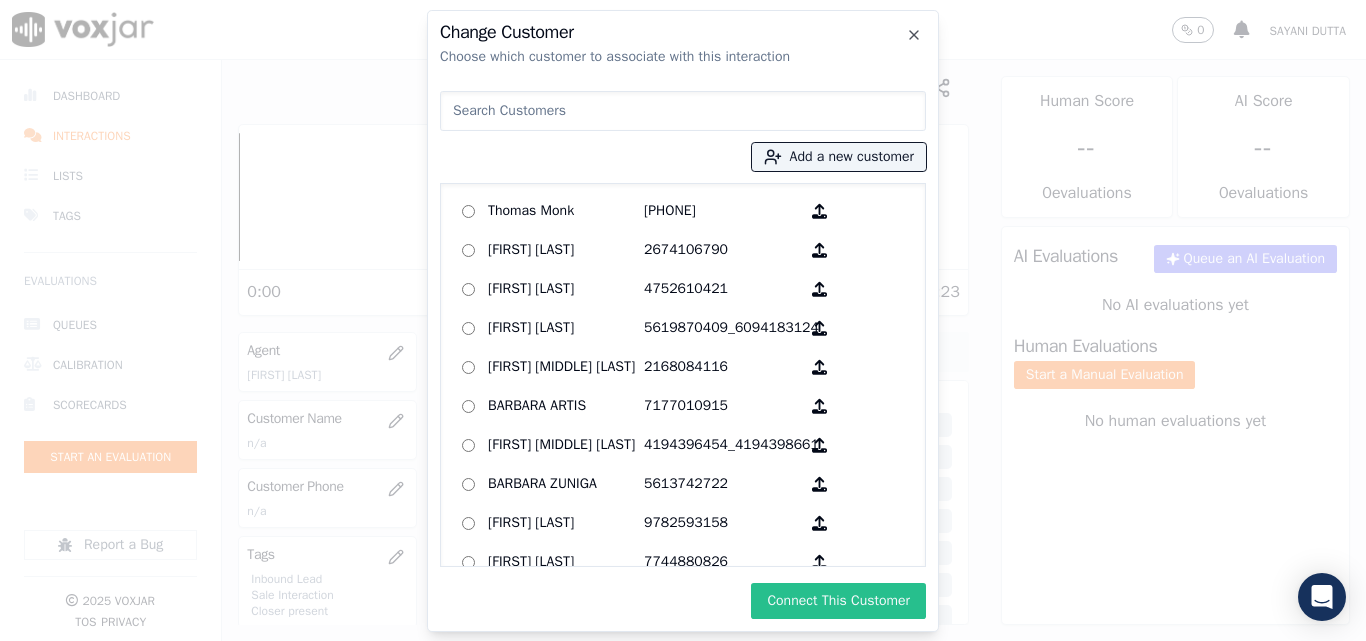 click on "Connect This Customer" at bounding box center (838, 601) 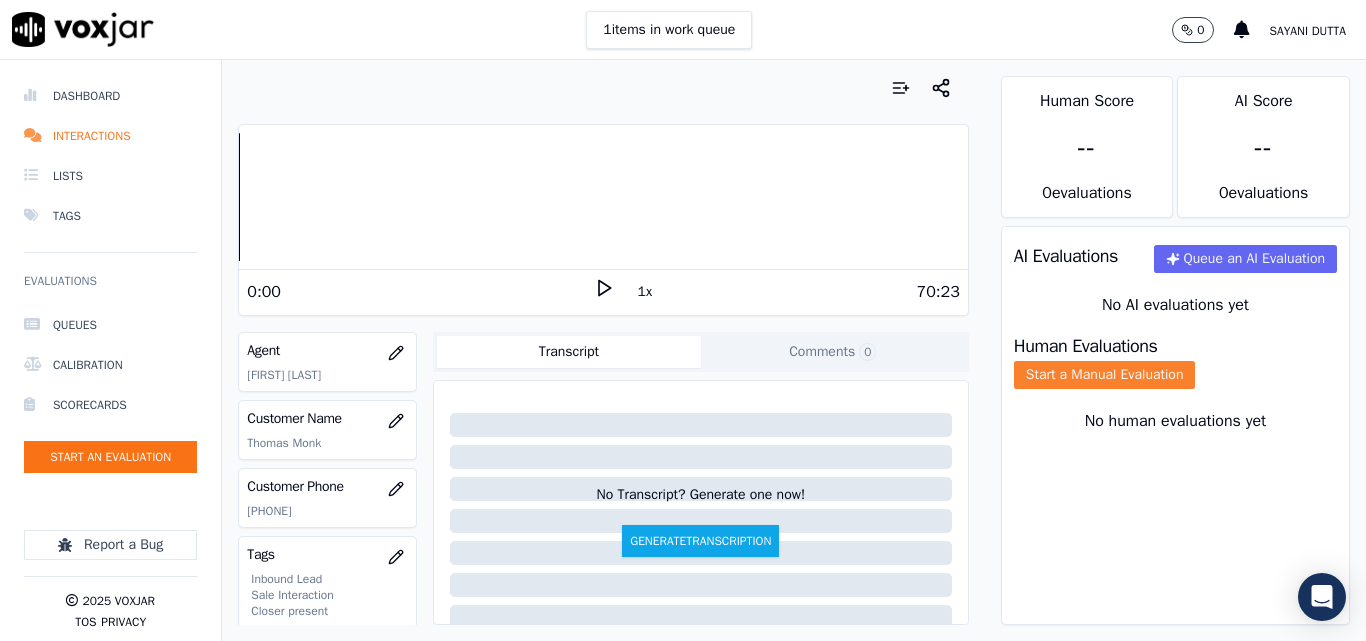 click on "Start a Manual Evaluation" 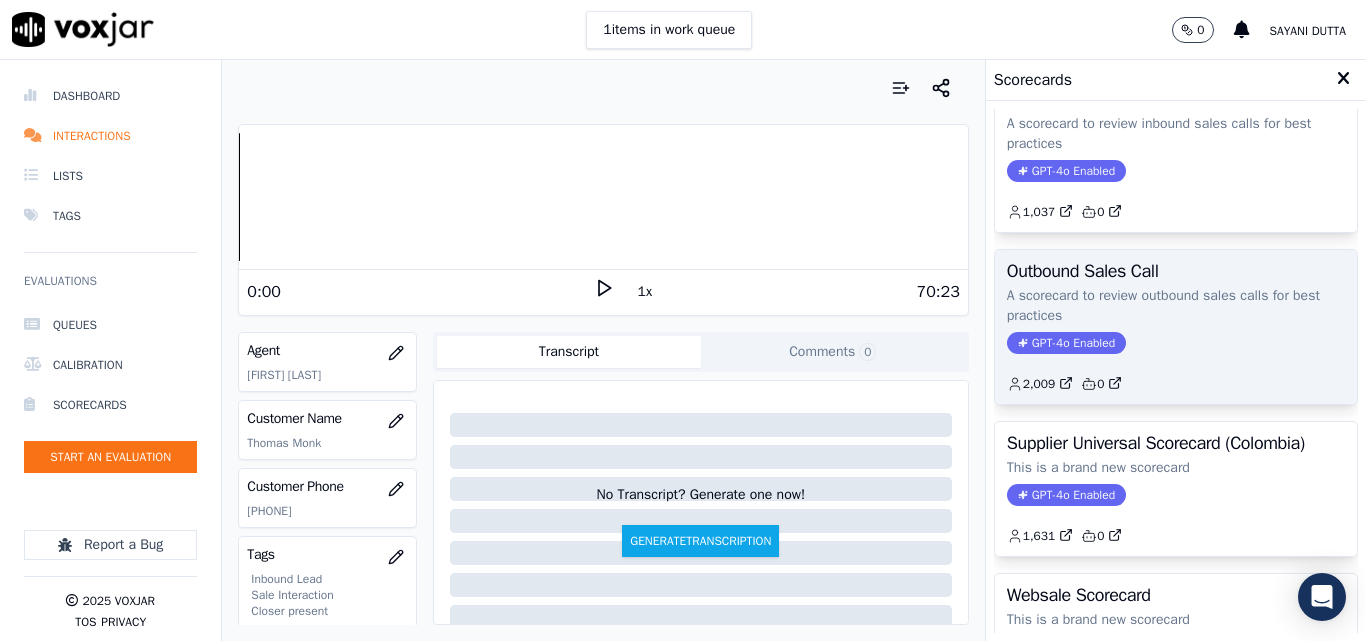 scroll, scrollTop: 100, scrollLeft: 0, axis: vertical 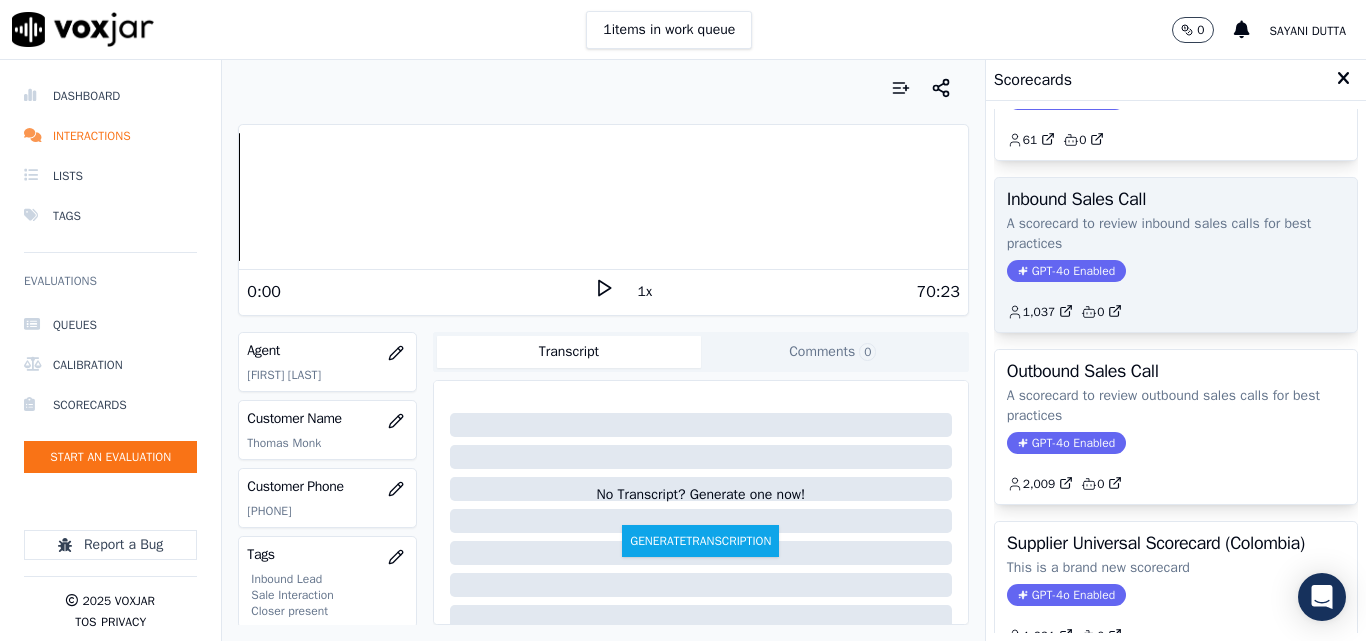 click on "1,037         0" 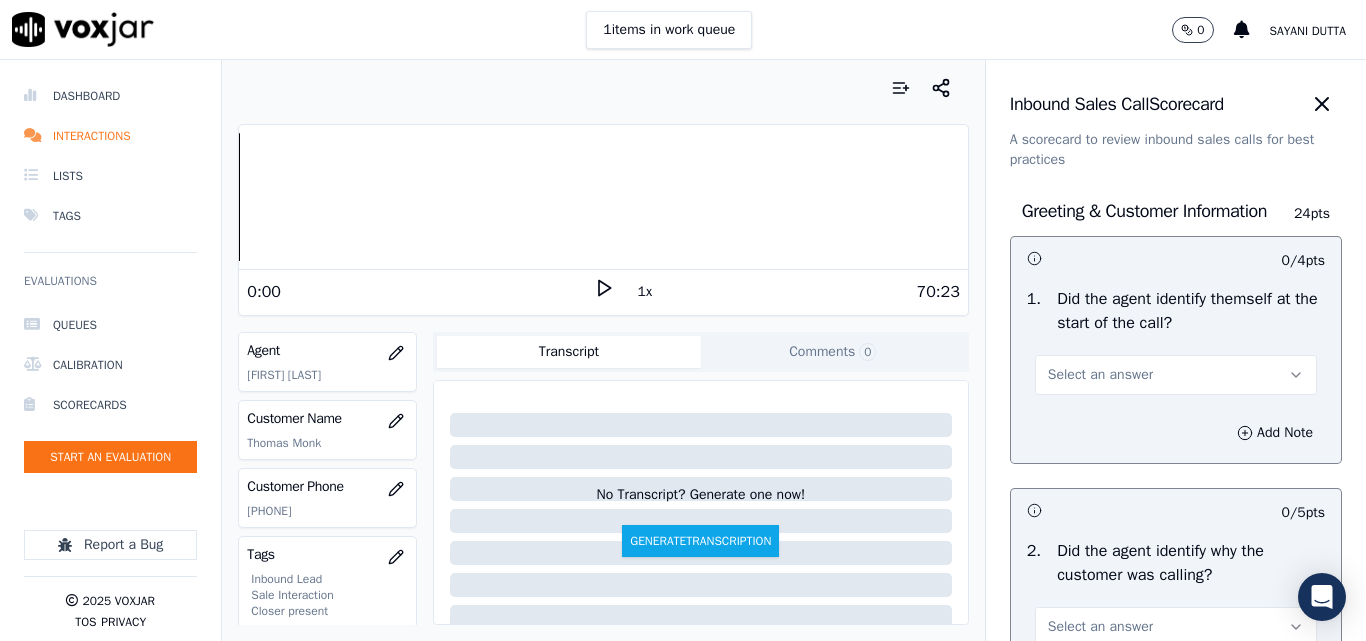 click on "Select an answer" at bounding box center [1100, 375] 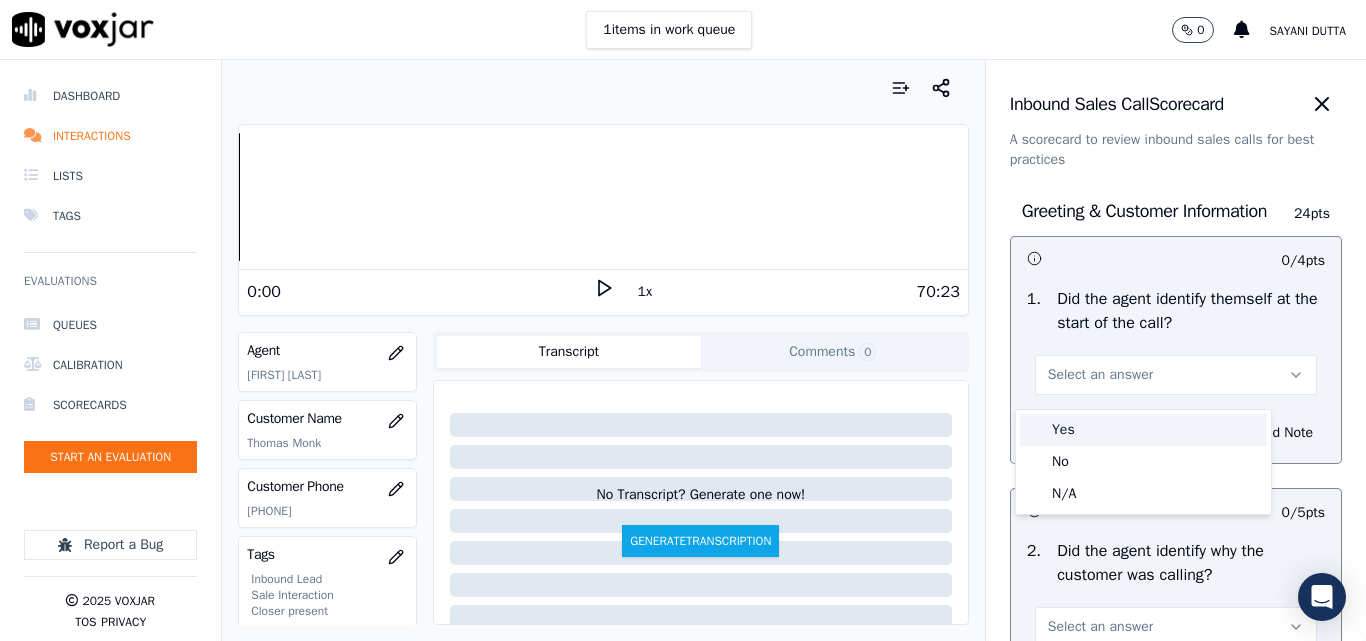 click on "Yes" at bounding box center (1143, 430) 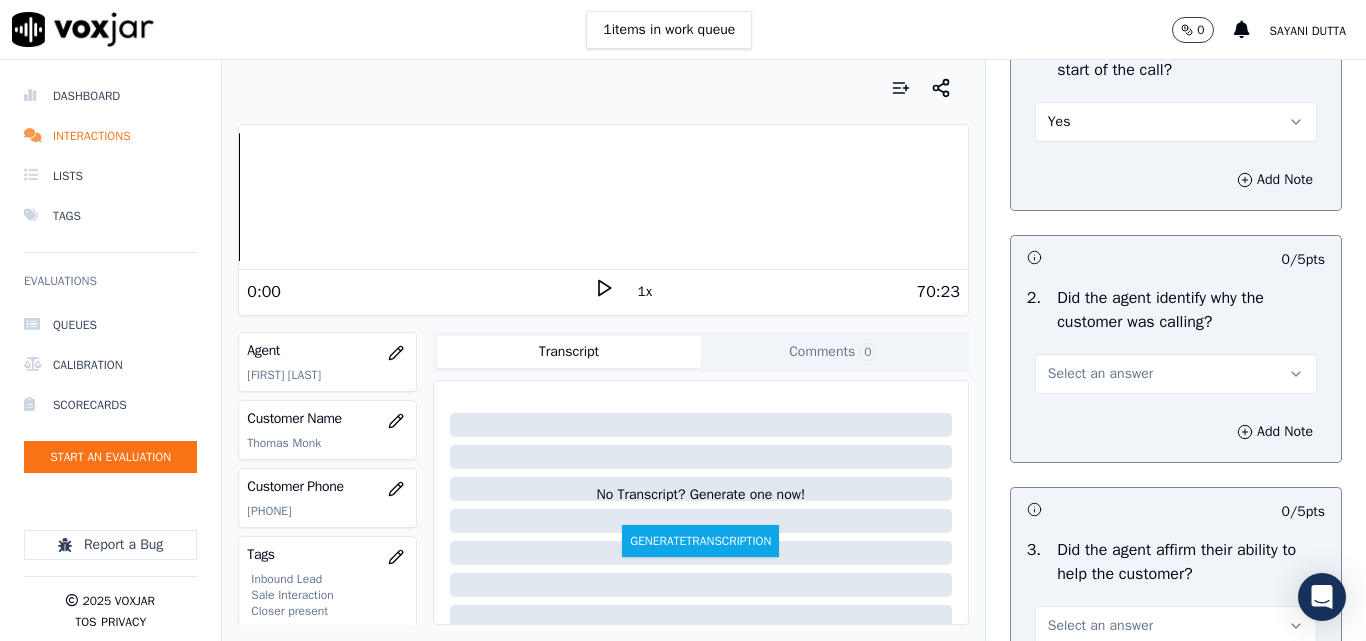scroll, scrollTop: 300, scrollLeft: 0, axis: vertical 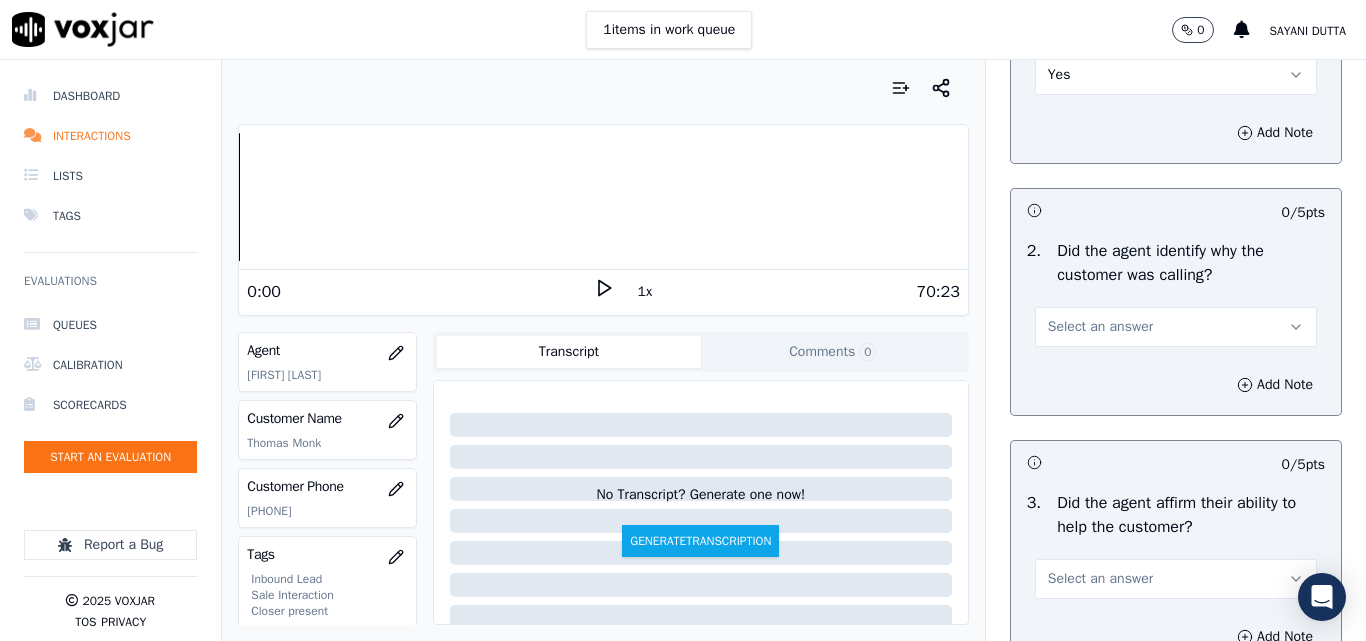 click on "Select an answer" at bounding box center [1100, 327] 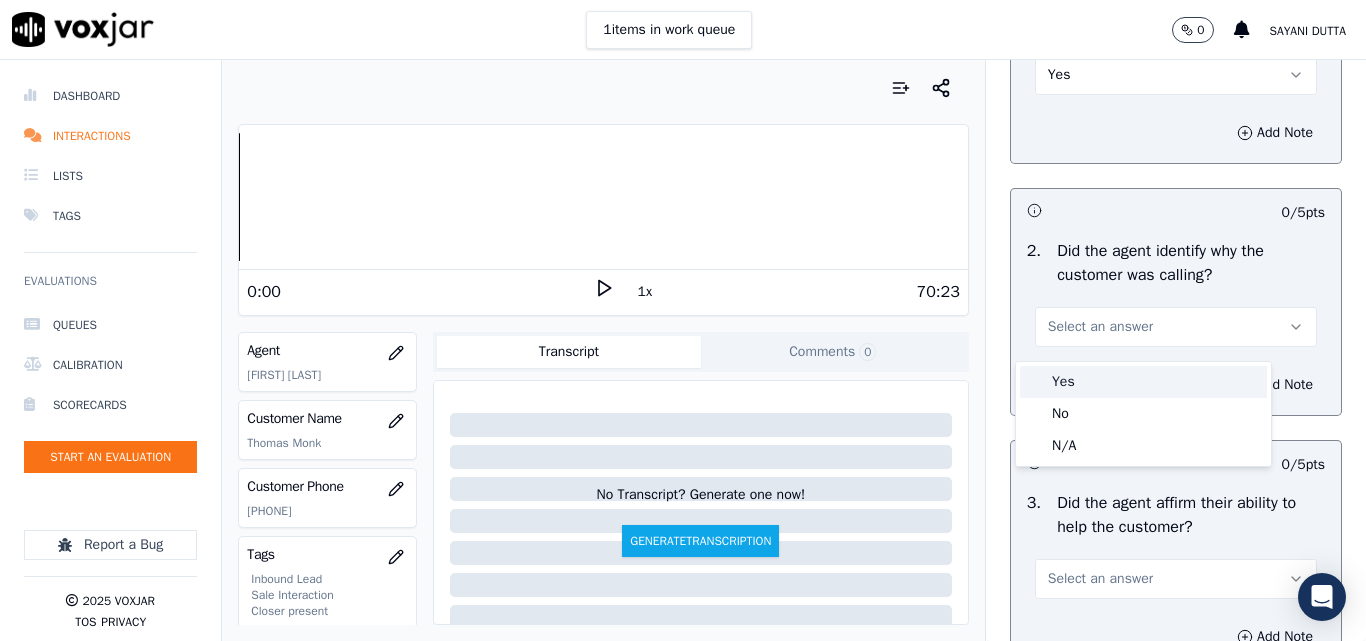 click on "Yes" at bounding box center [1143, 382] 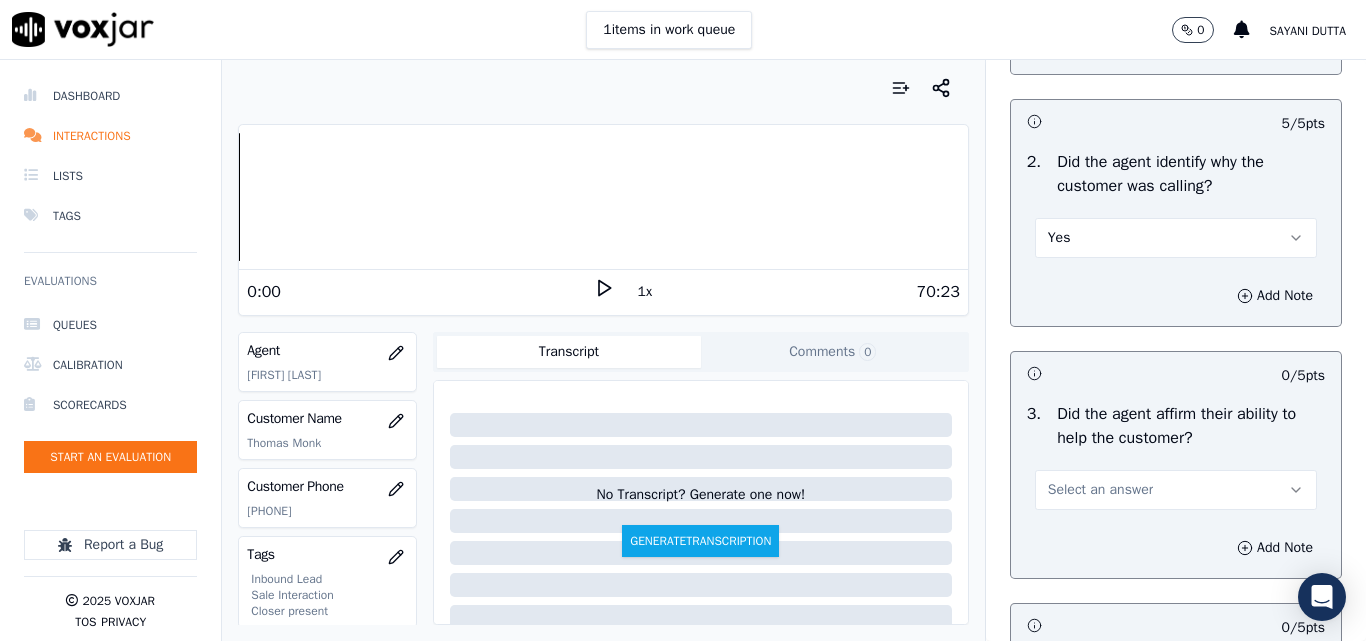 scroll, scrollTop: 500, scrollLeft: 0, axis: vertical 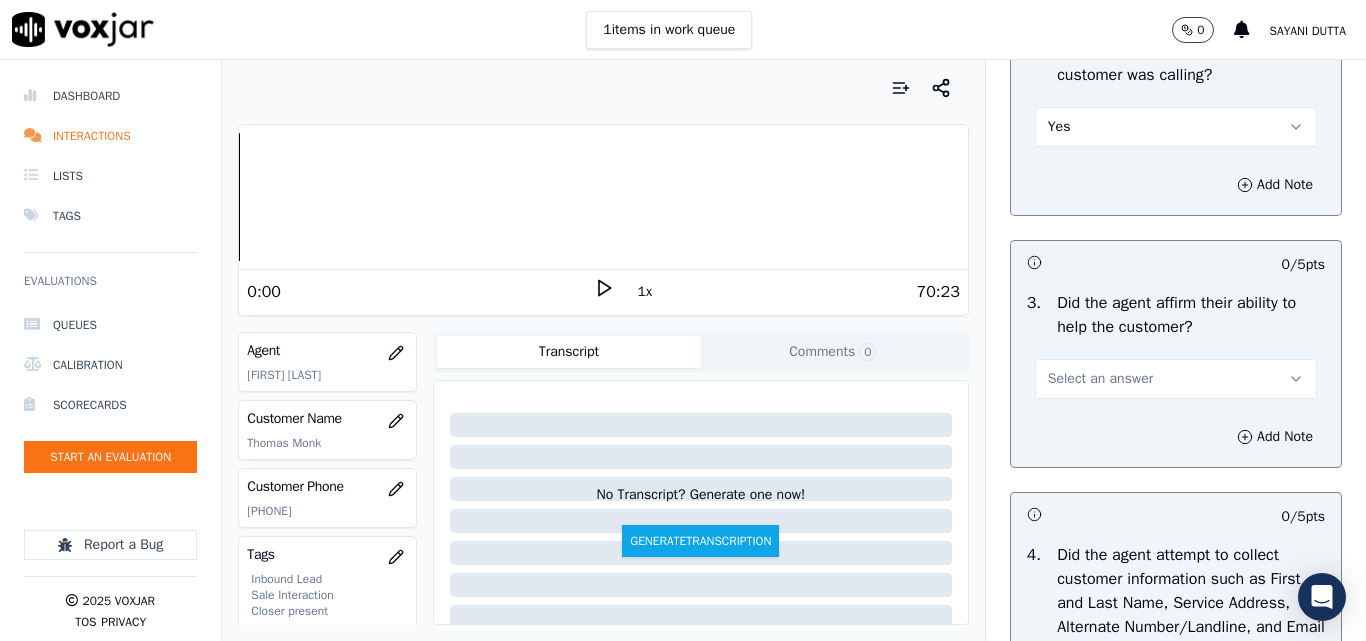 click on "Select an answer" at bounding box center [1100, 379] 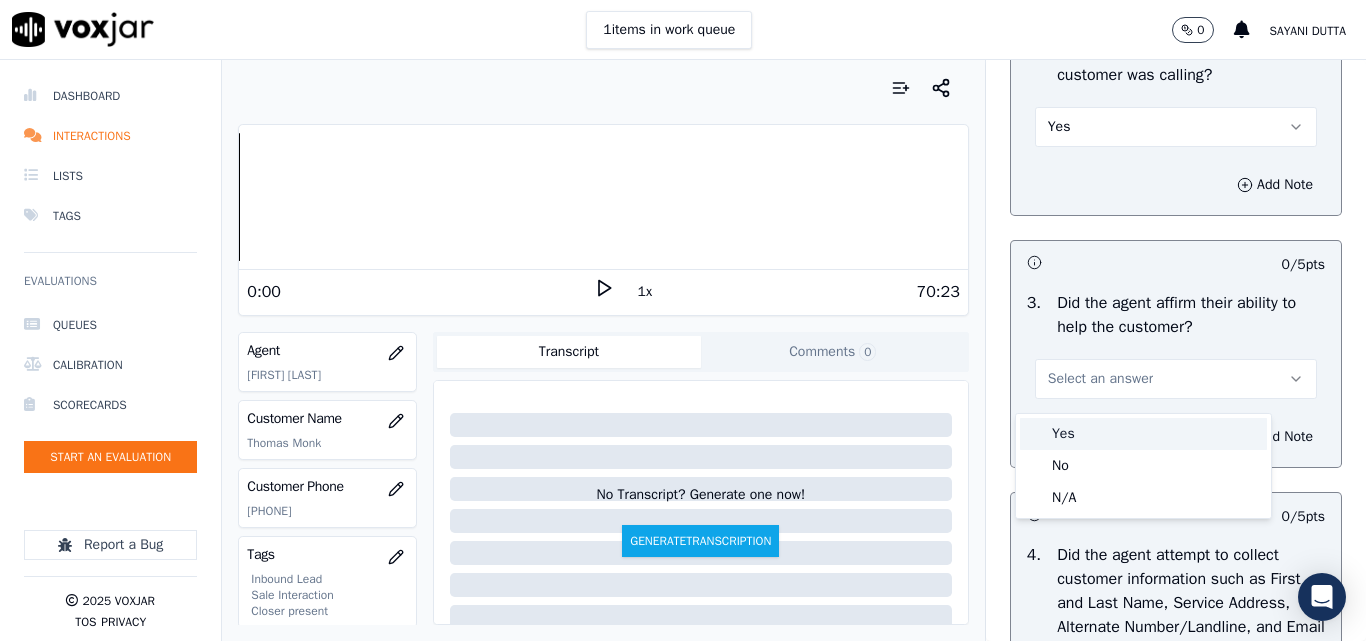 click on "Yes" at bounding box center [1143, 434] 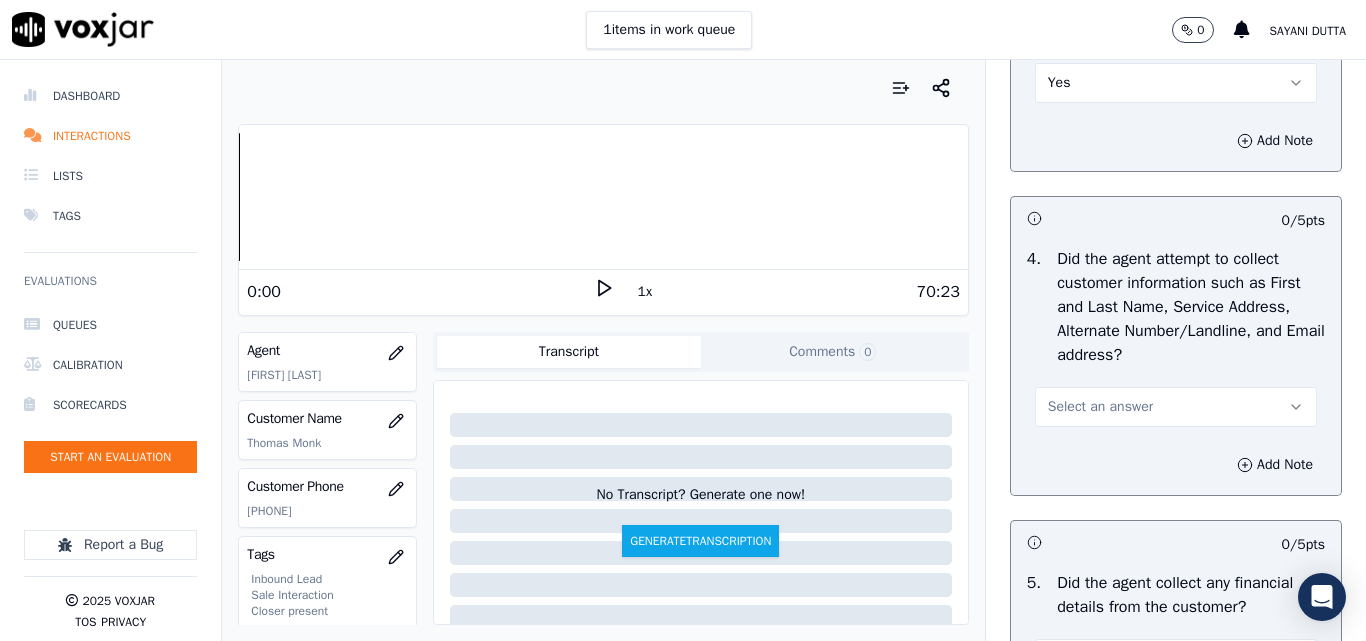 scroll, scrollTop: 900, scrollLeft: 0, axis: vertical 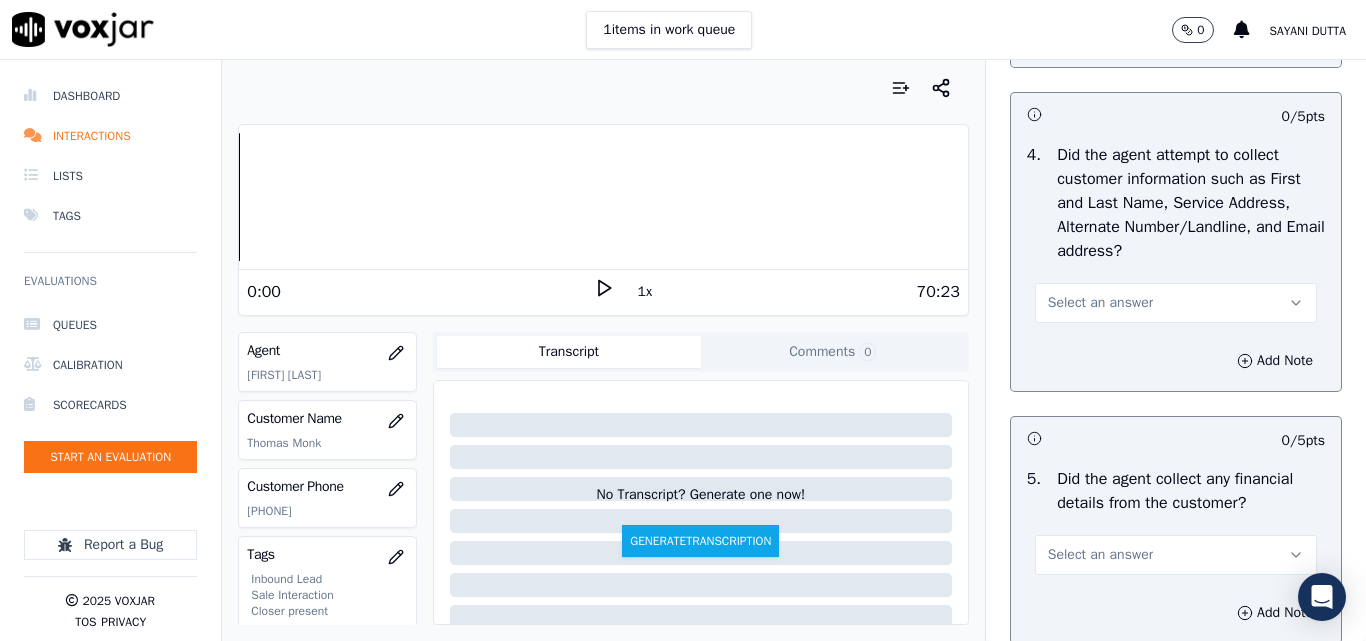 drag, startPoint x: 1093, startPoint y: 317, endPoint x: 1080, endPoint y: 327, distance: 16.40122 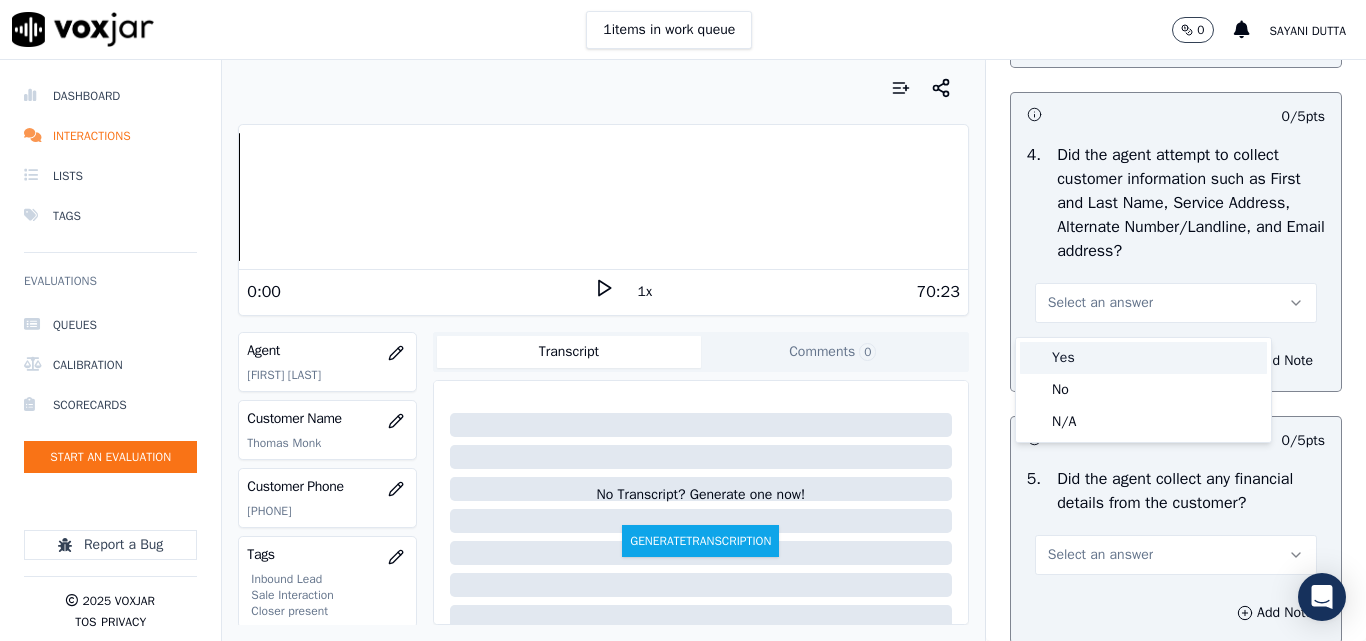 click on "Yes" at bounding box center (1143, 358) 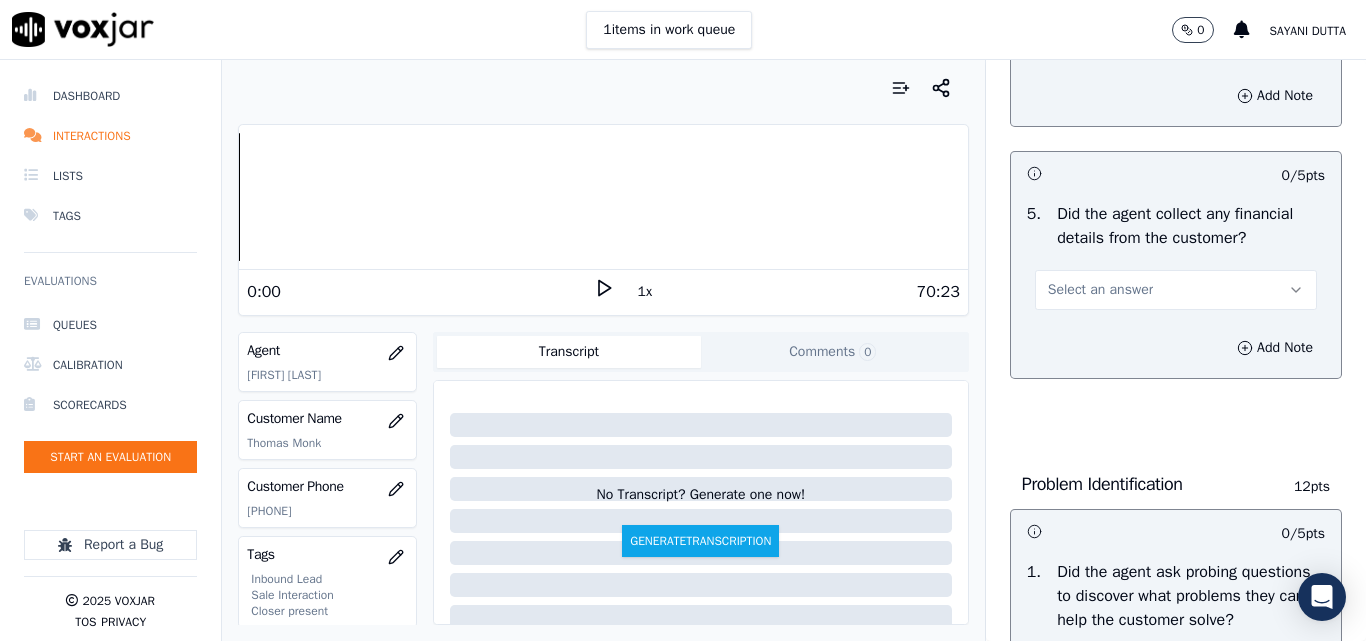 scroll, scrollTop: 1200, scrollLeft: 0, axis: vertical 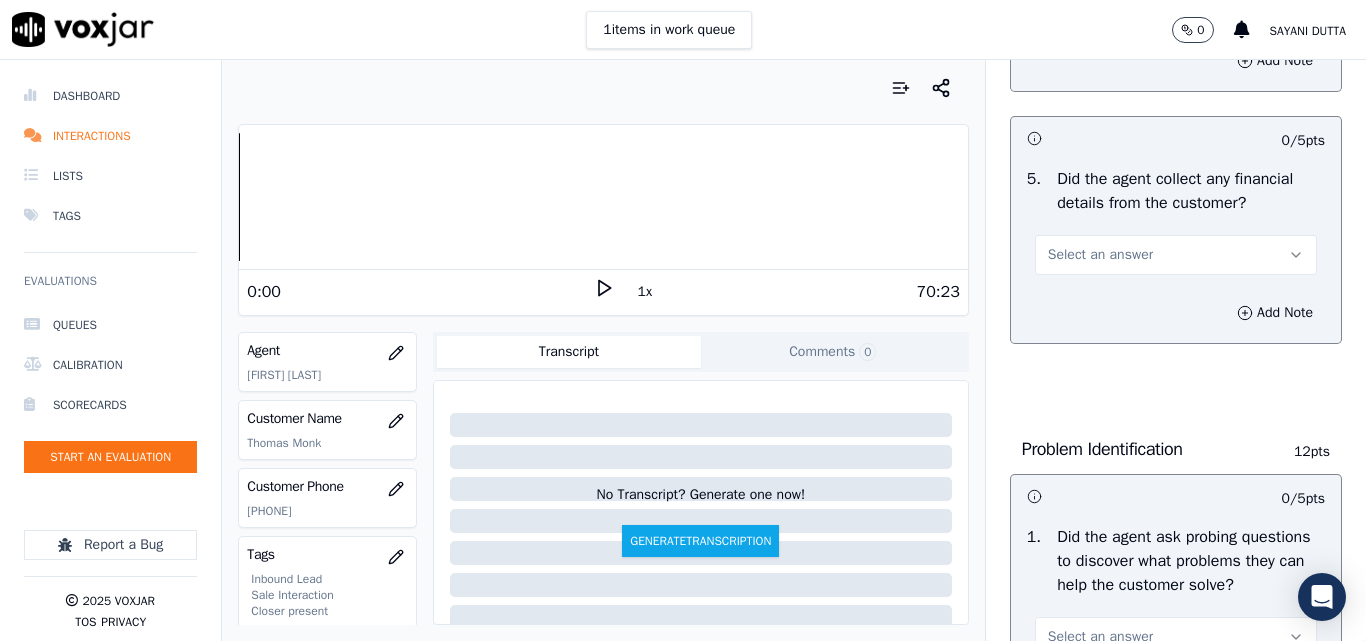 click on "Select an answer" at bounding box center (1100, 255) 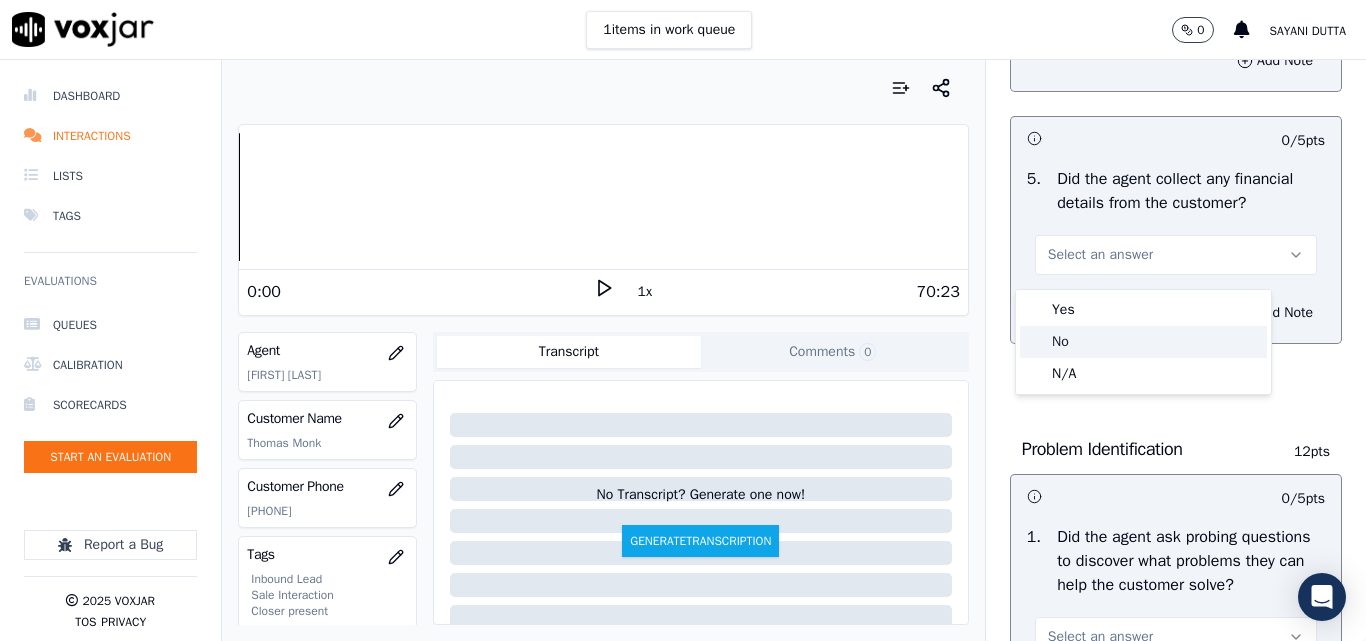 click on "No" 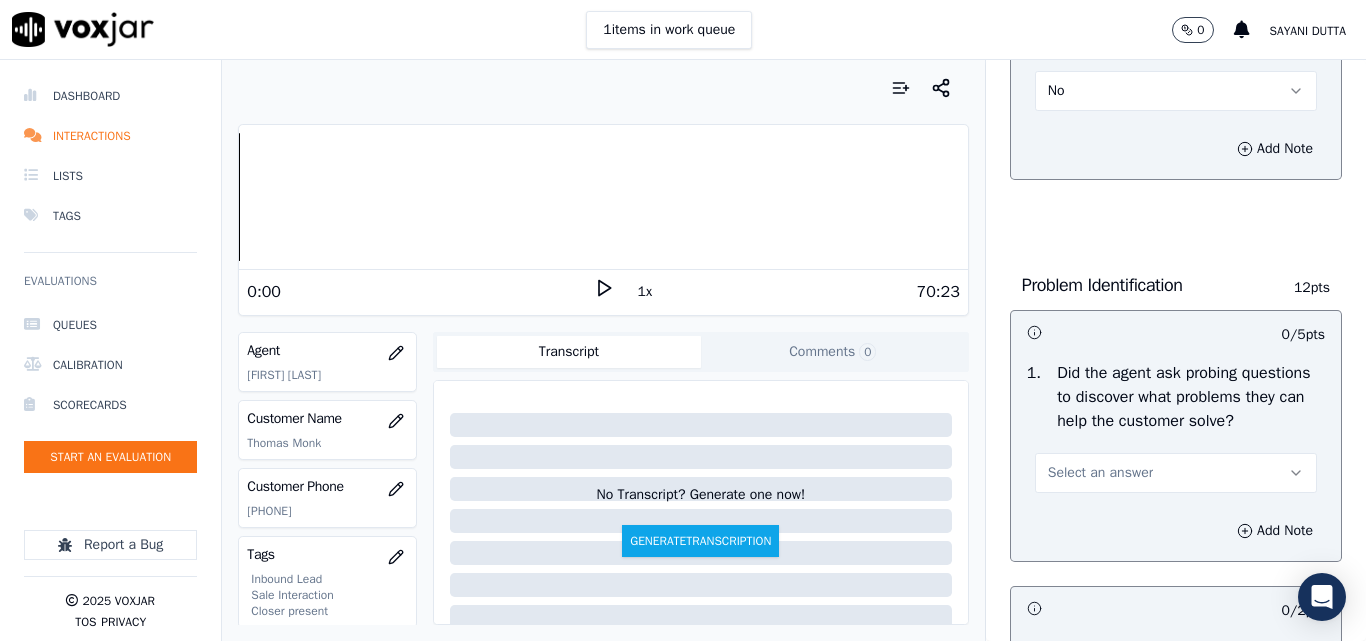 scroll, scrollTop: 1500, scrollLeft: 0, axis: vertical 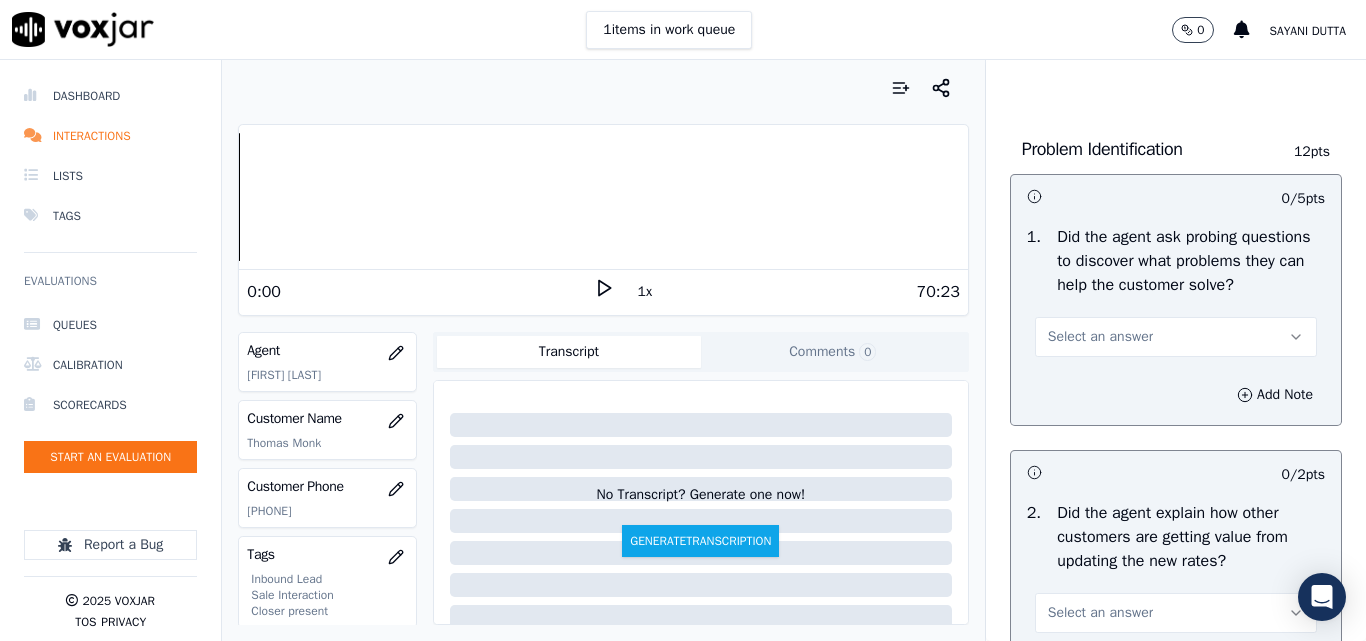 click on "Select an answer" at bounding box center (1176, 337) 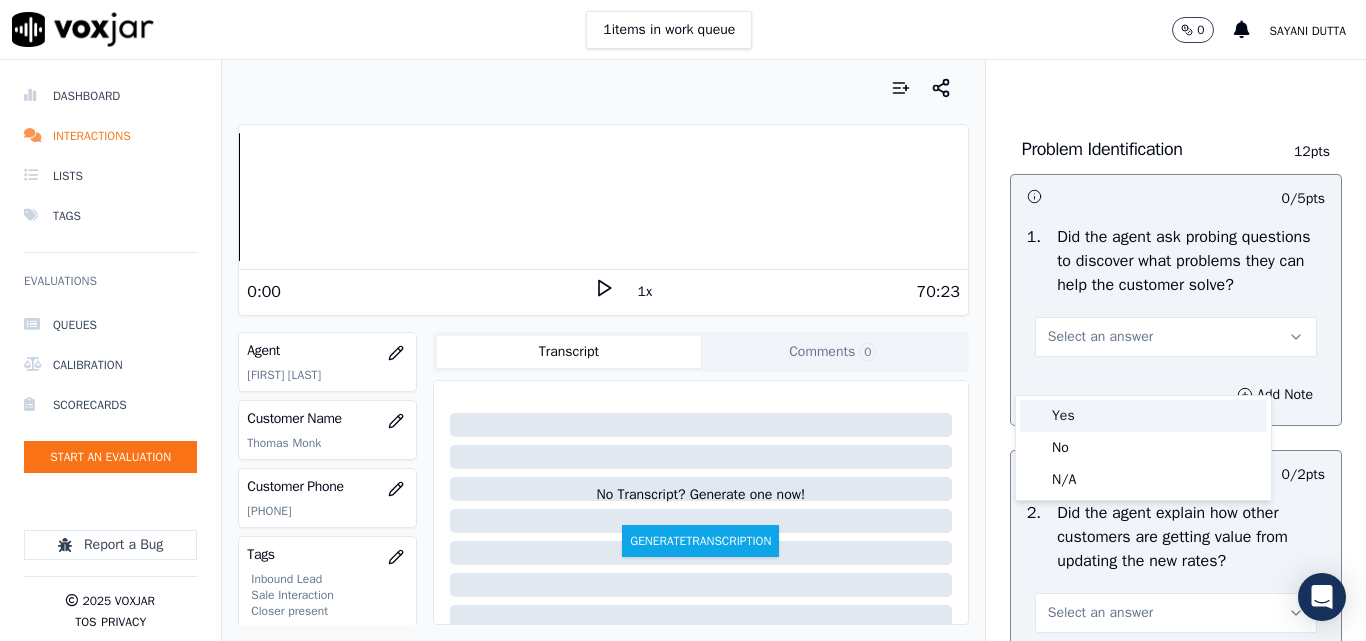 click on "Yes" at bounding box center [1143, 416] 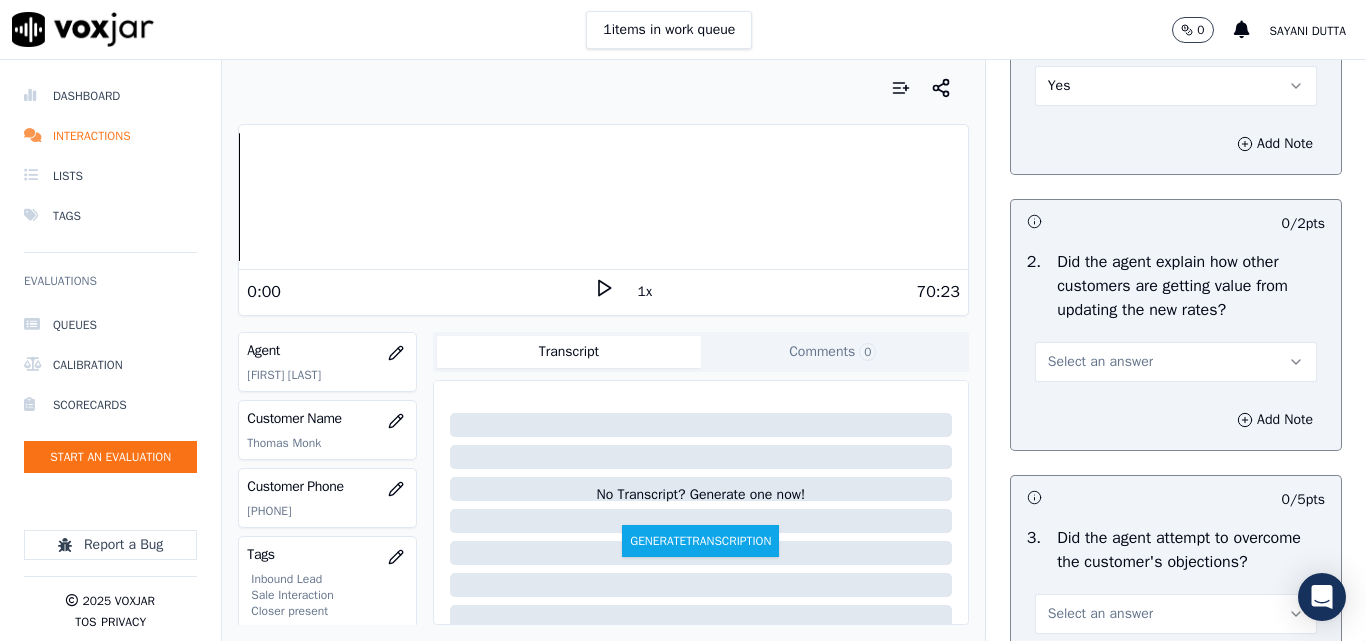 scroll, scrollTop: 1800, scrollLeft: 0, axis: vertical 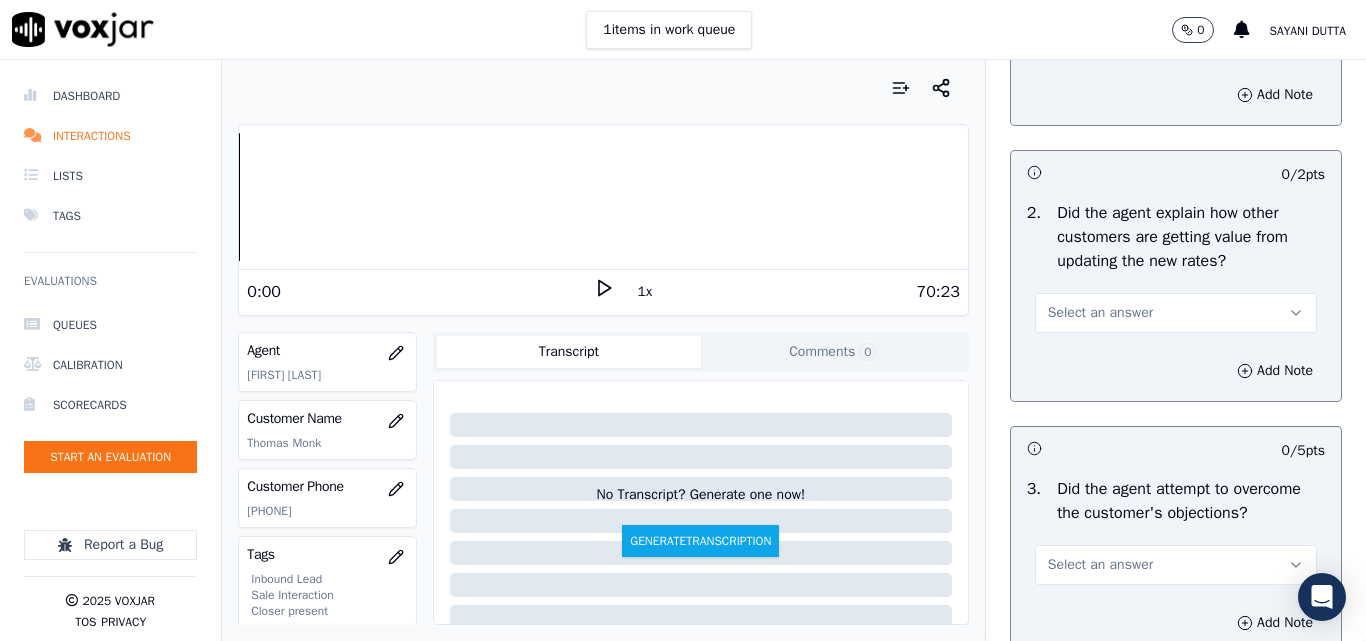 click on "Select an answer" at bounding box center [1100, 313] 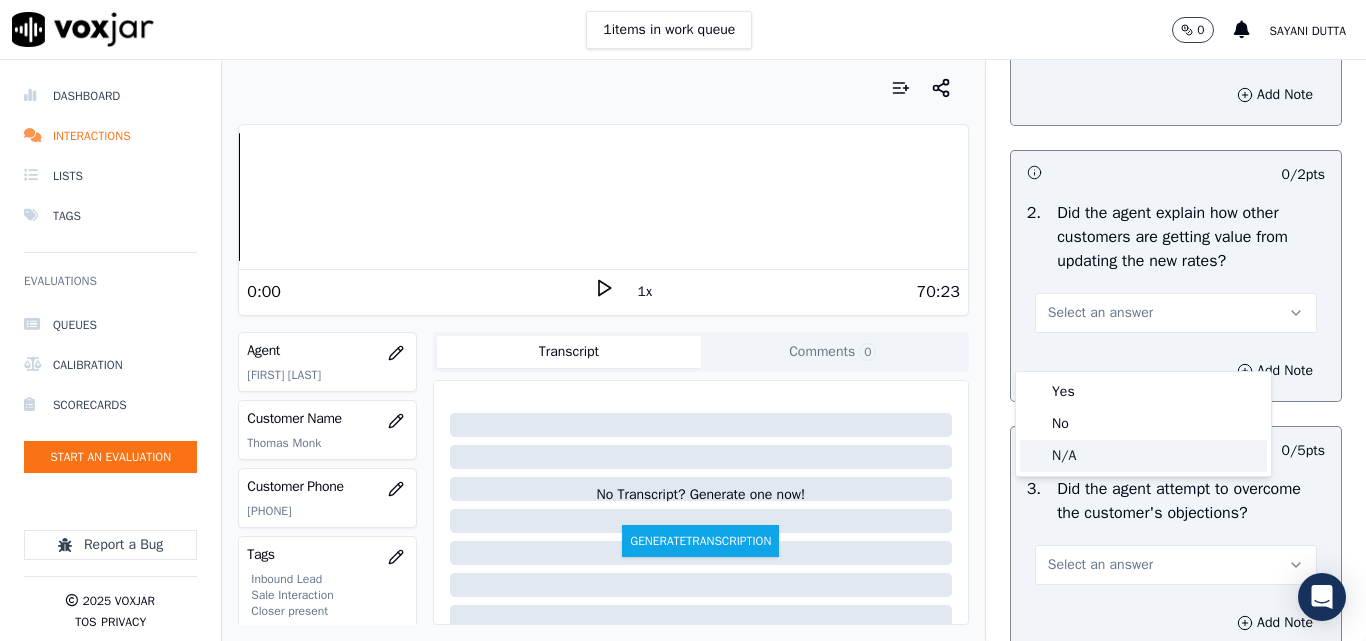click on "N/A" 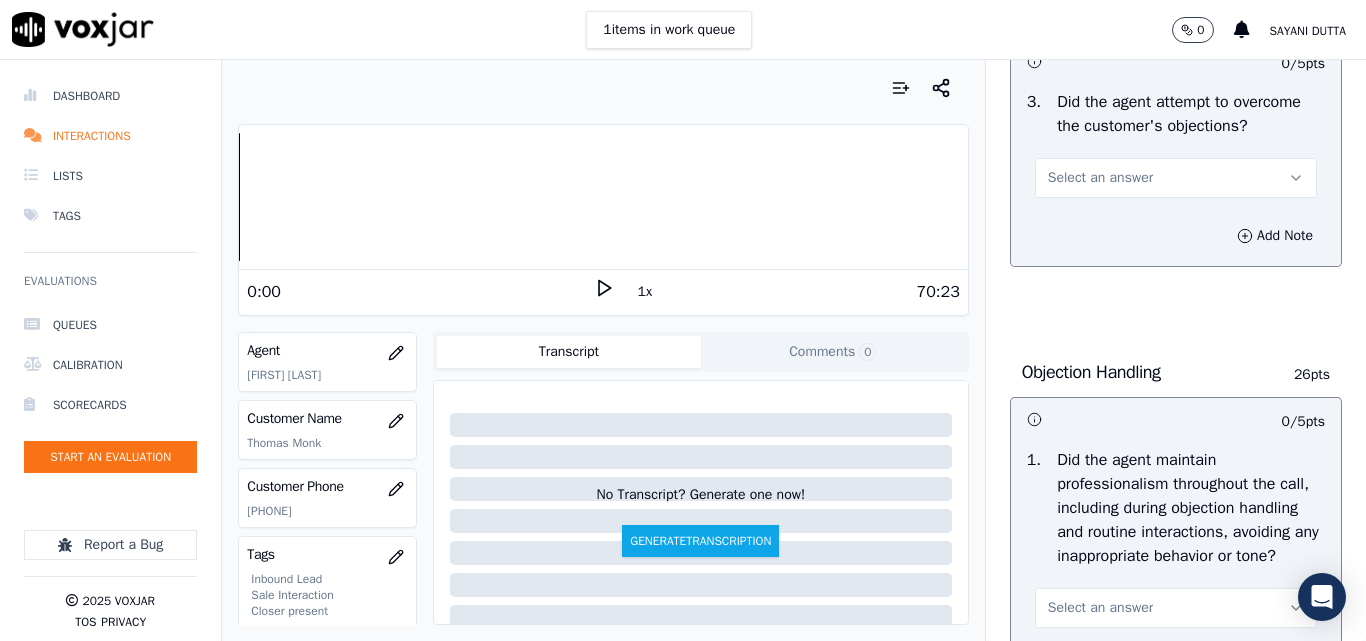 scroll, scrollTop: 2200, scrollLeft: 0, axis: vertical 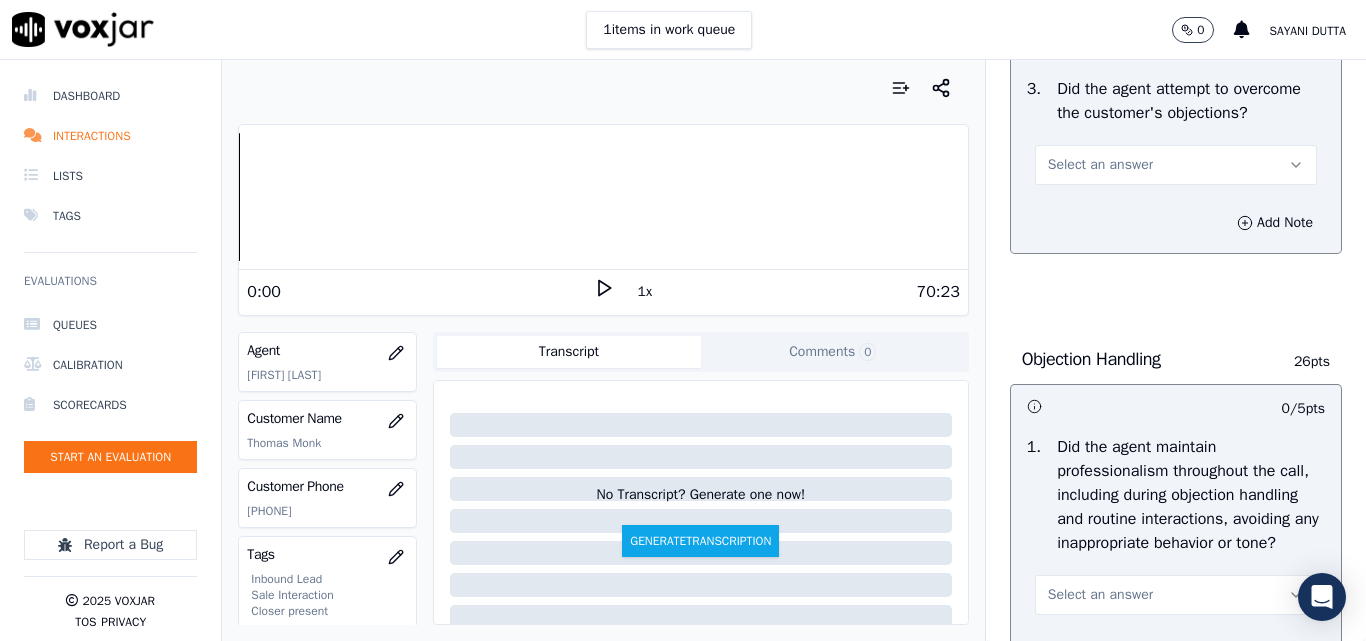 click on "Select an answer" at bounding box center (1100, 165) 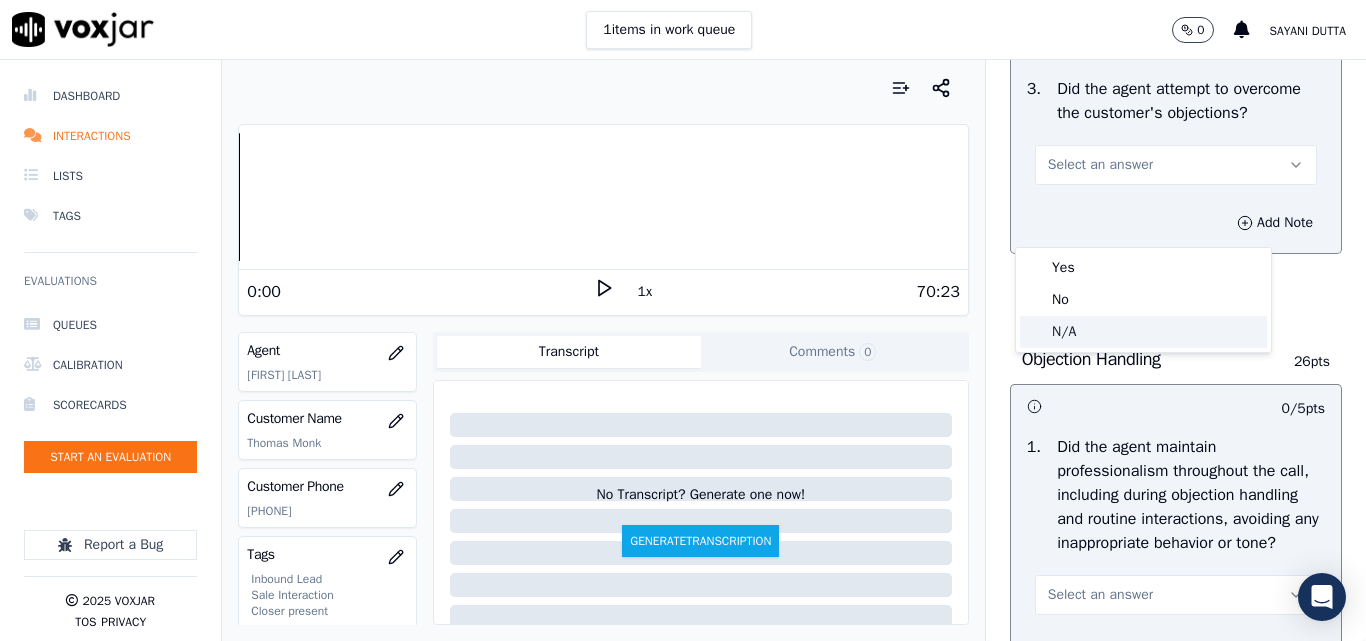 click on "N/A" 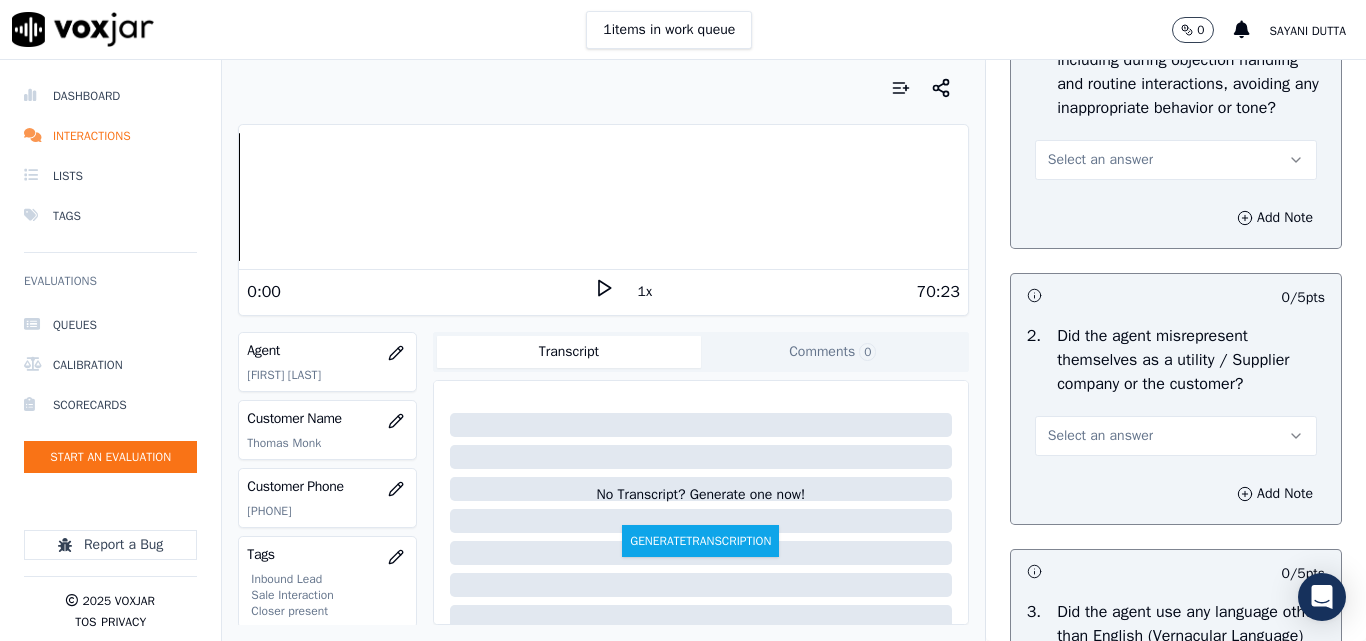 scroll, scrollTop: 2600, scrollLeft: 0, axis: vertical 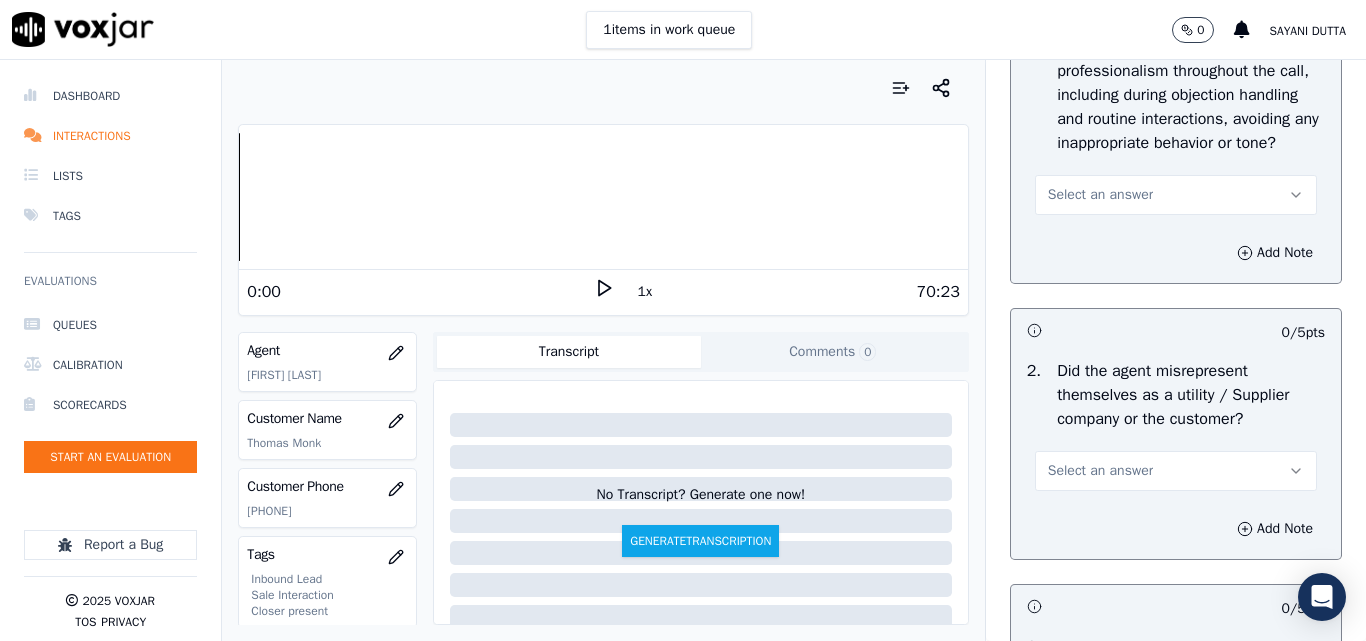 click on "Select an answer" at bounding box center (1100, 195) 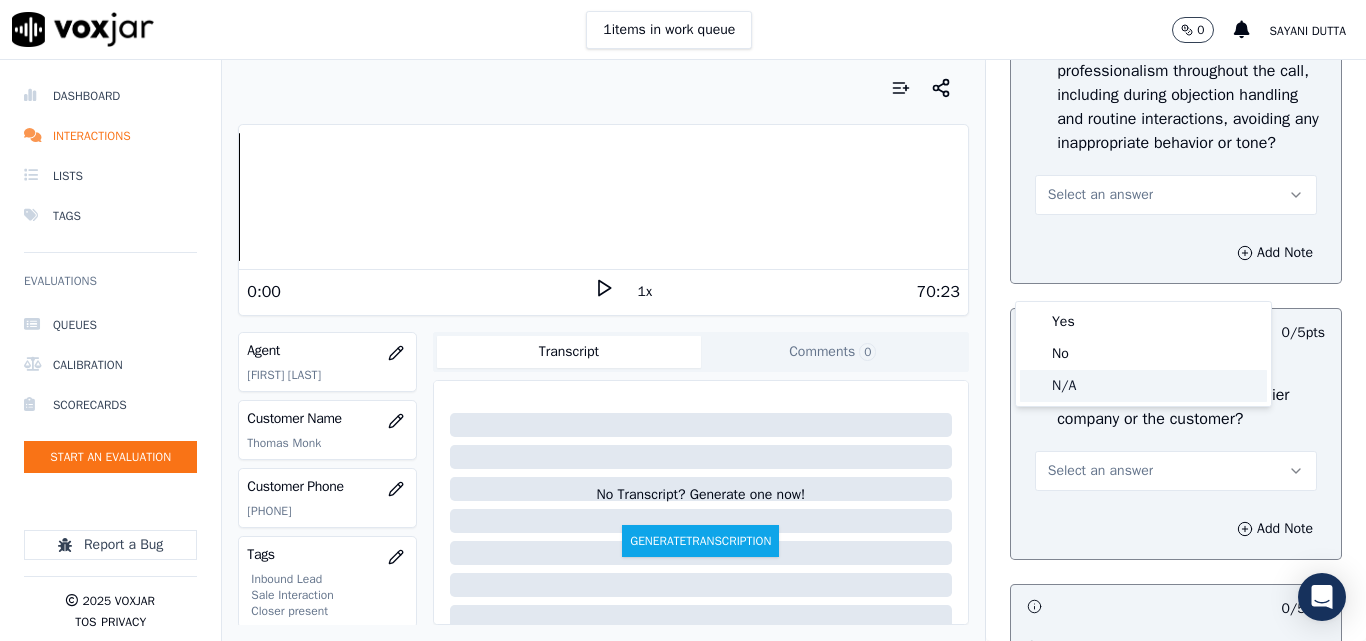 click on "N/A" 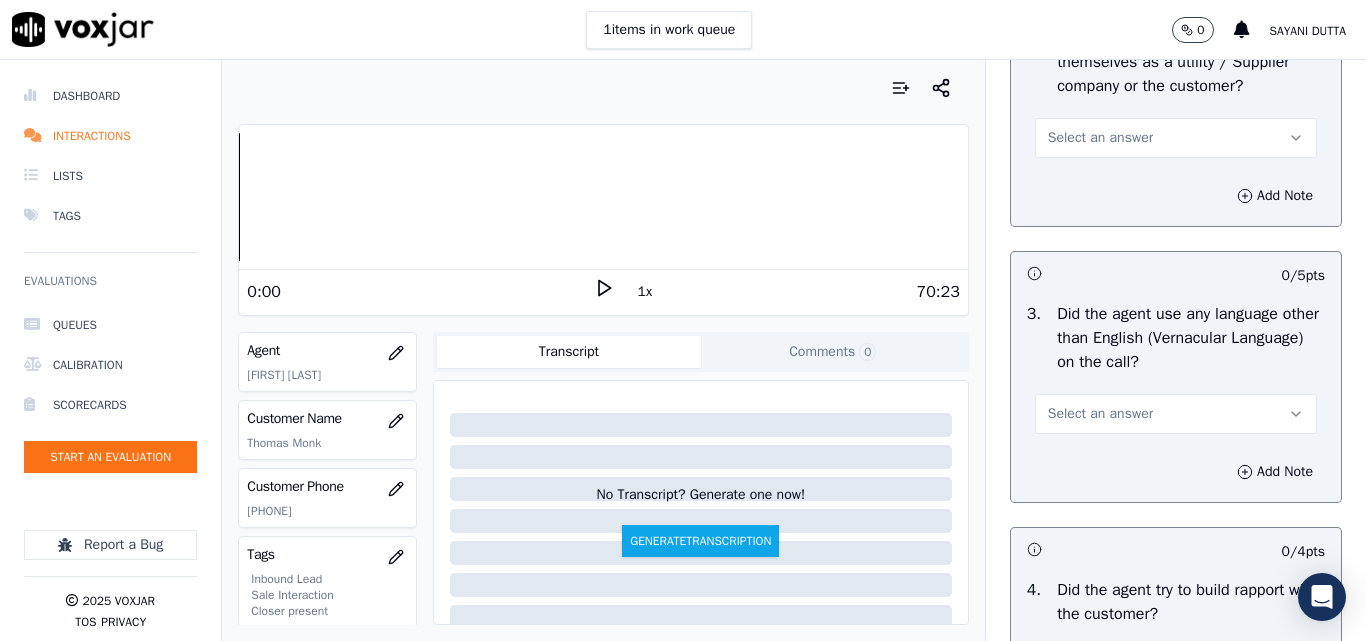 scroll, scrollTop: 2900, scrollLeft: 0, axis: vertical 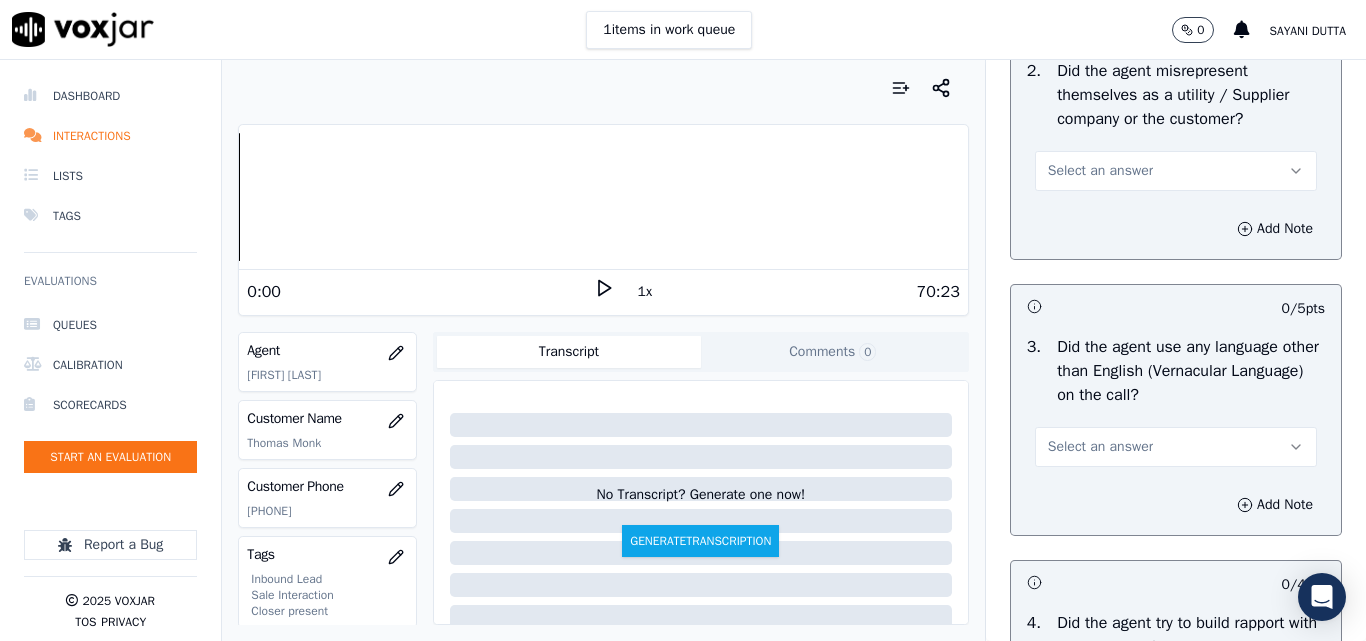 click on "Select an answer" at bounding box center (1100, 171) 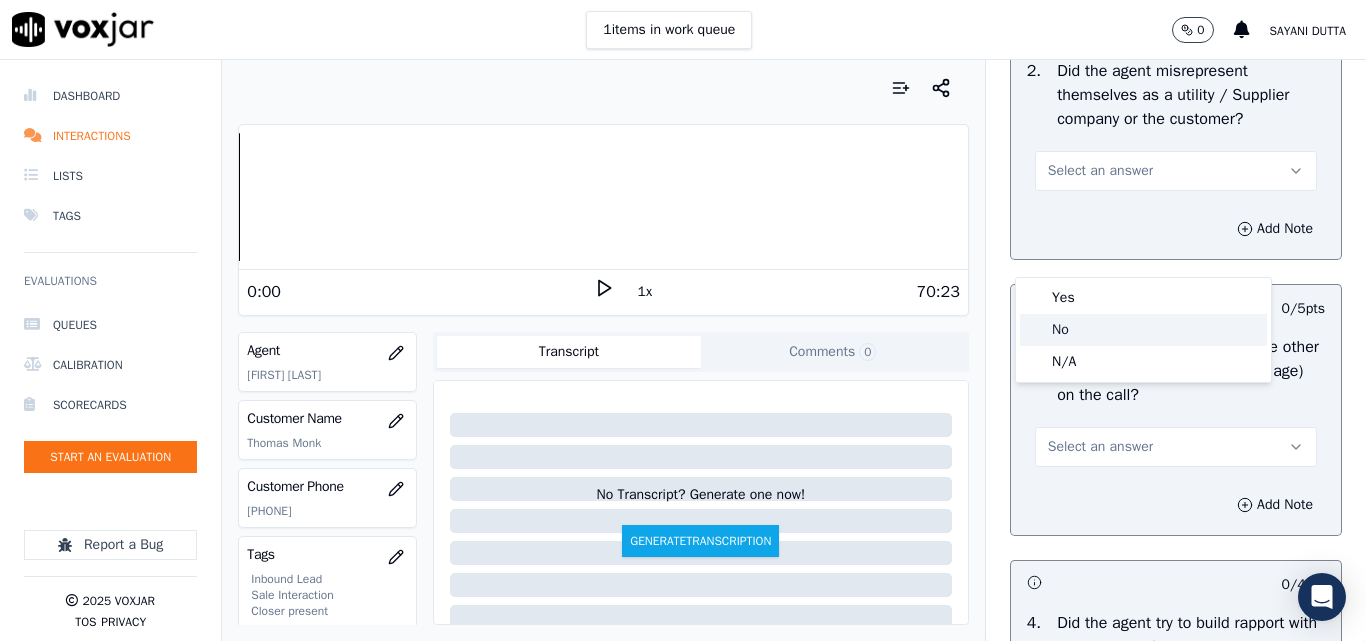 click on "No" 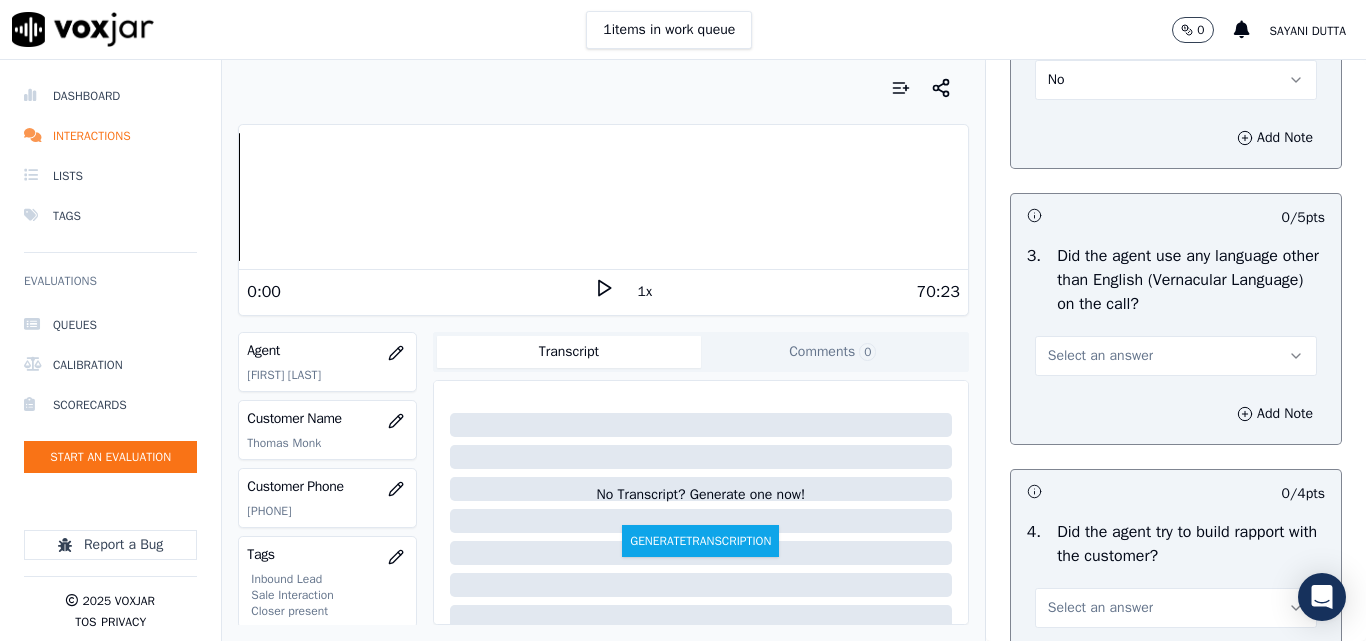 scroll, scrollTop: 3100, scrollLeft: 0, axis: vertical 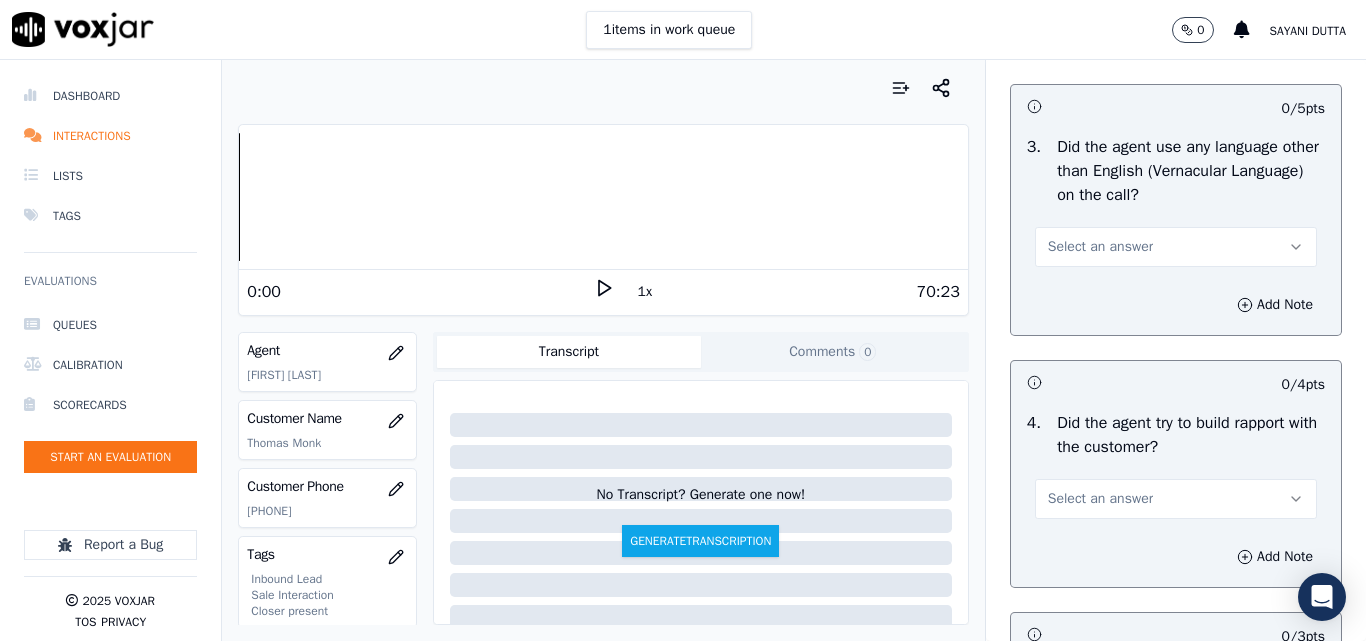 click on "Select an answer" at bounding box center (1100, 247) 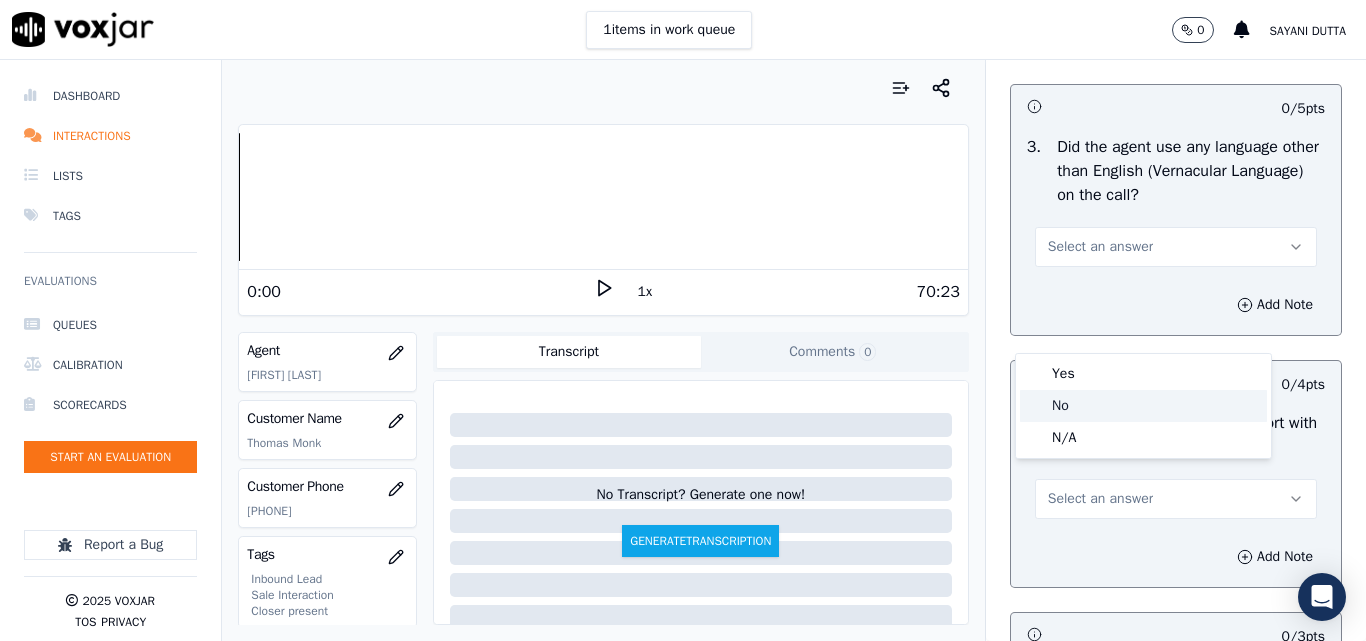 click on "No" 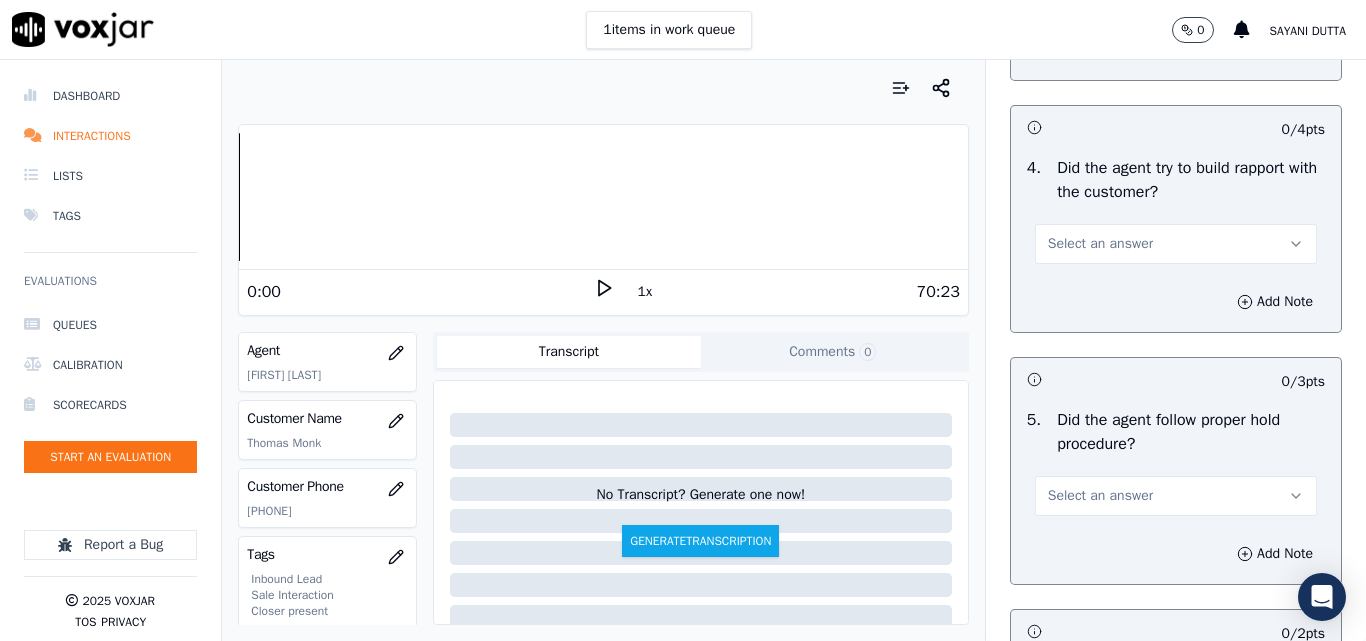 scroll, scrollTop: 3400, scrollLeft: 0, axis: vertical 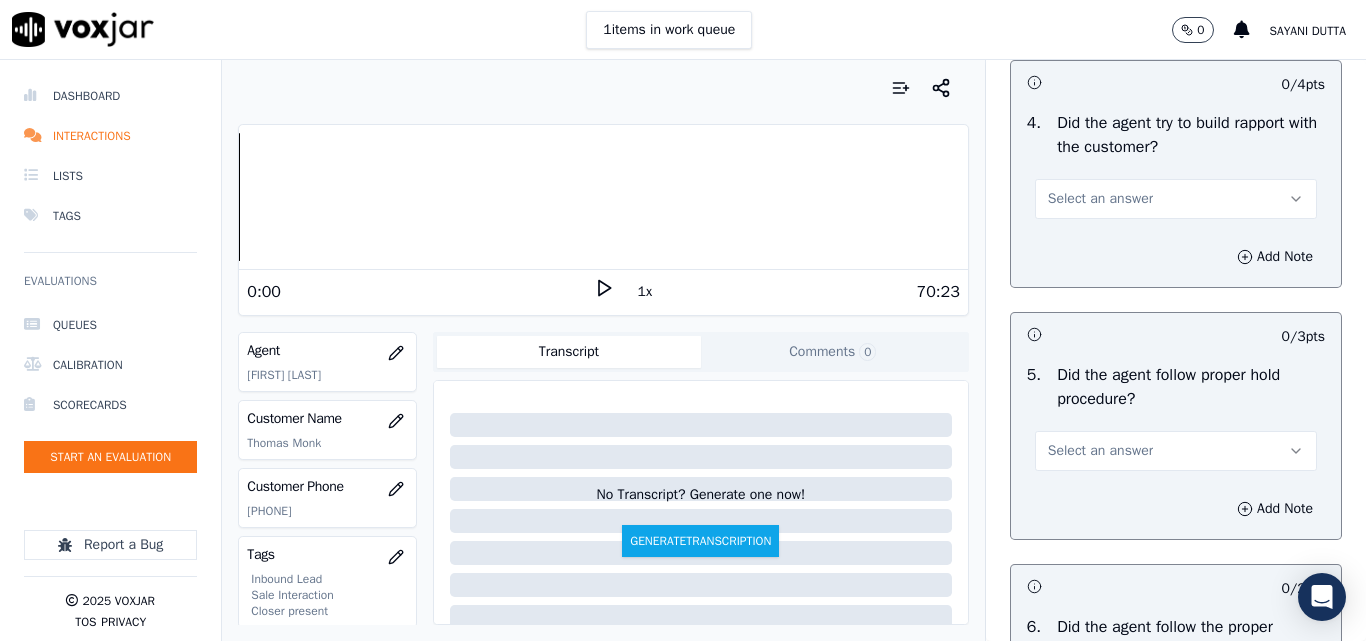 click on "Select an answer" at bounding box center [1100, 199] 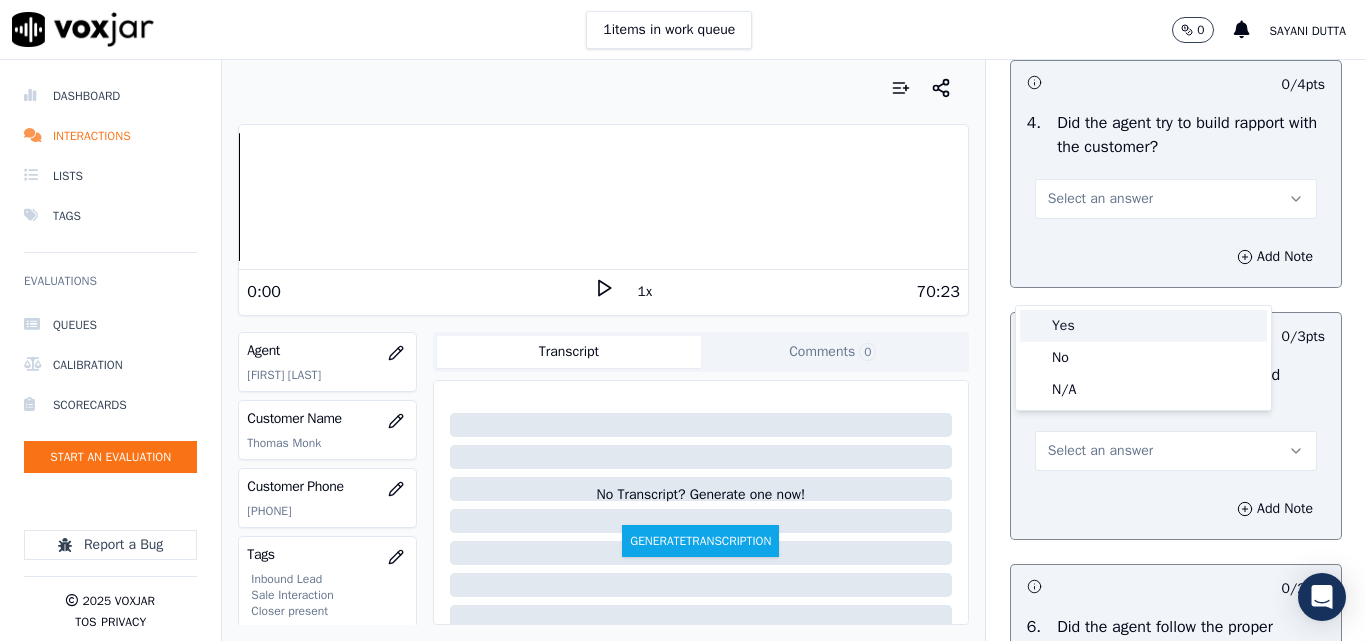 click on "Yes" at bounding box center (1143, 326) 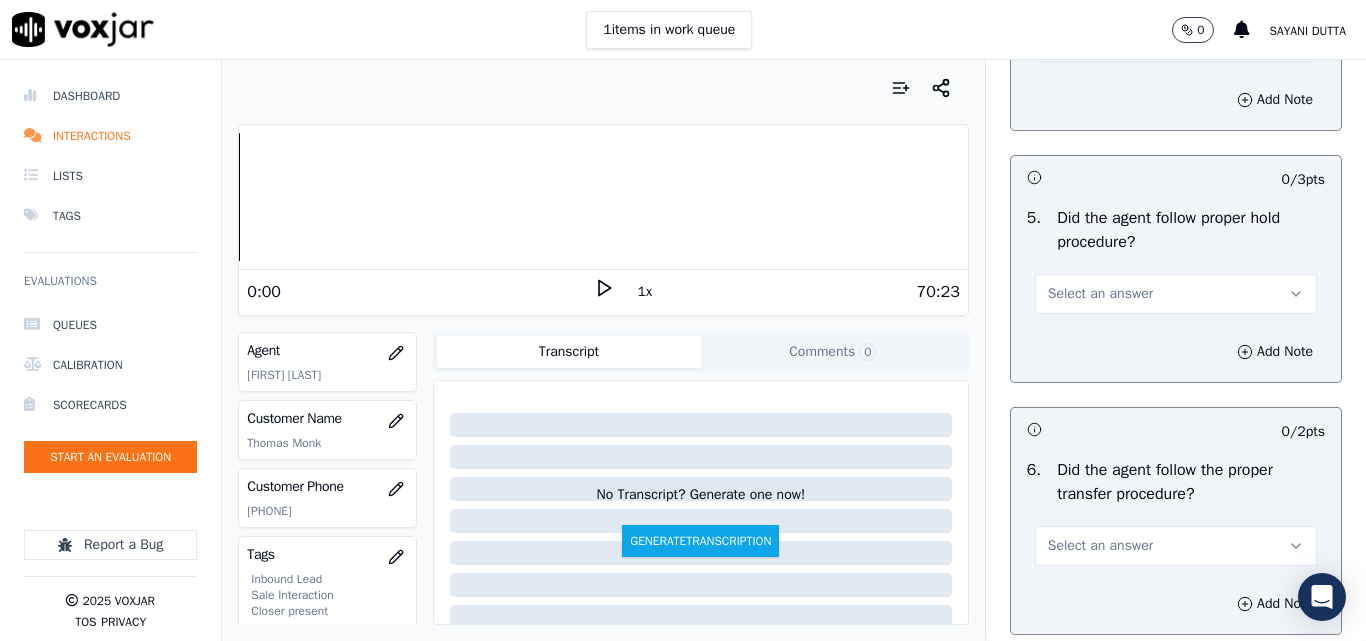scroll, scrollTop: 3600, scrollLeft: 0, axis: vertical 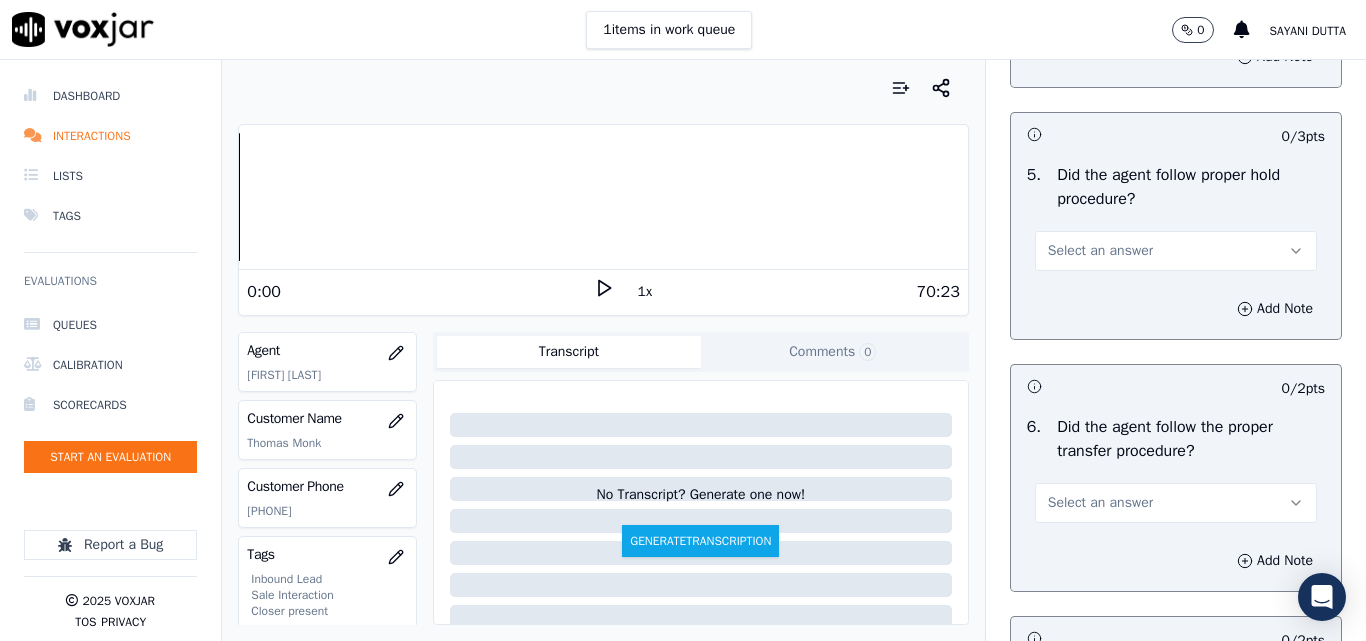 click on "Select an answer" at bounding box center (1100, 251) 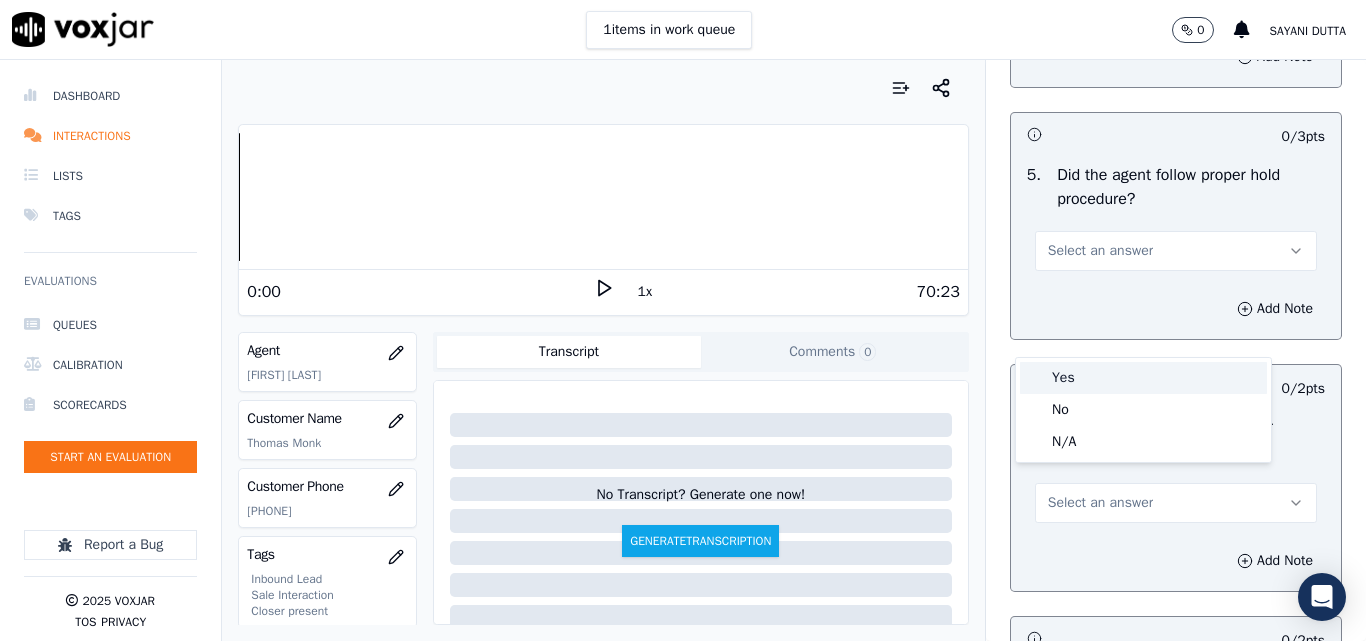 click on "Yes" at bounding box center (1143, 378) 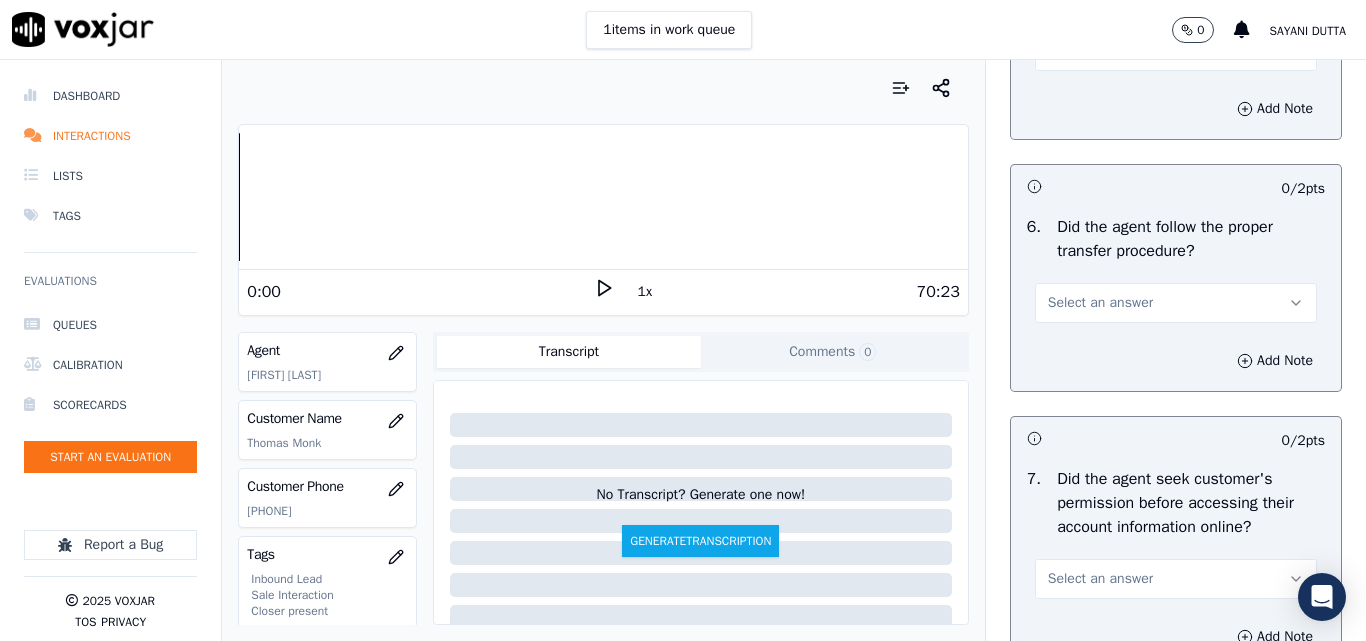 scroll, scrollTop: 3900, scrollLeft: 0, axis: vertical 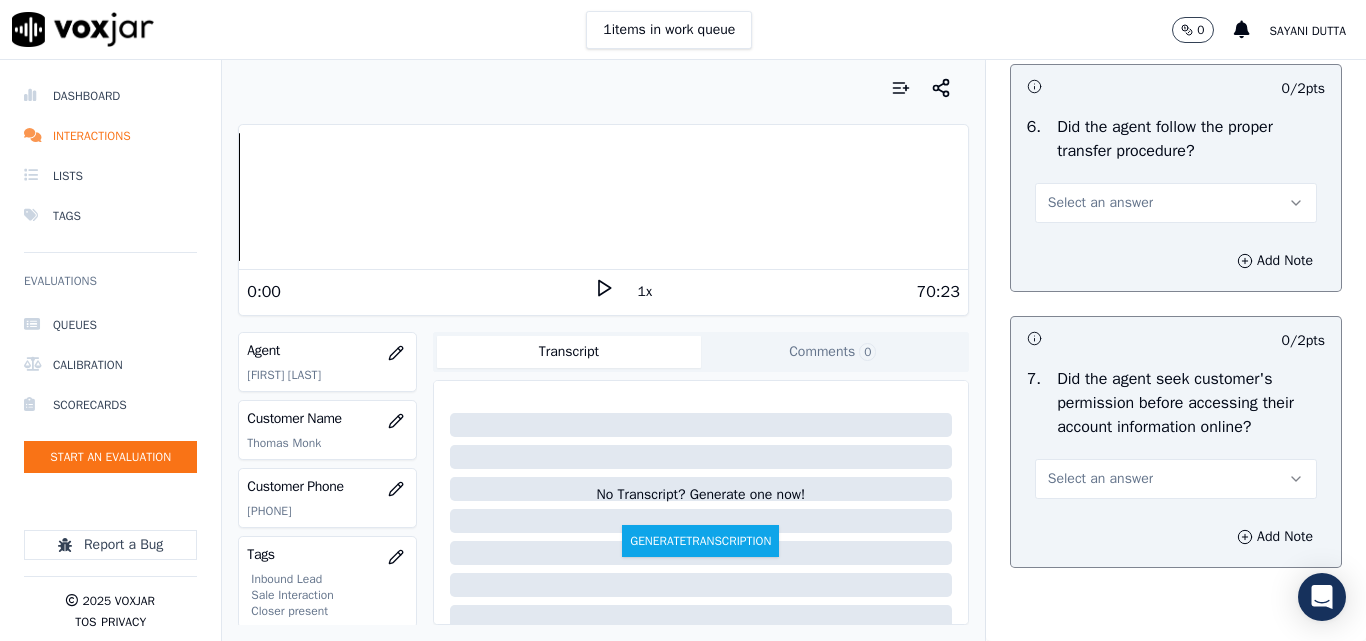 drag, startPoint x: 1071, startPoint y: 283, endPoint x: 1070, endPoint y: 294, distance: 11.045361 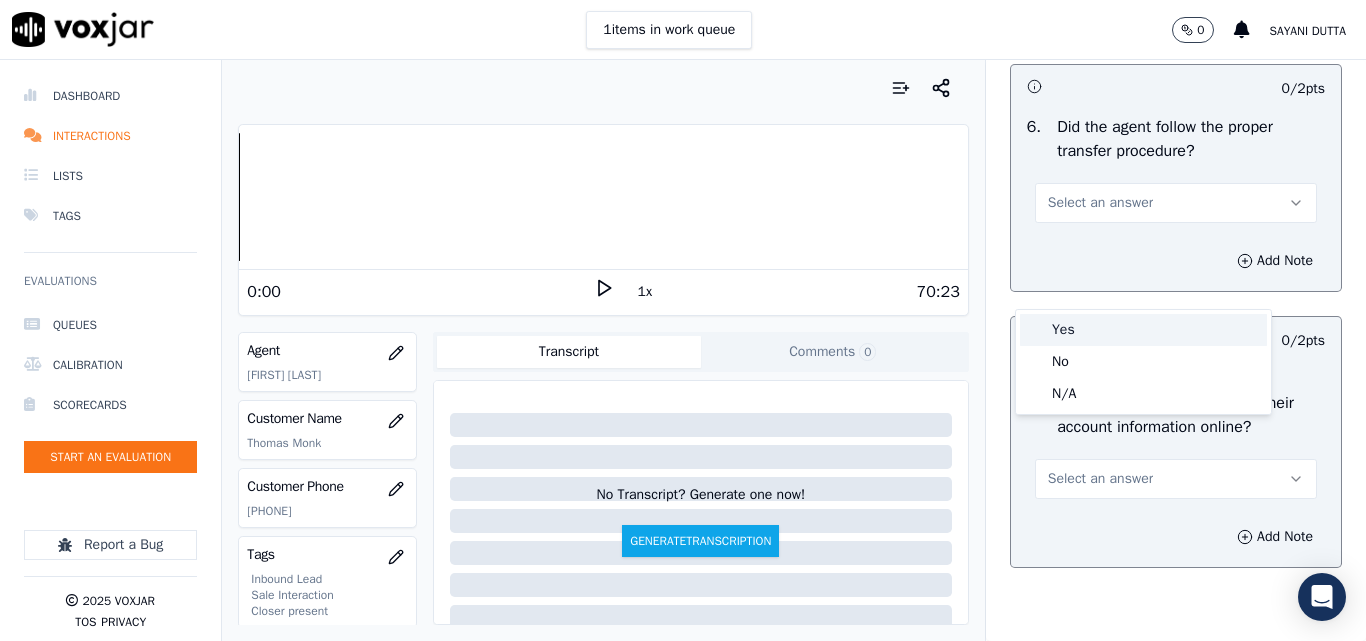 click on "Yes" at bounding box center (1143, 330) 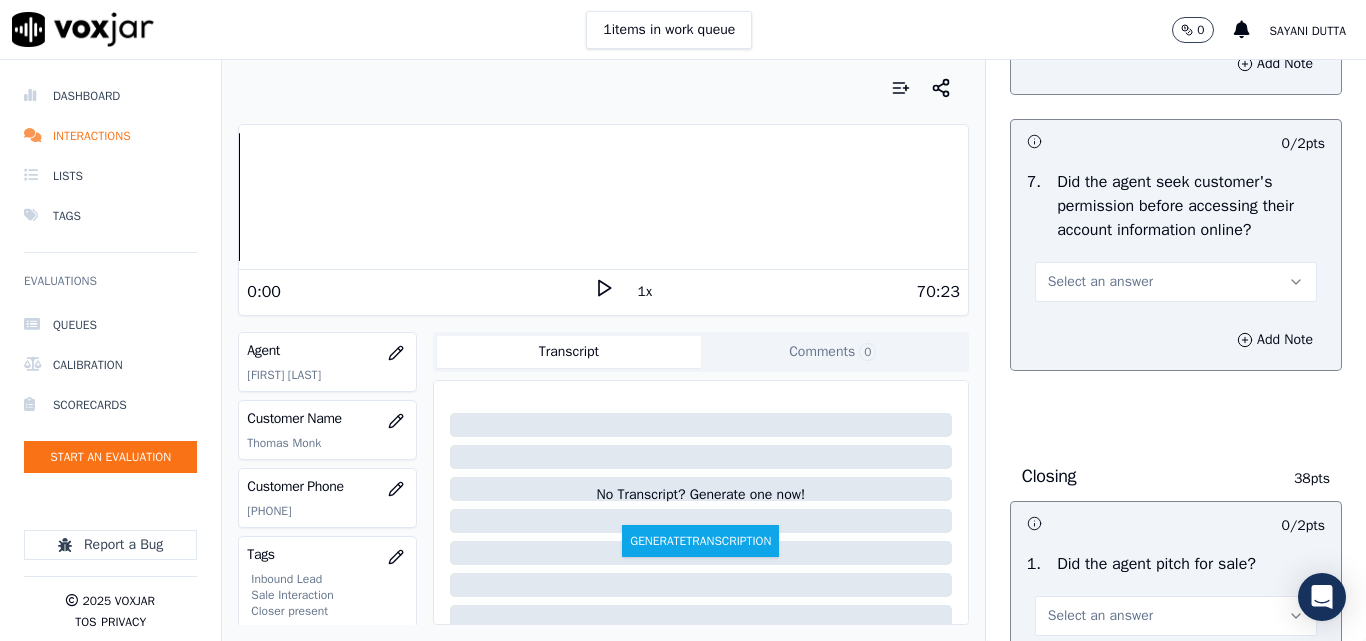 scroll, scrollTop: 4100, scrollLeft: 0, axis: vertical 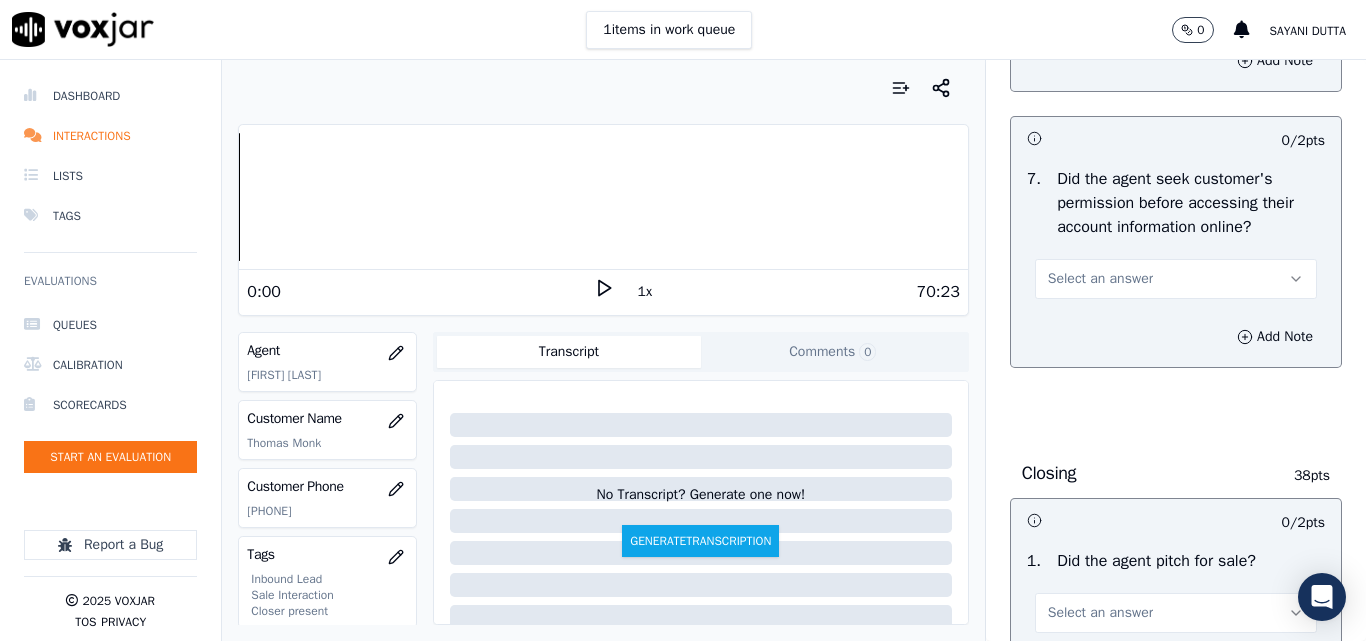 click on "Select an answer" at bounding box center [1100, 279] 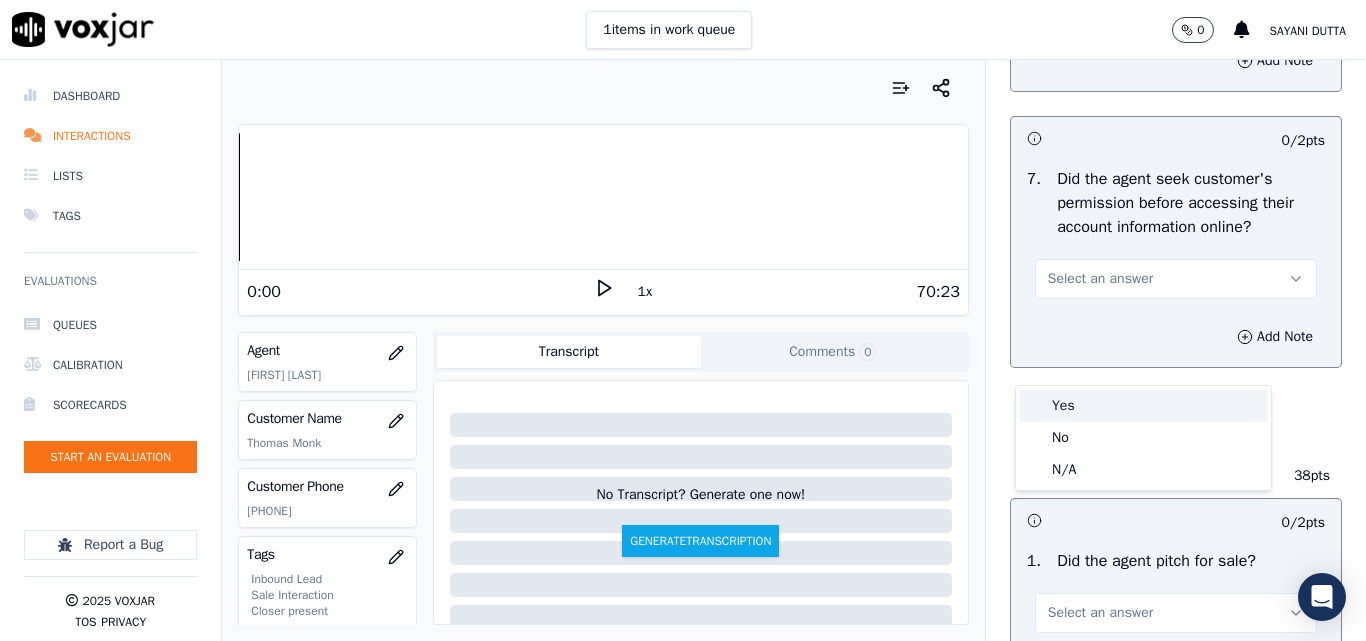 click on "Yes" at bounding box center [1143, 406] 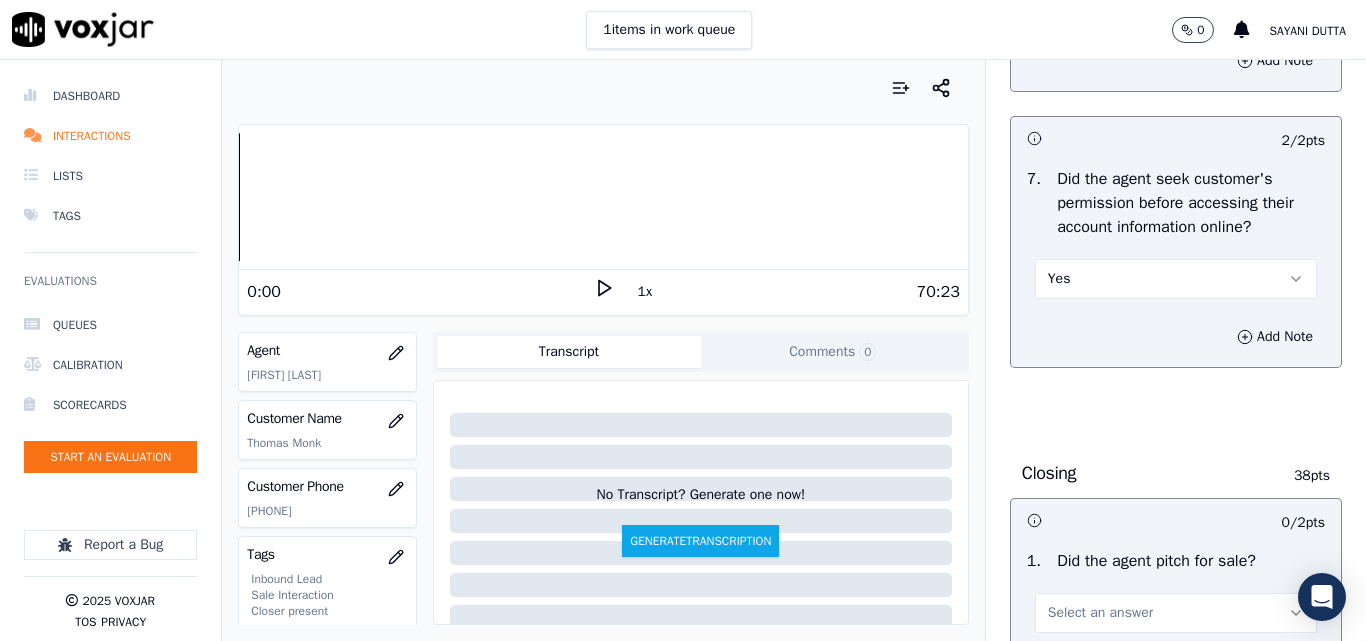scroll, scrollTop: 4200, scrollLeft: 0, axis: vertical 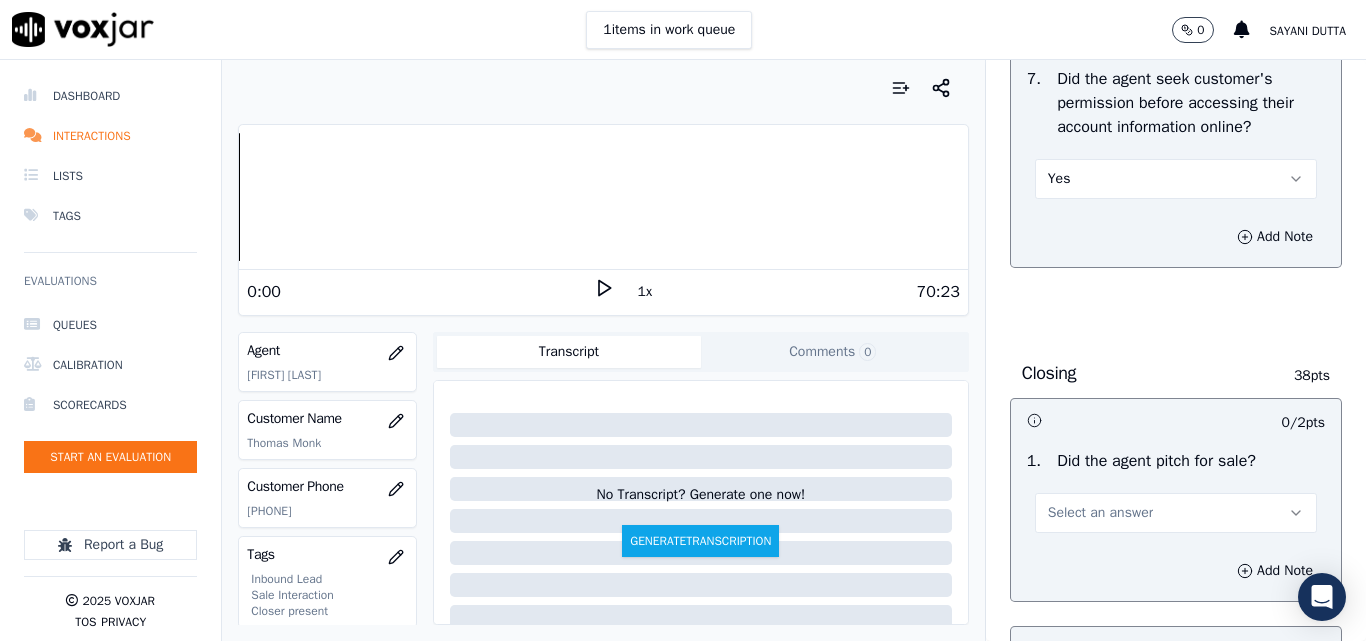 click on "Yes" at bounding box center [1176, 179] 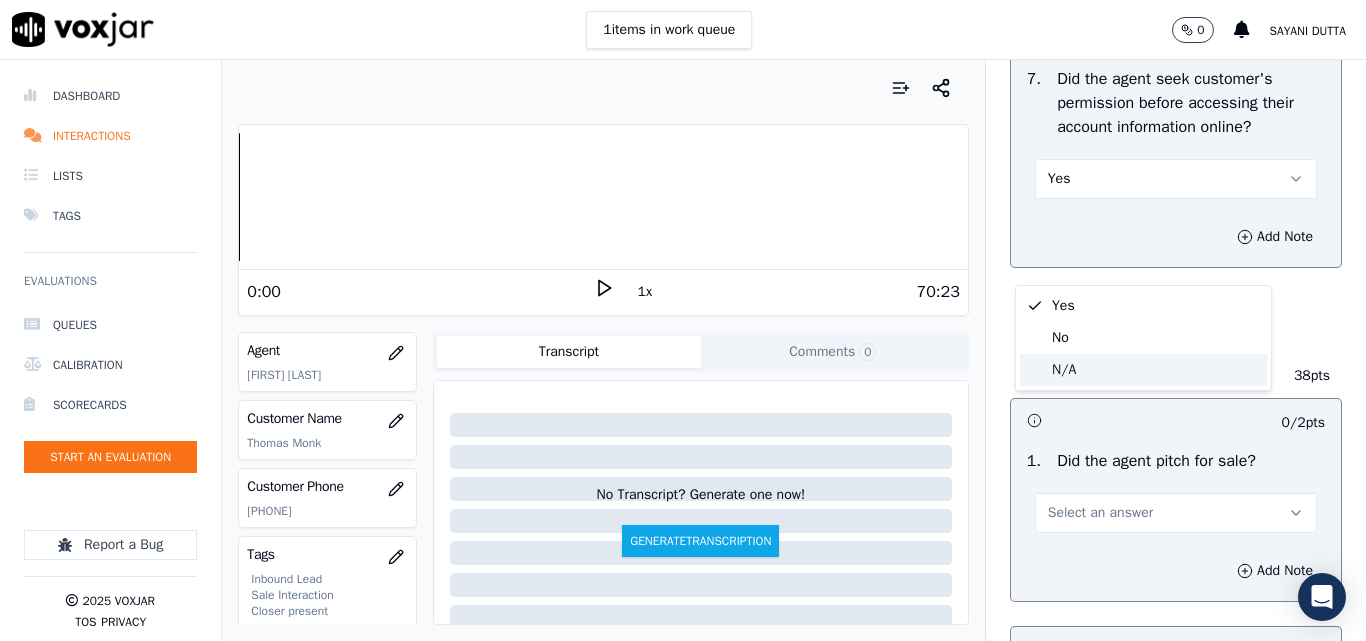 click on "N/A" 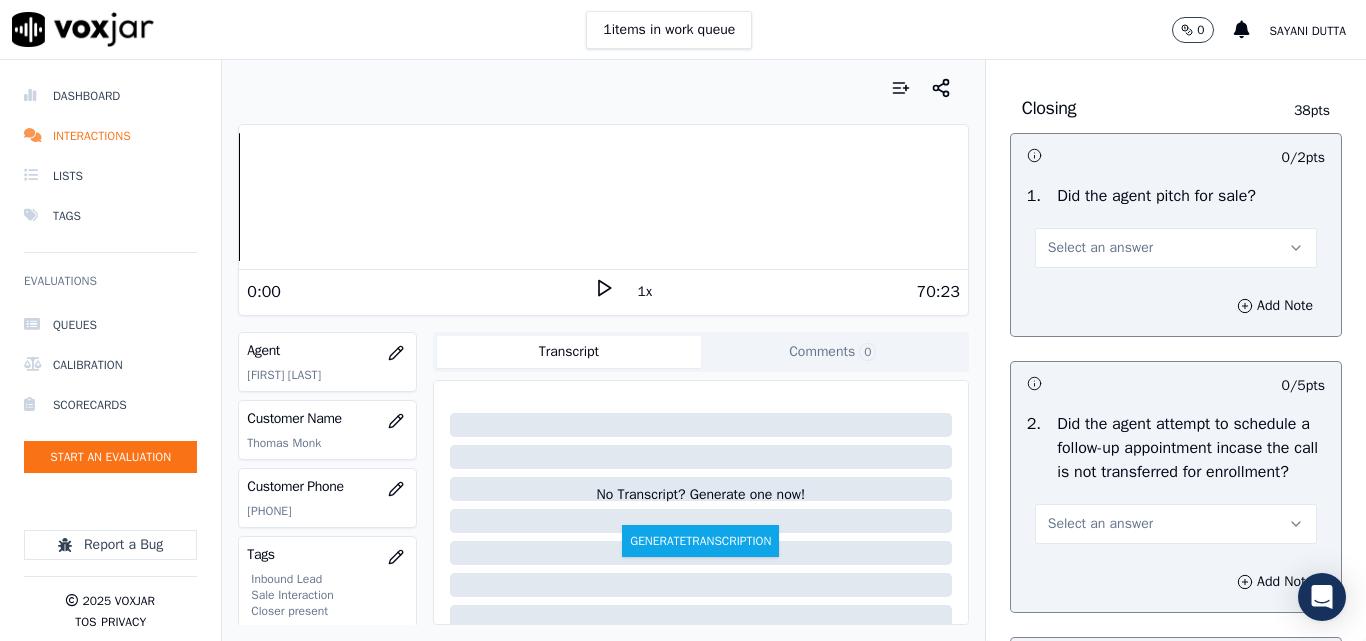 scroll, scrollTop: 4500, scrollLeft: 0, axis: vertical 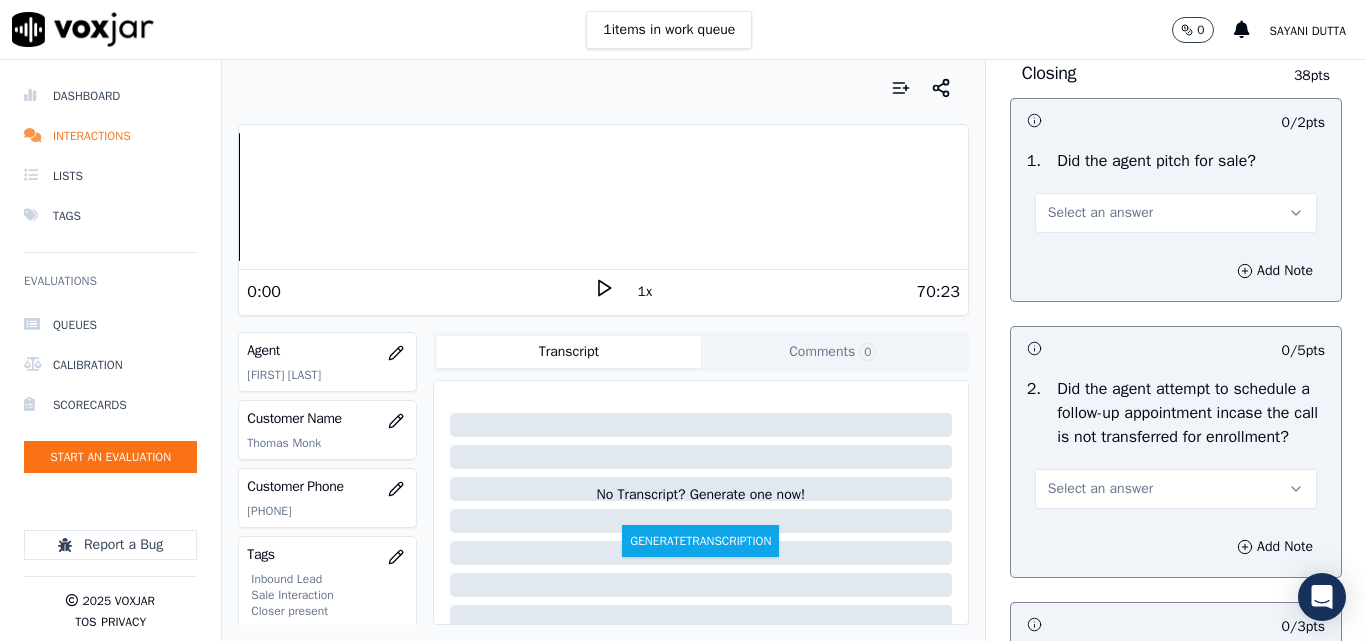 click on "Select an answer" at bounding box center [1100, 213] 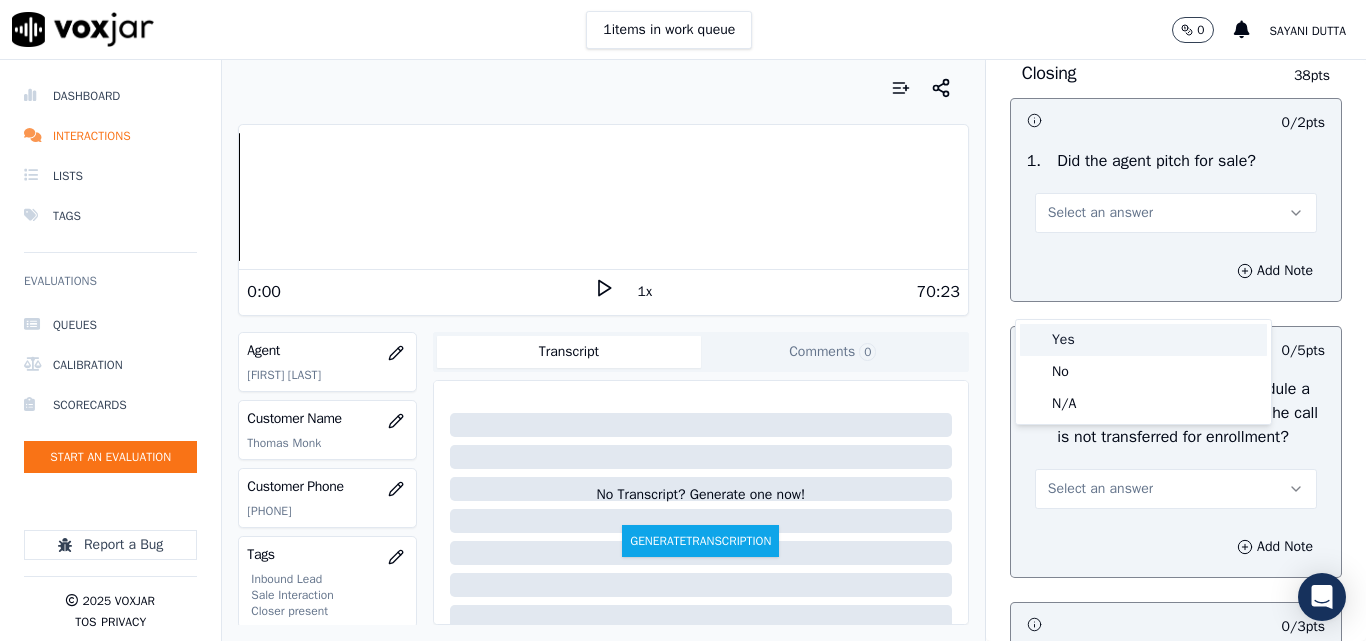 click on "Yes" at bounding box center [1143, 340] 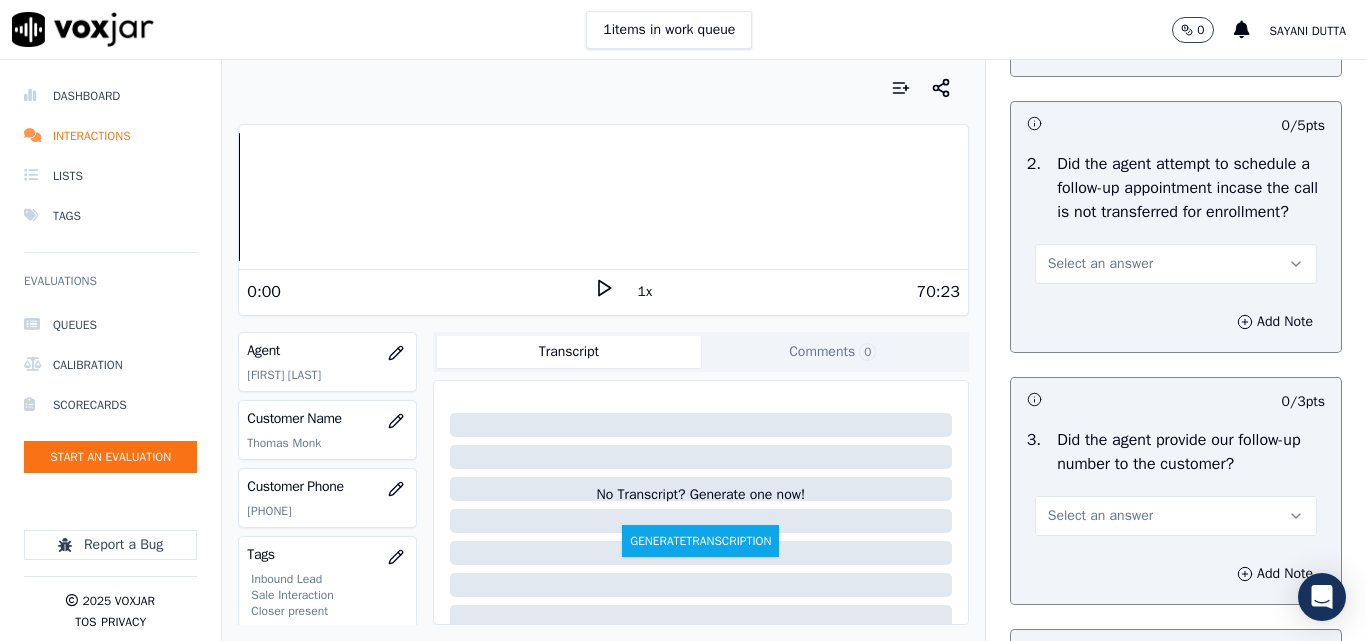 scroll, scrollTop: 4800, scrollLeft: 0, axis: vertical 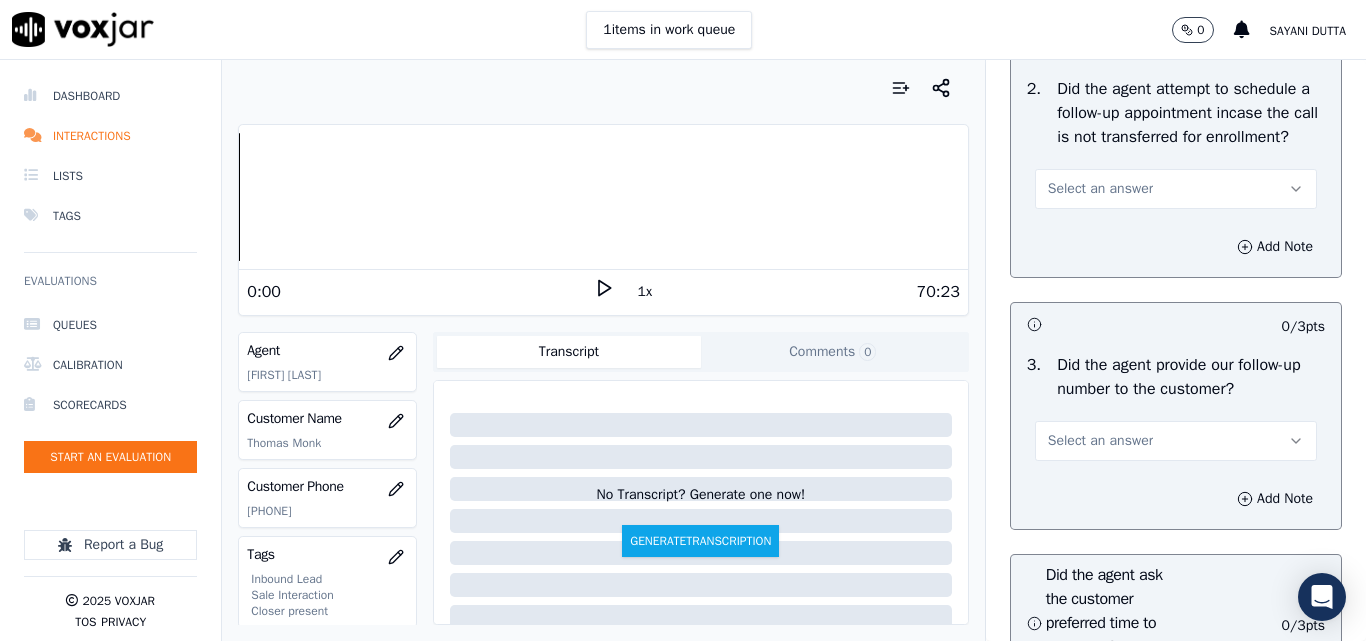 click on "Select an answer" at bounding box center (1100, 189) 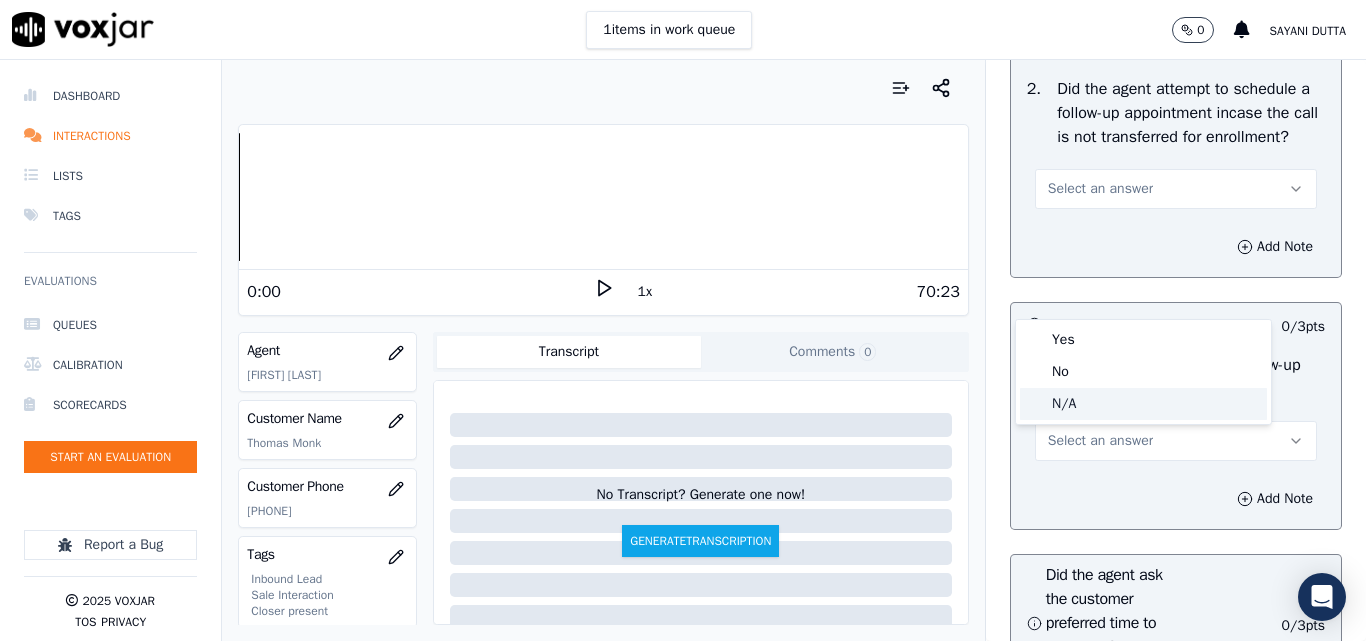 click on "N/A" 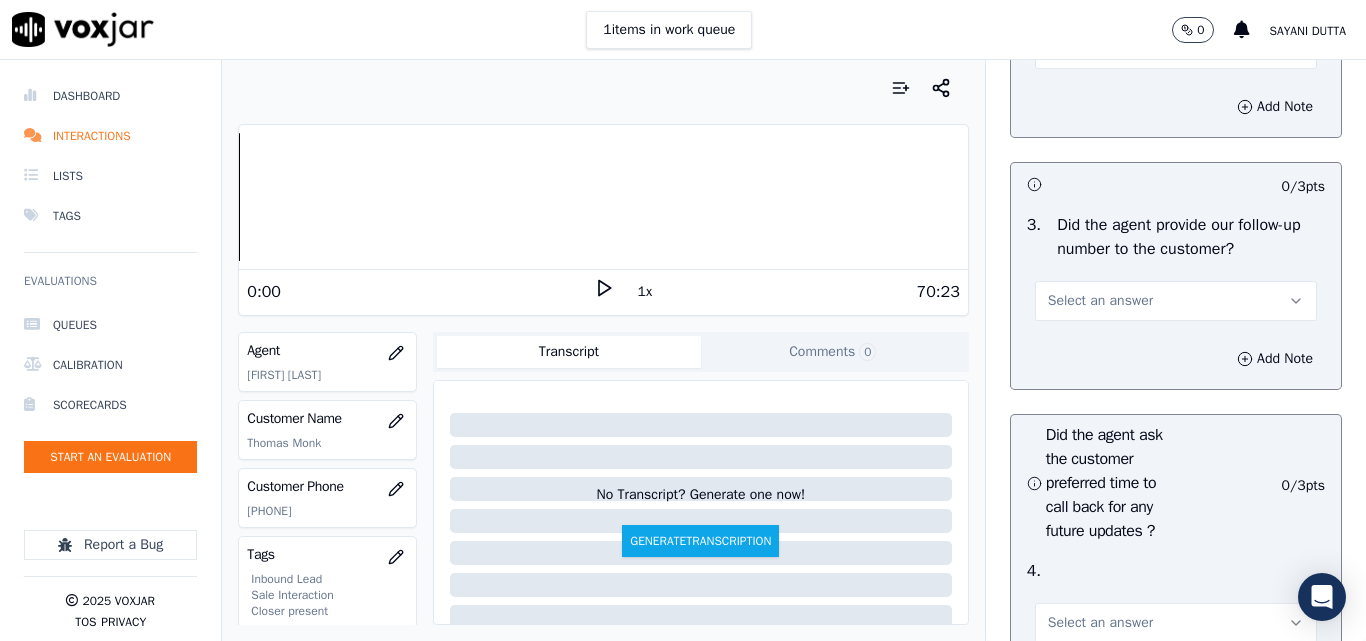 scroll, scrollTop: 5100, scrollLeft: 0, axis: vertical 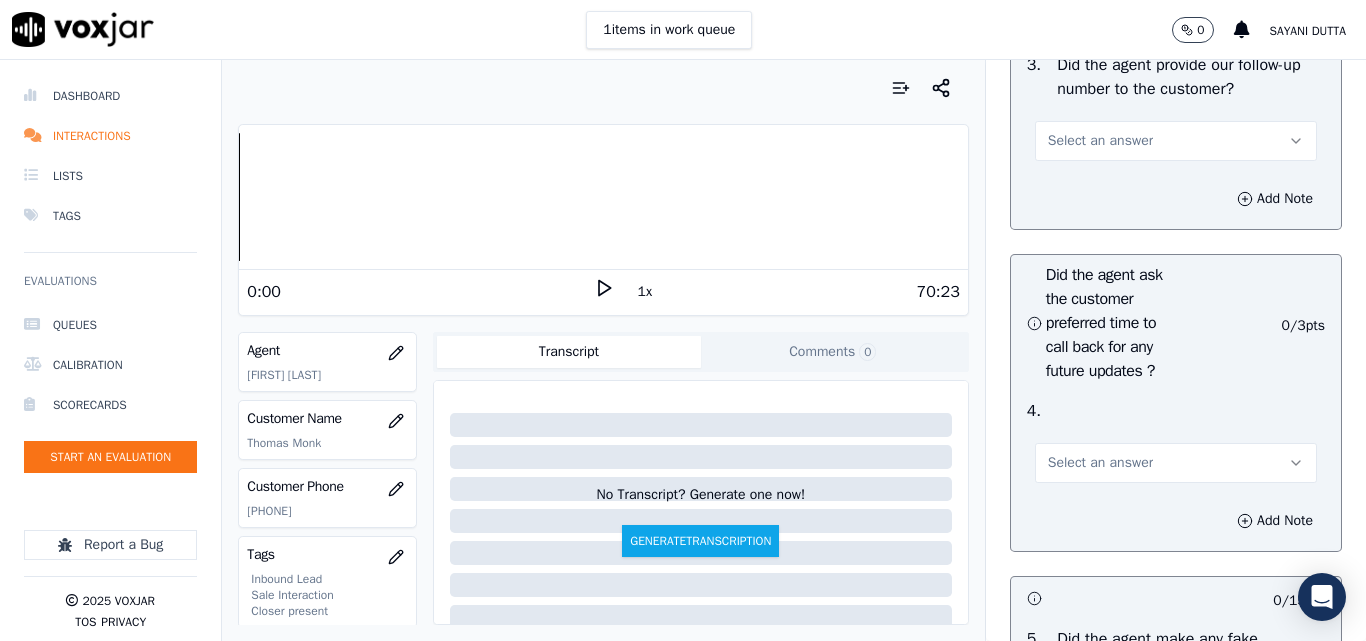 click on "Select an answer" at bounding box center (1100, 141) 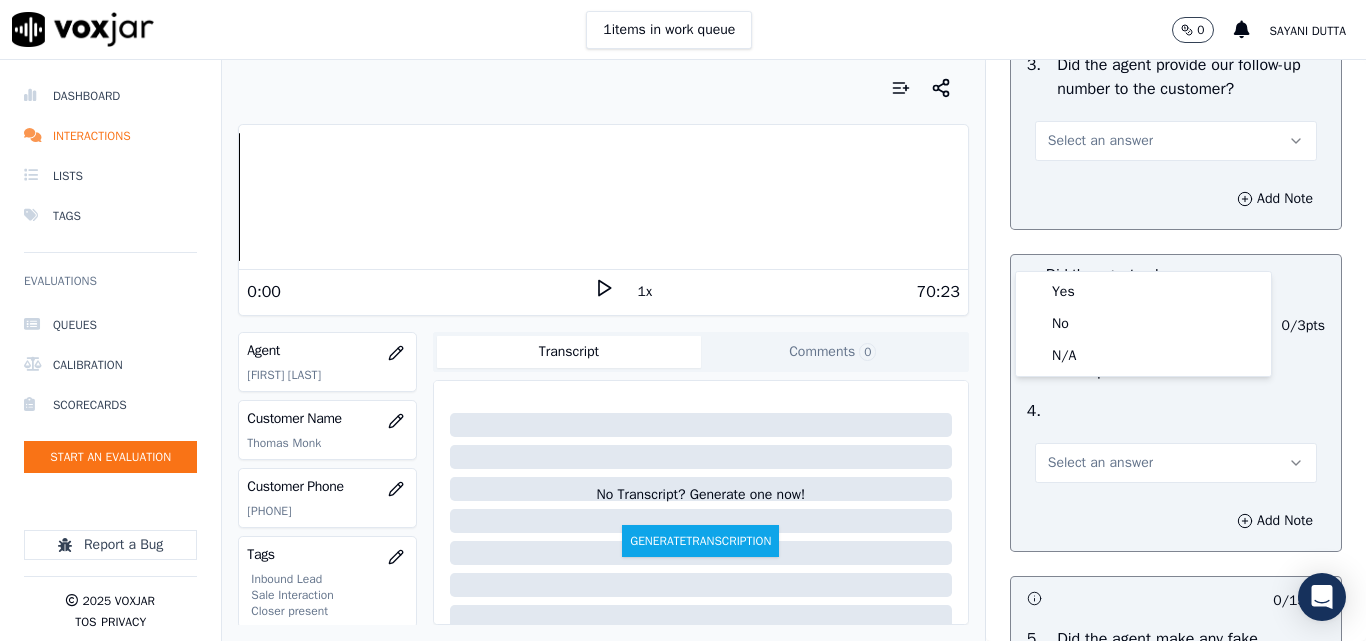 click on "Select an answer" at bounding box center (1100, 141) 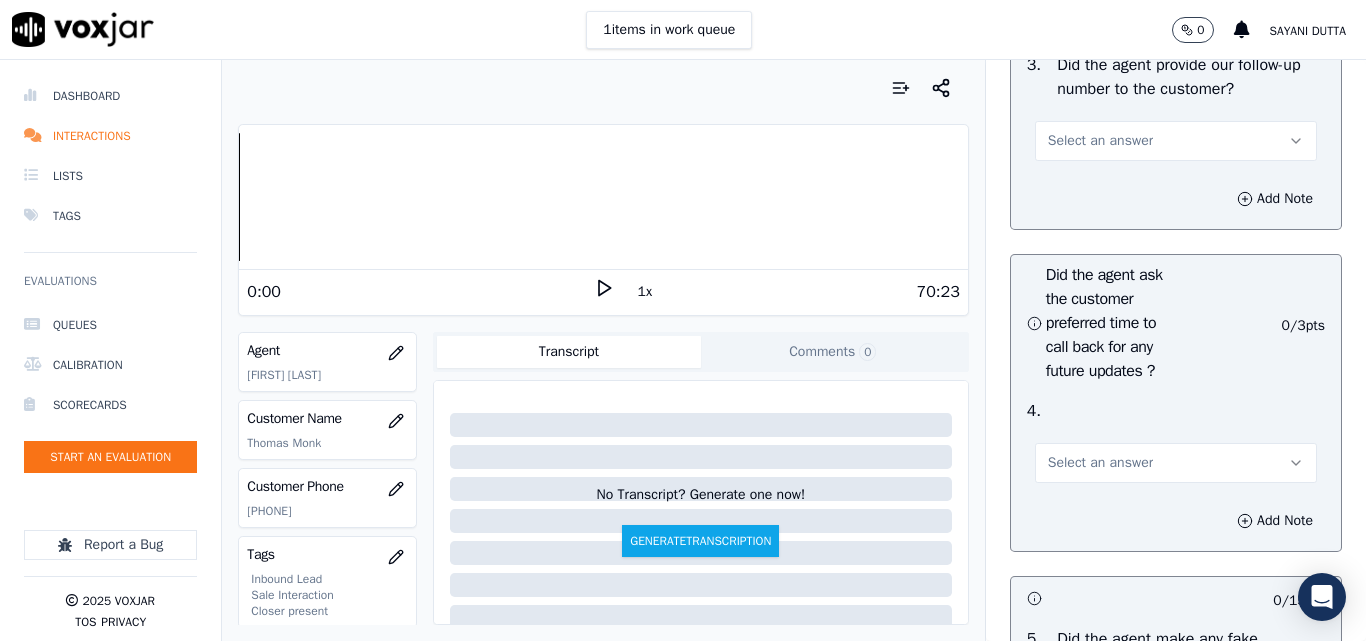 click on "Select an answer" at bounding box center [1100, 141] 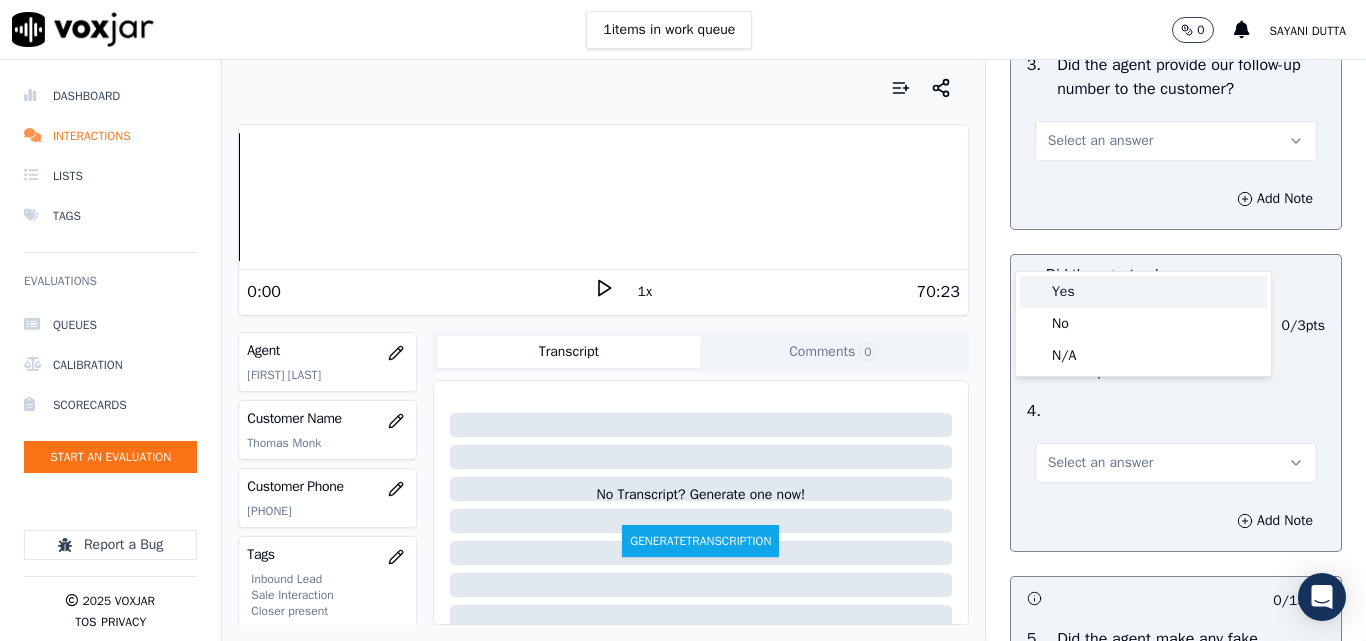 click on "Yes" at bounding box center [1143, 292] 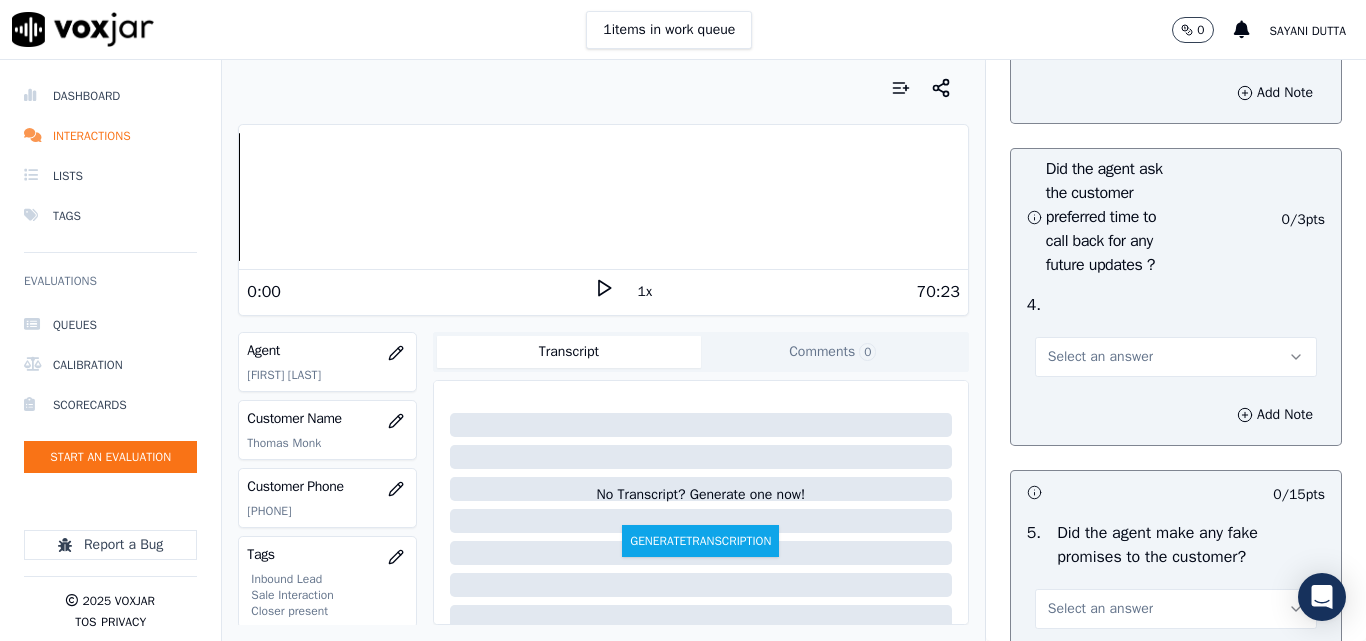 scroll, scrollTop: 5300, scrollLeft: 0, axis: vertical 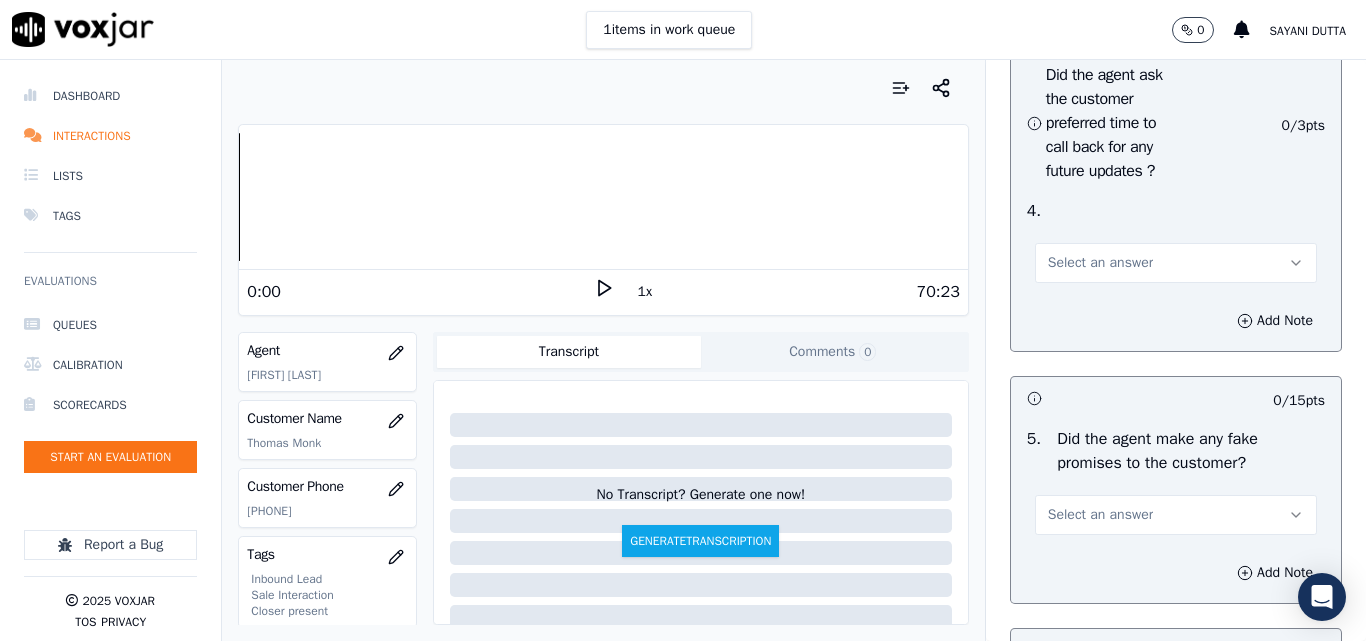 click on "Select an answer" at bounding box center (1176, 263) 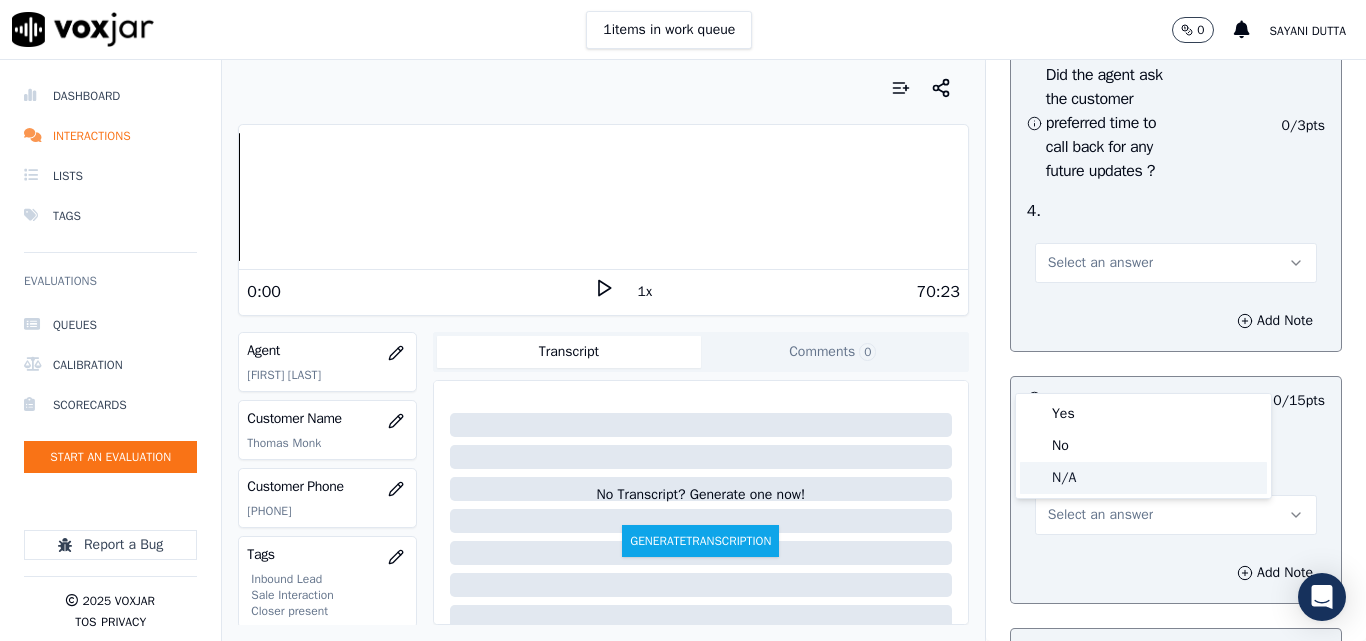 click on "N/A" 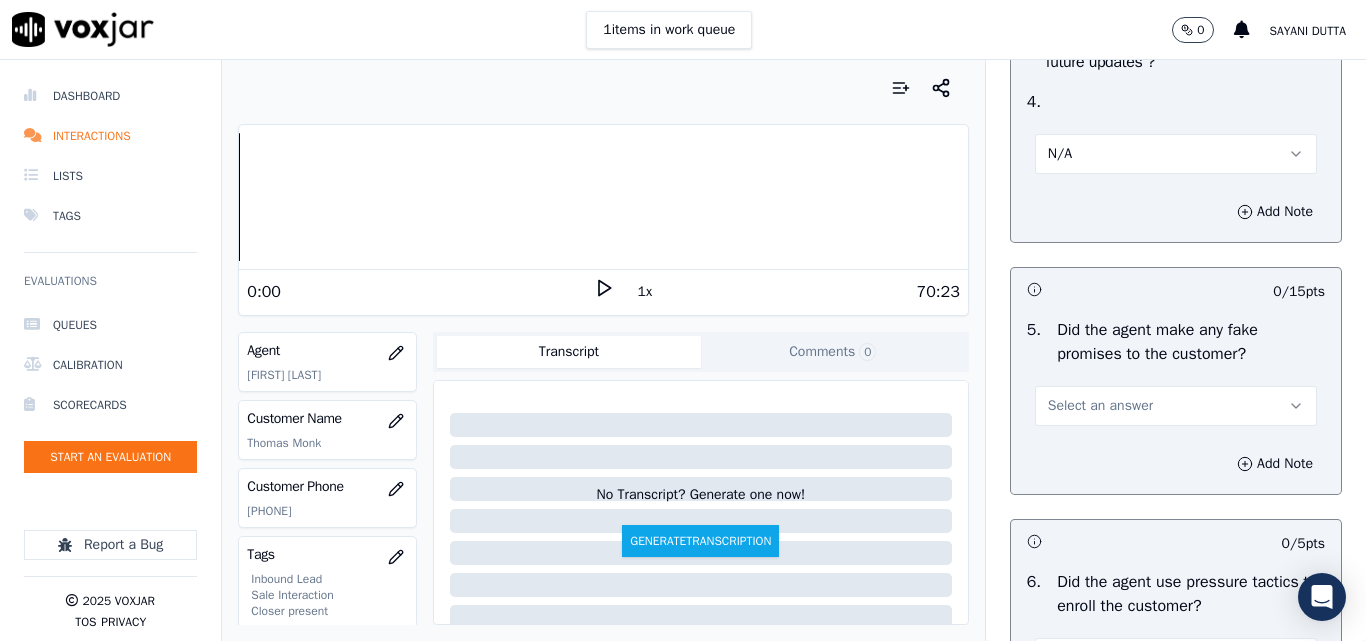 scroll, scrollTop: 5600, scrollLeft: 0, axis: vertical 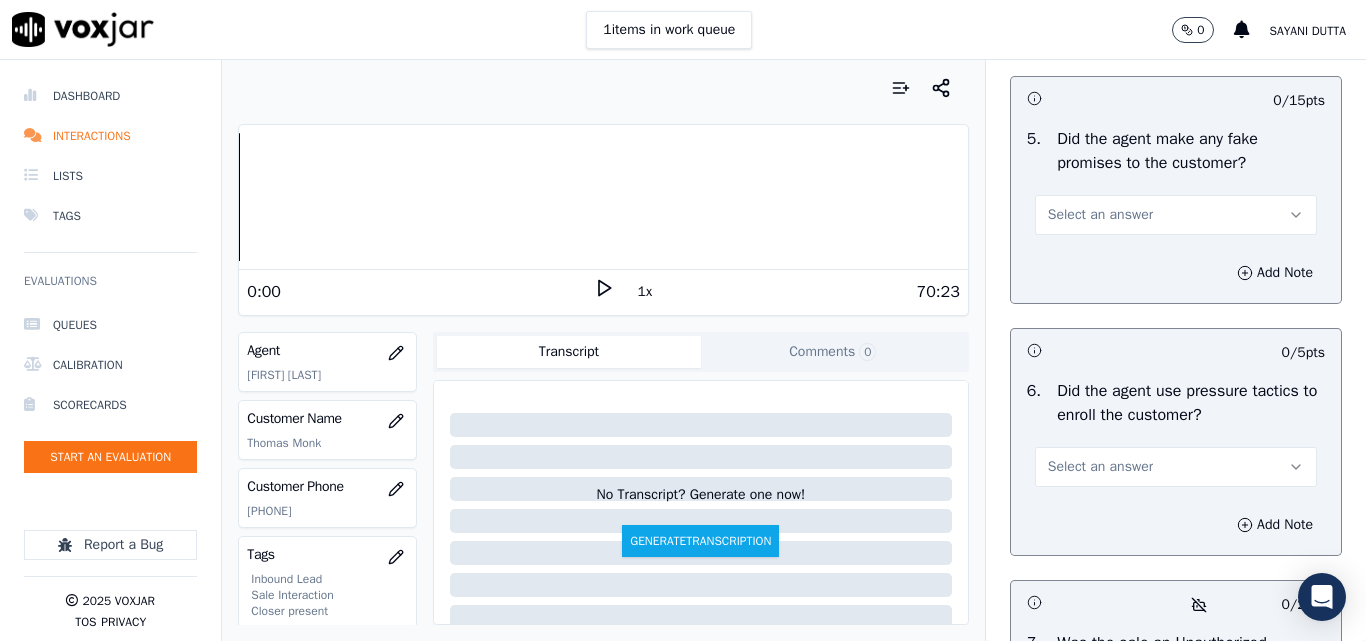 click on "Select an answer" at bounding box center [1100, 215] 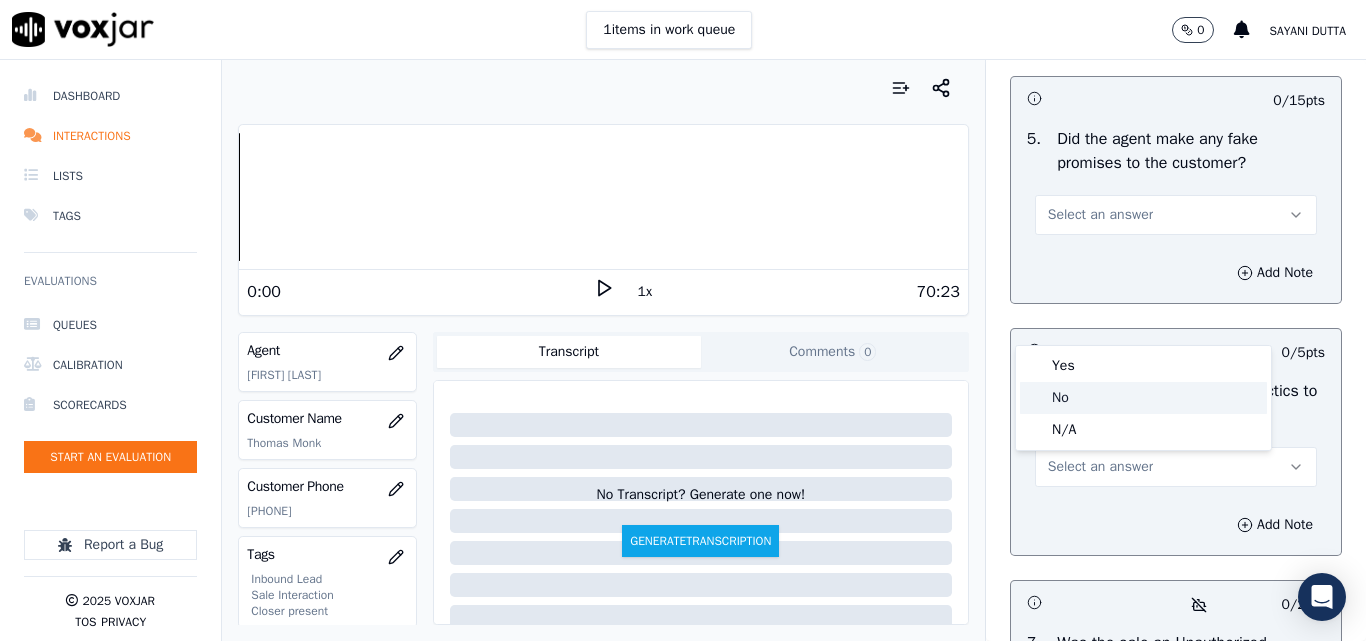 click on "No" 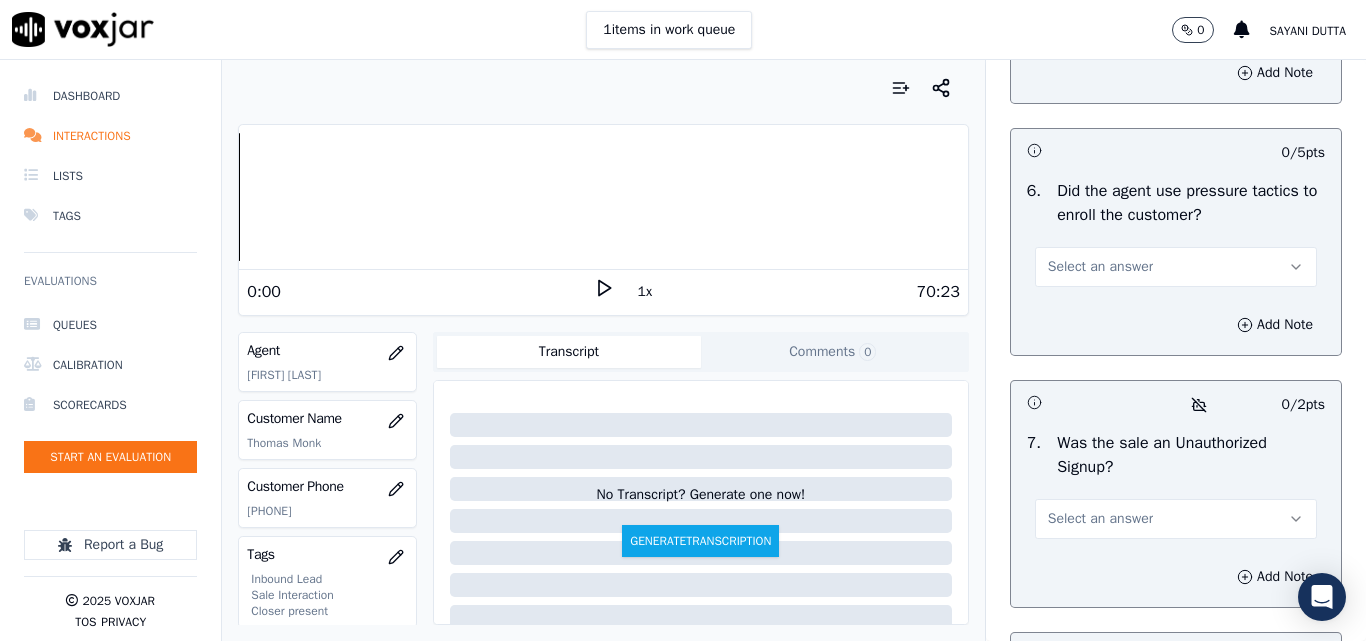 scroll, scrollTop: 5900, scrollLeft: 0, axis: vertical 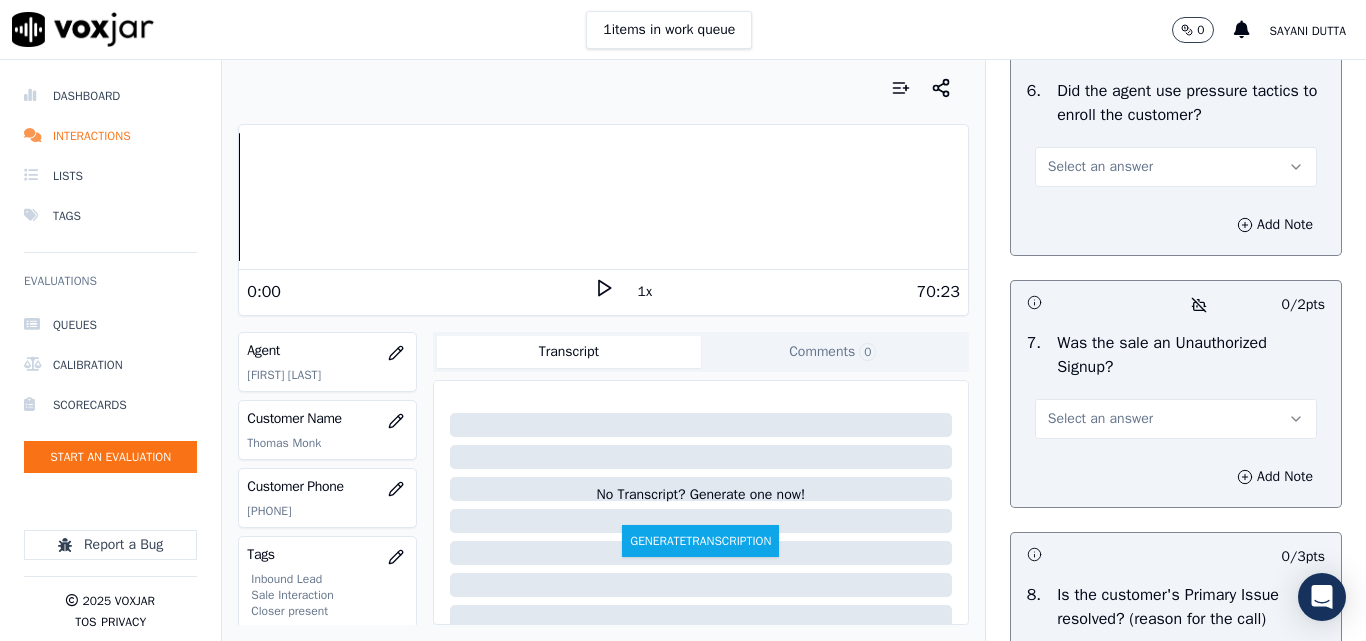 click on "Select an answer" at bounding box center [1100, 167] 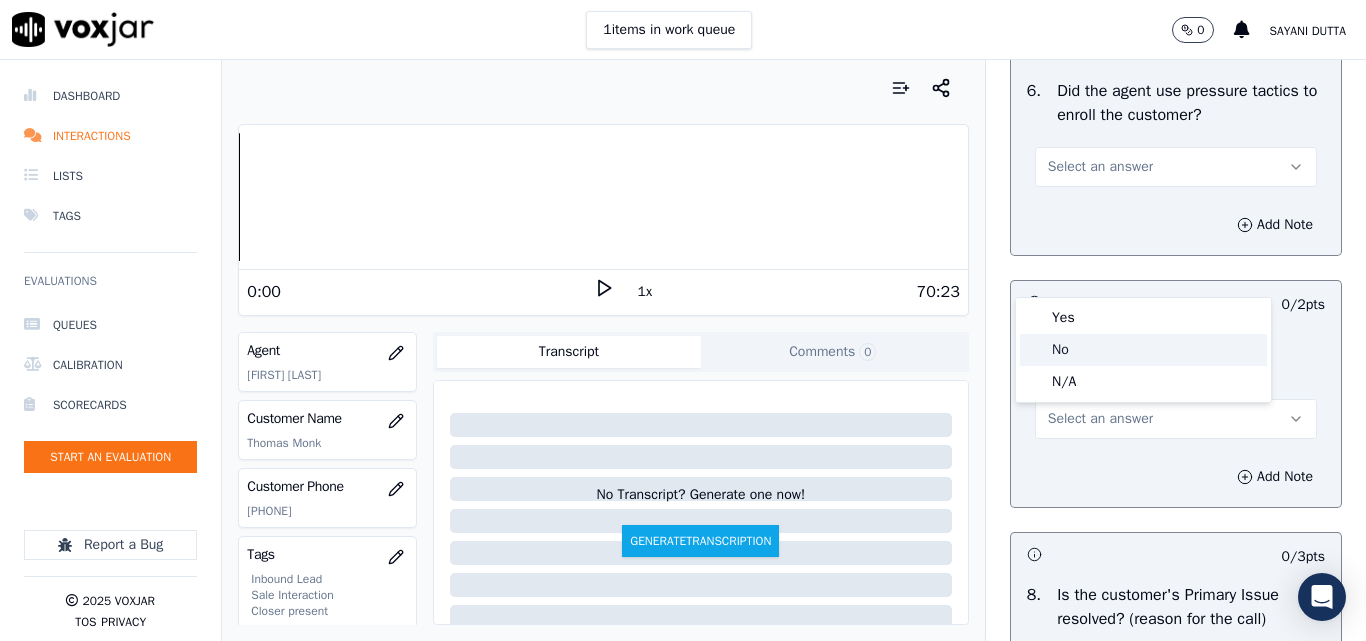 click on "No" 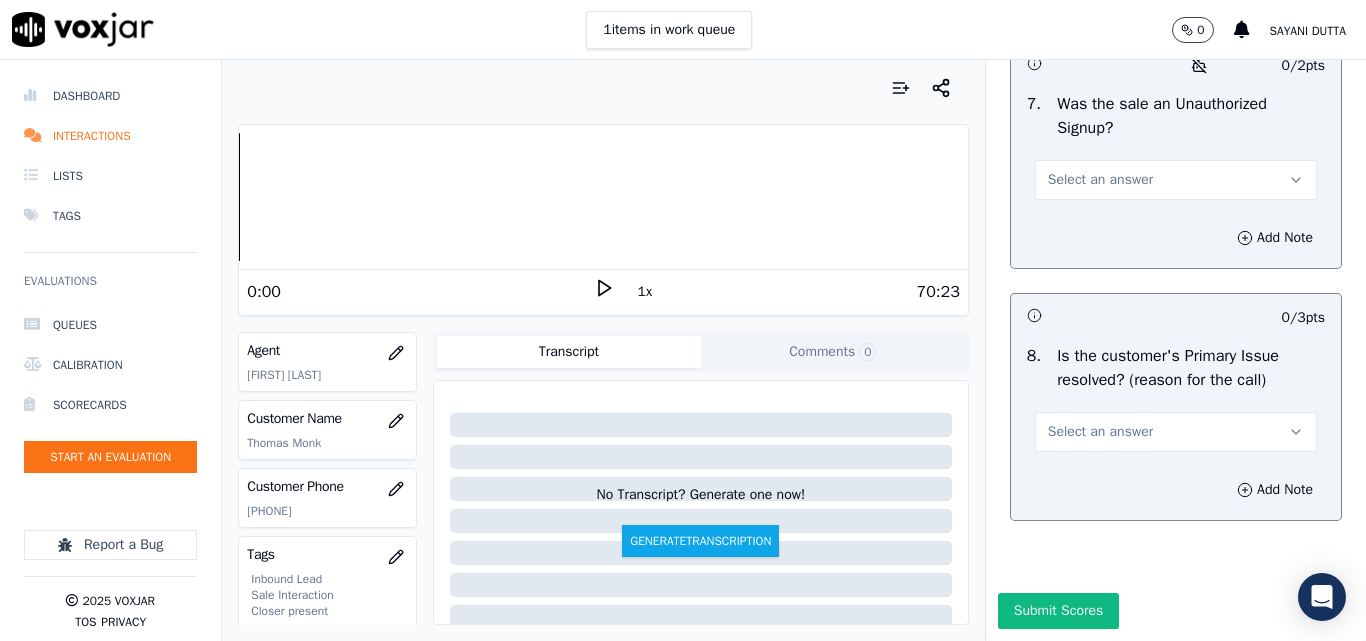 scroll, scrollTop: 6200, scrollLeft: 0, axis: vertical 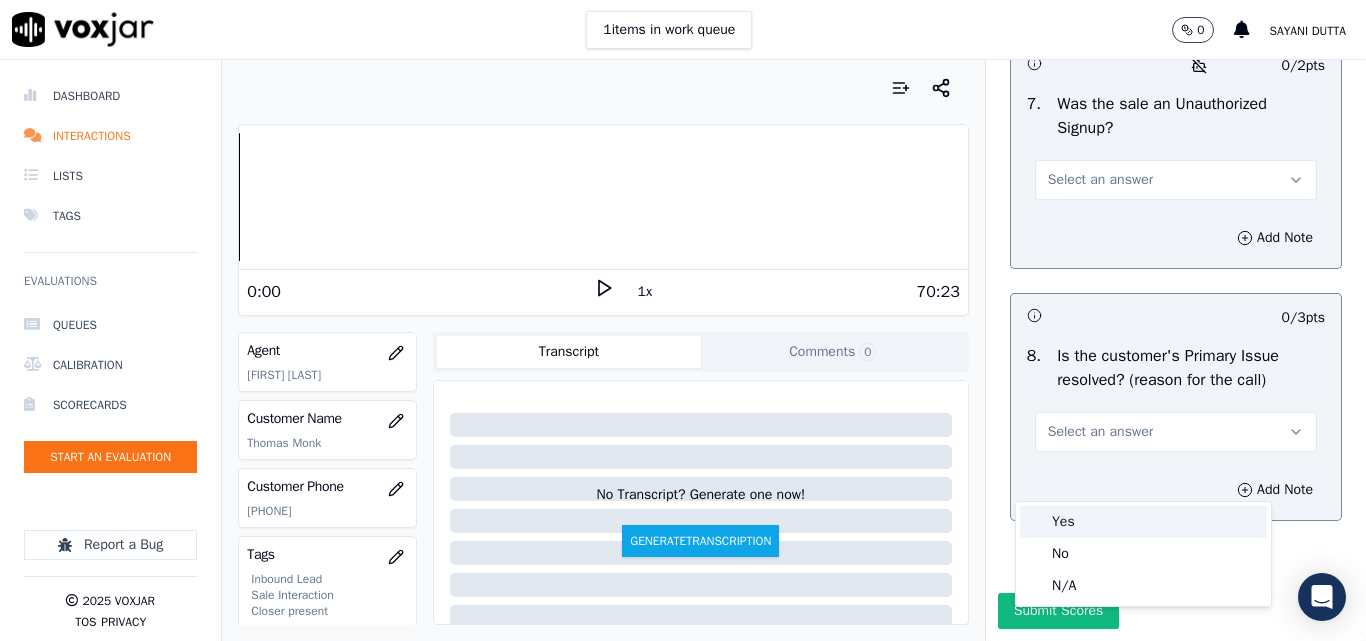click on "Yes" at bounding box center [1143, 522] 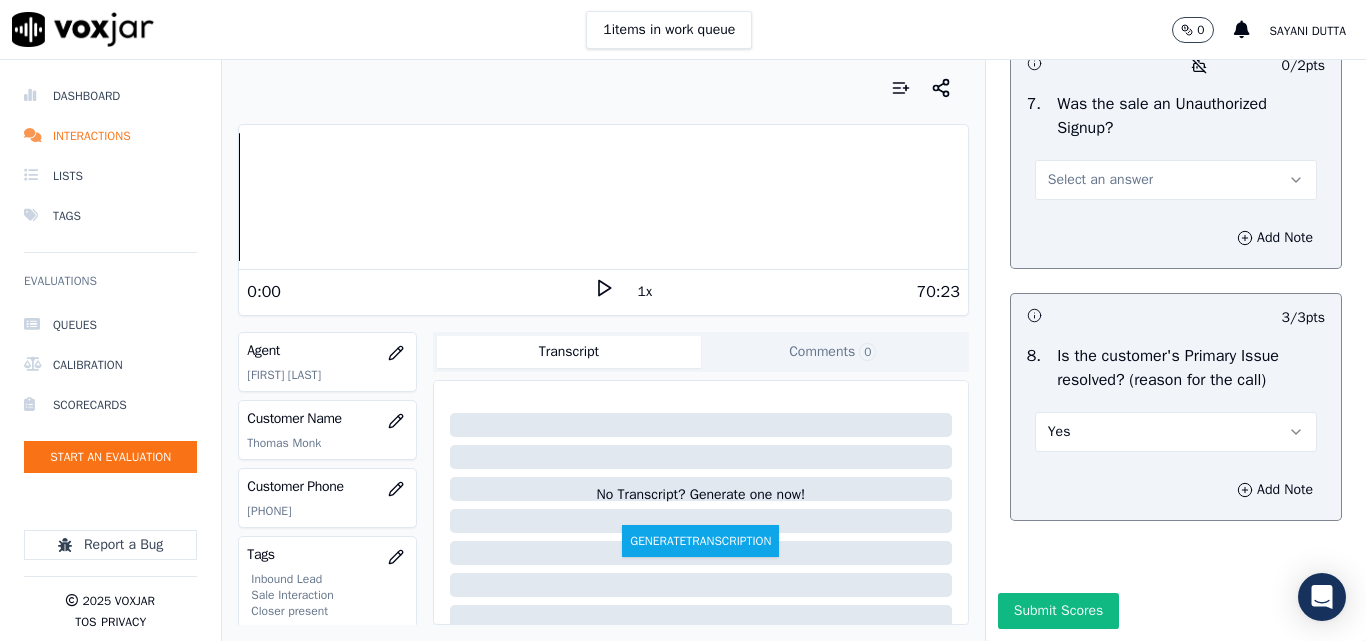 drag, startPoint x: 1054, startPoint y: 223, endPoint x: 1059, endPoint y: 244, distance: 21.587032 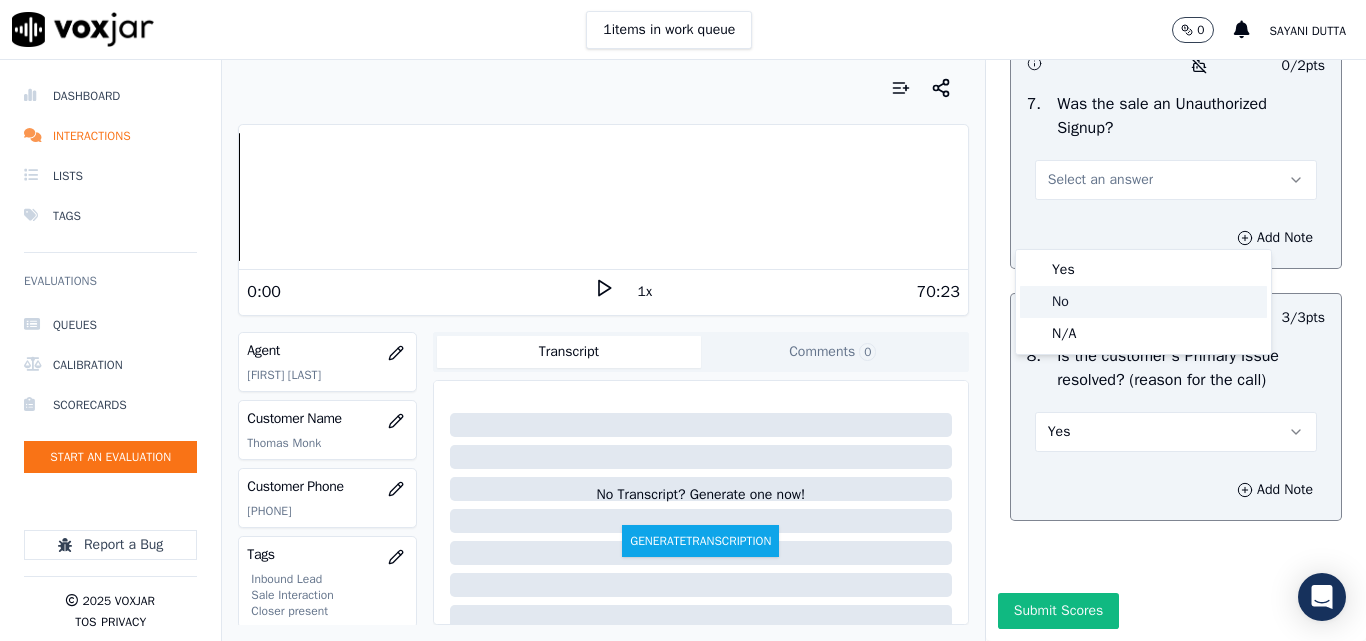 click on "No" 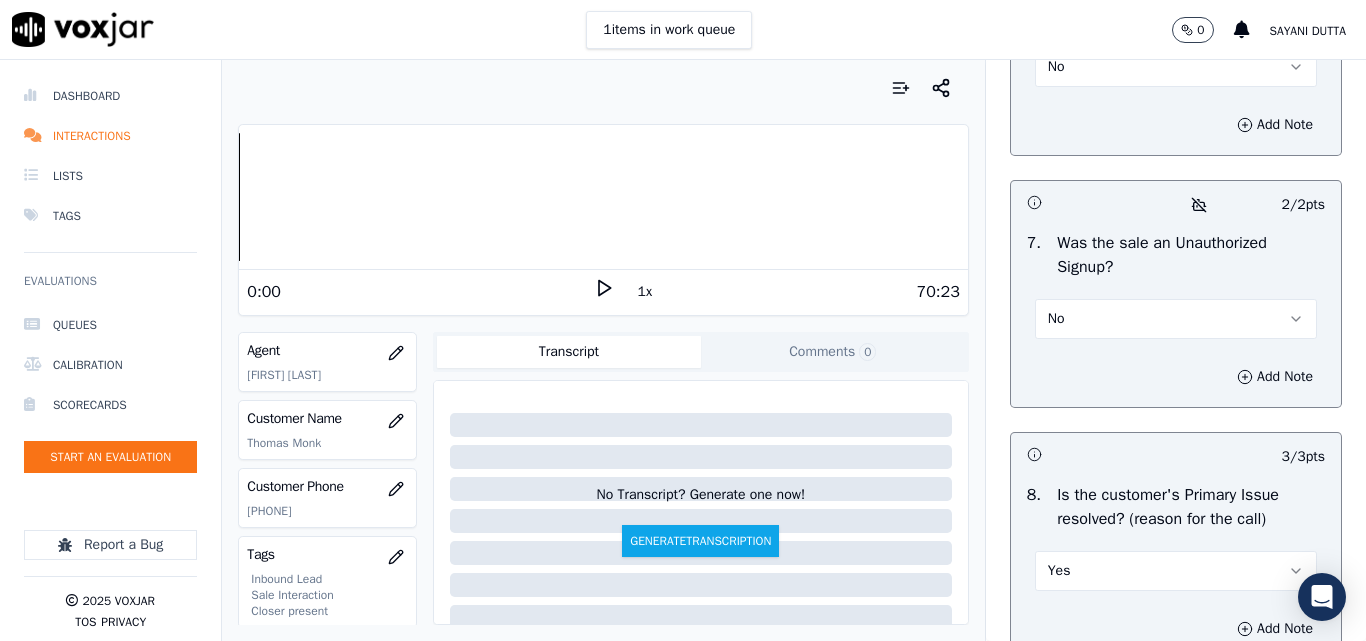 scroll, scrollTop: 6290, scrollLeft: 0, axis: vertical 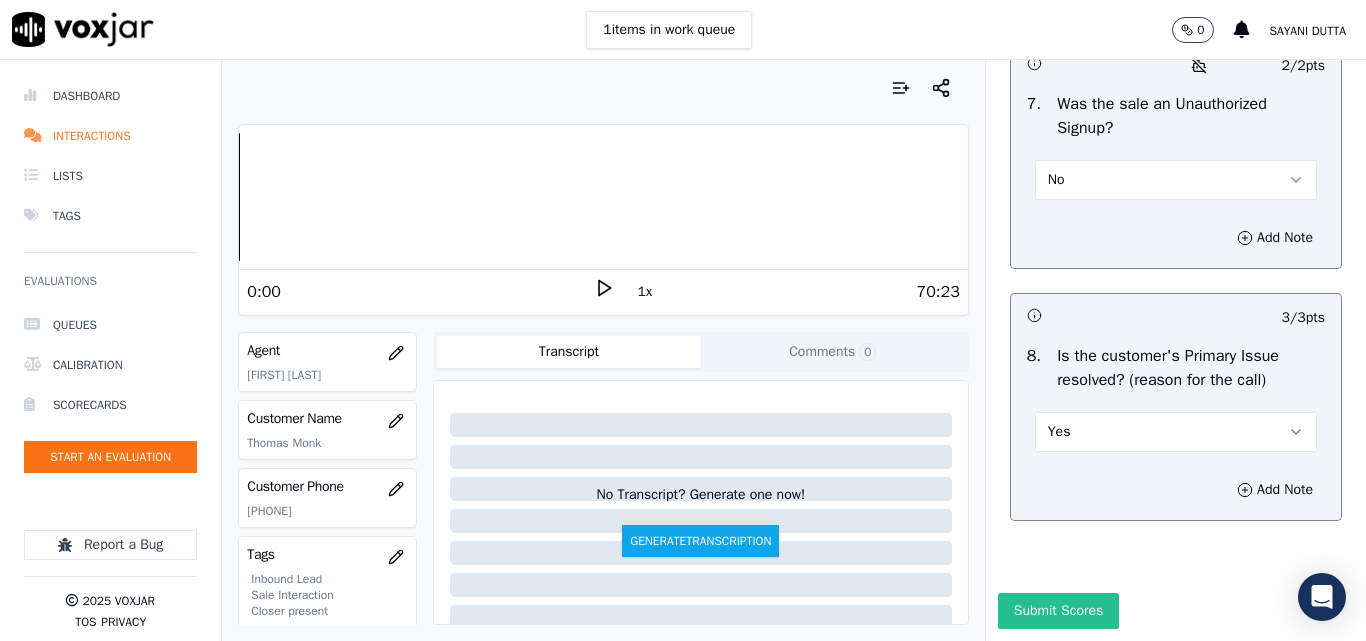 click on "Submit Scores" at bounding box center [1058, 611] 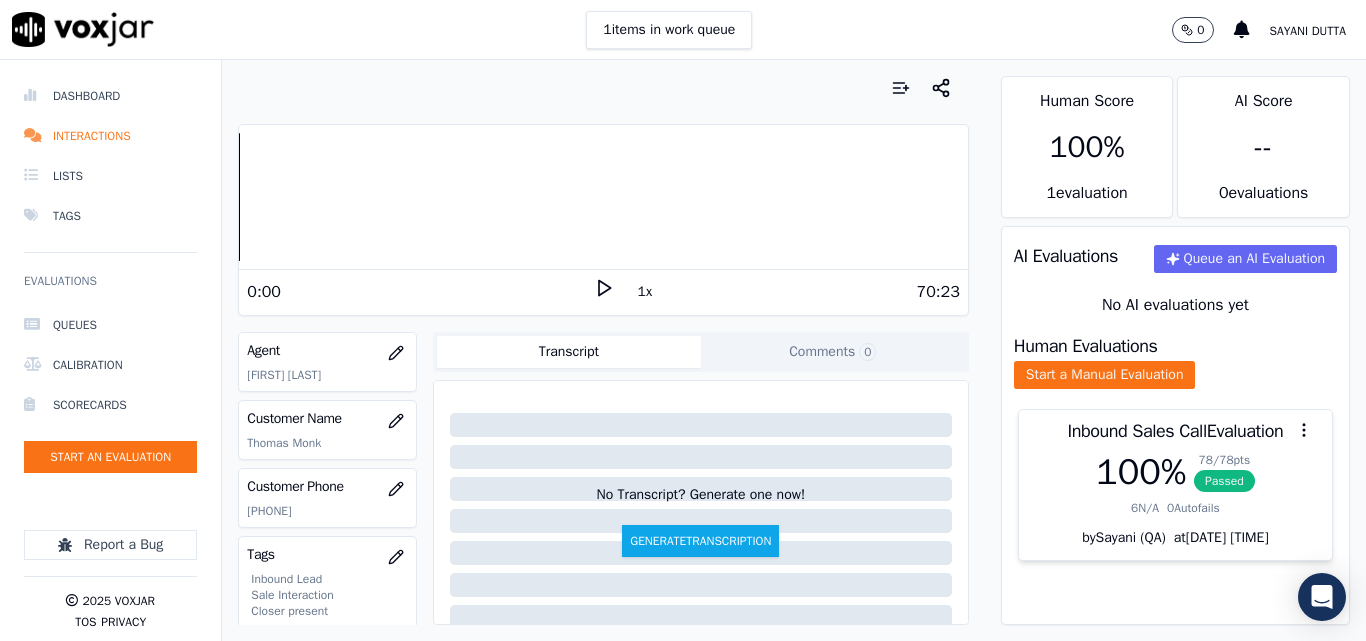 scroll, scrollTop: 24, scrollLeft: 0, axis: vertical 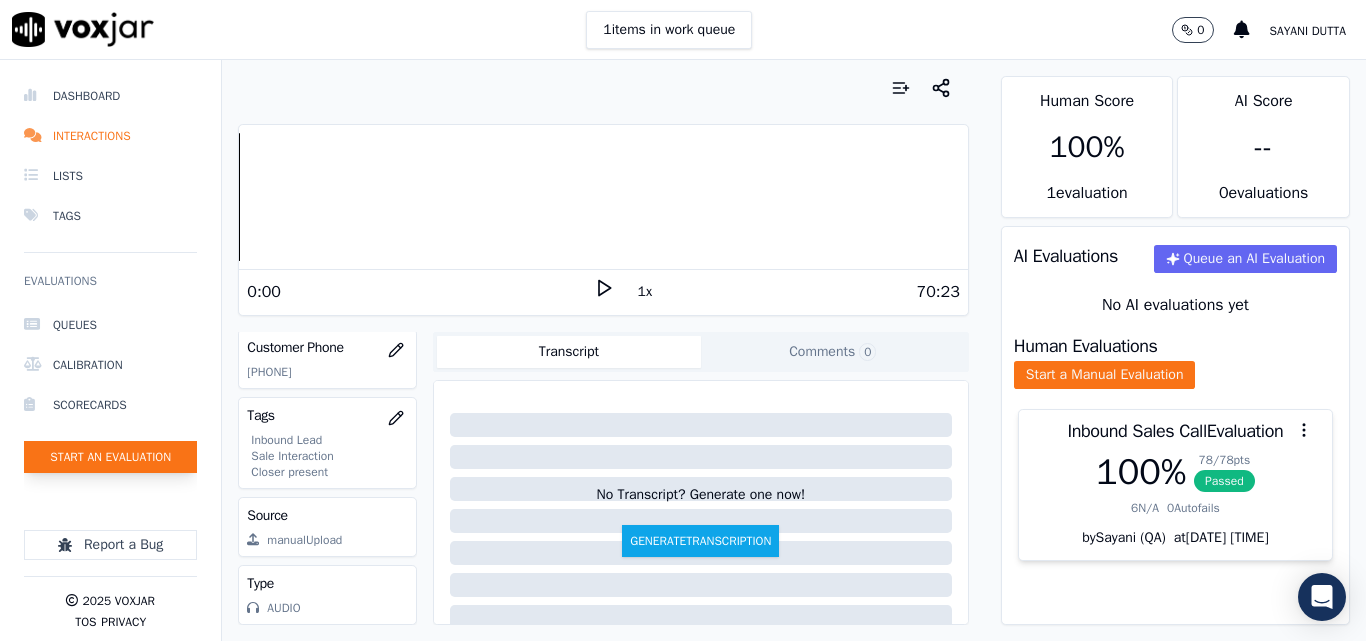 click on "Start an Evaluation" 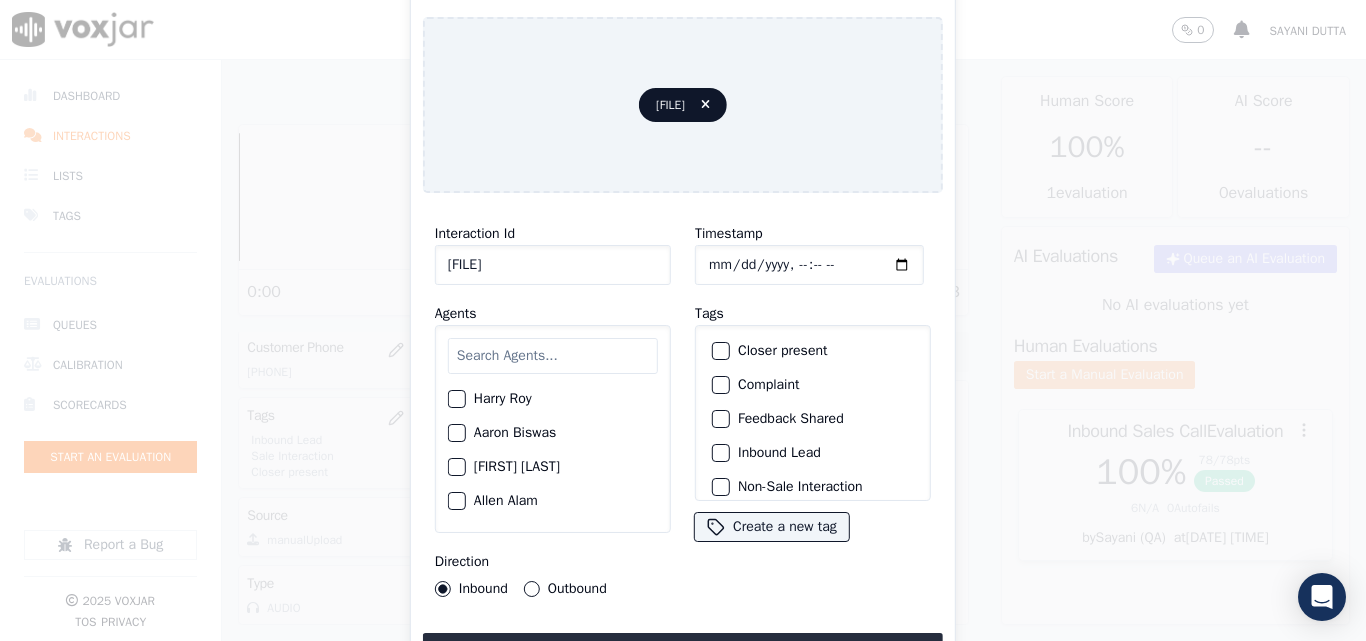 scroll, scrollTop: 0, scrollLeft: 40, axis: horizontal 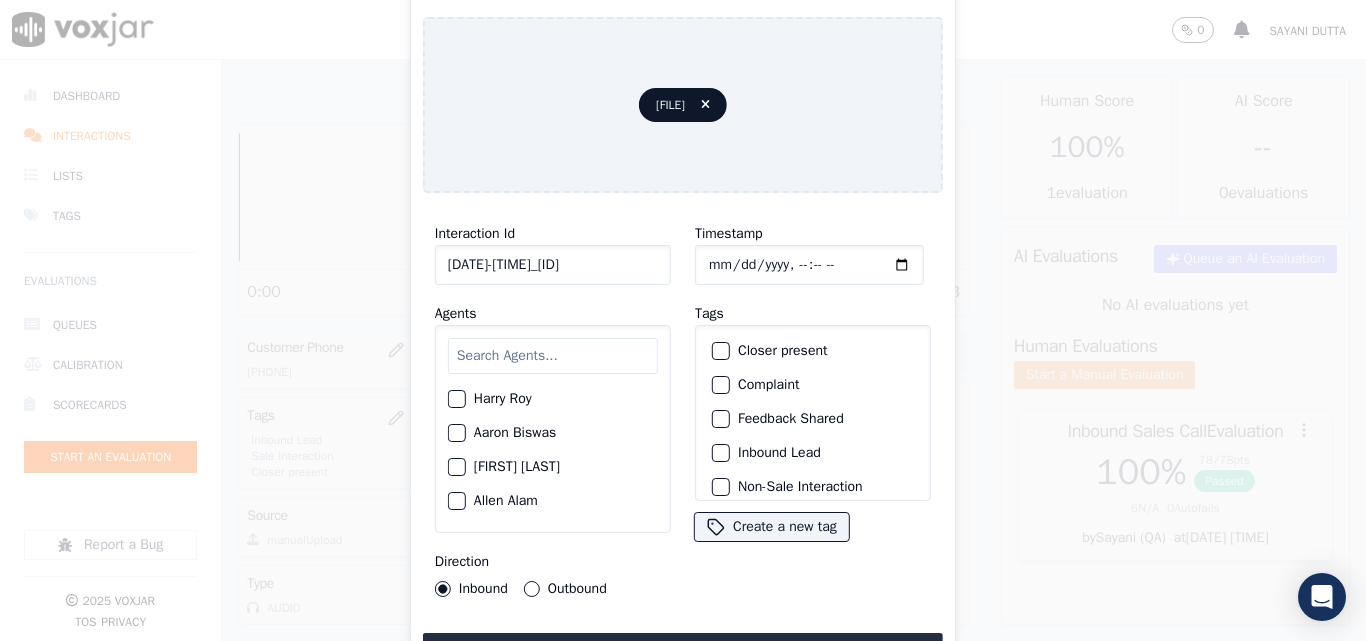 type on "20250716-123145_2156680955-C1" 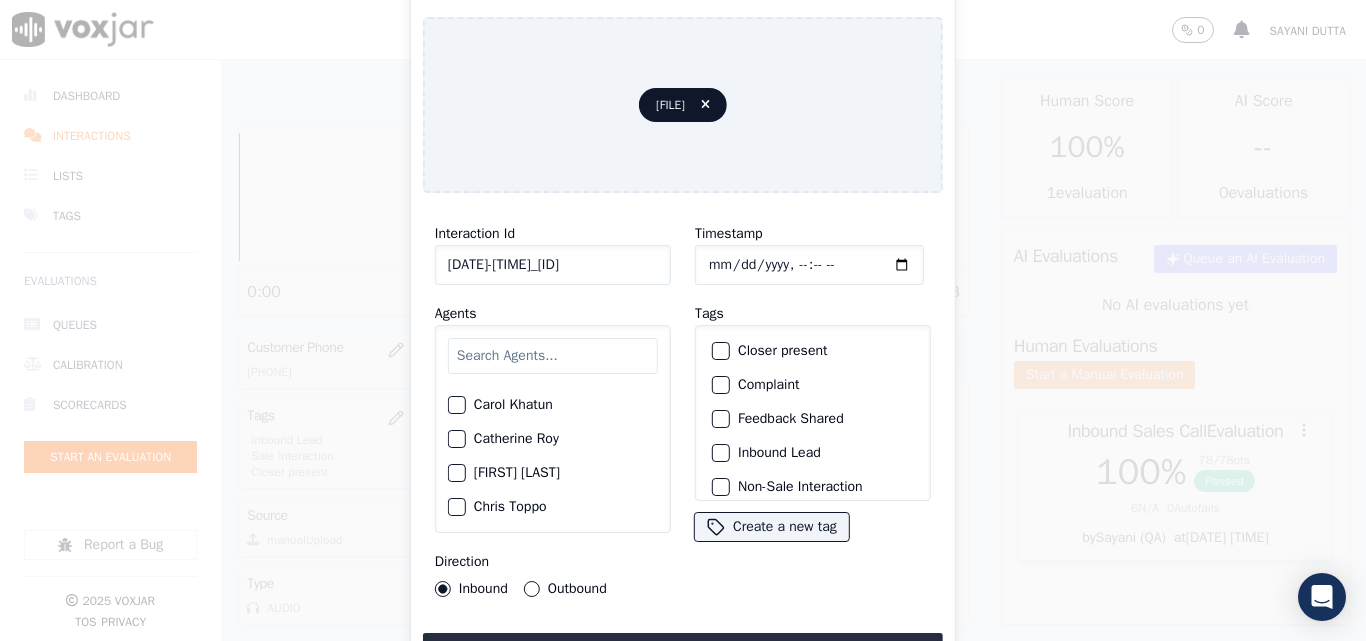 scroll, scrollTop: 200, scrollLeft: 0, axis: vertical 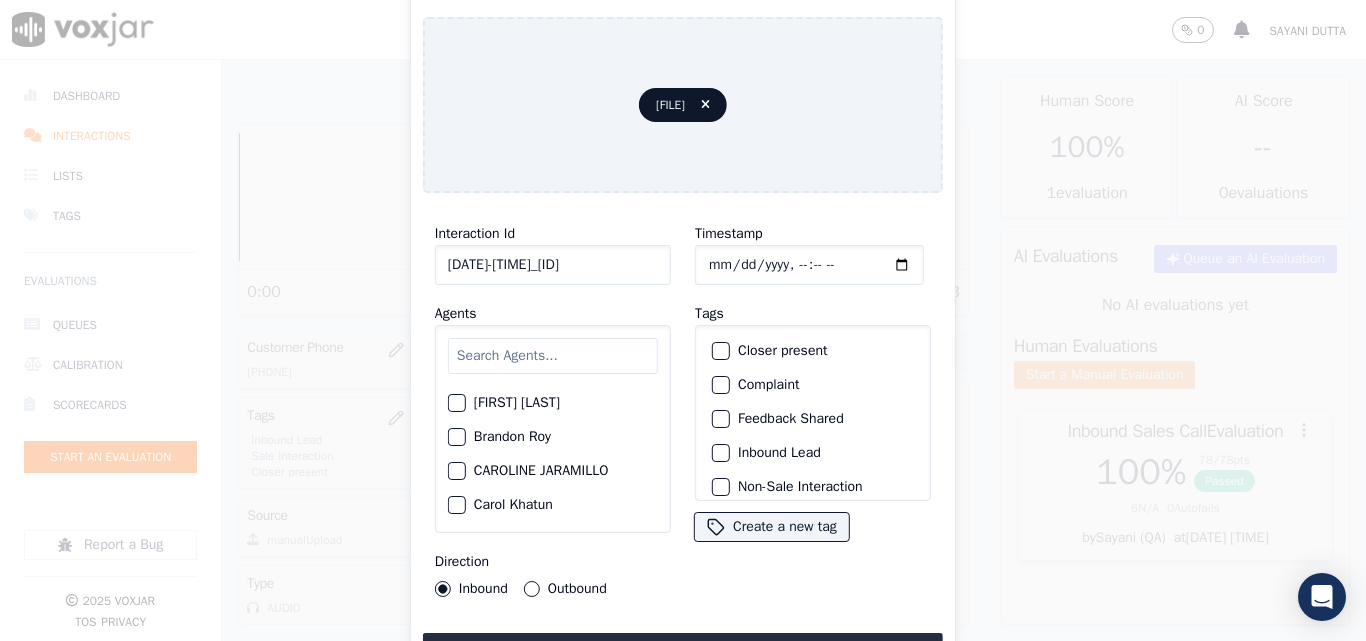 click on "Brandon Roy" 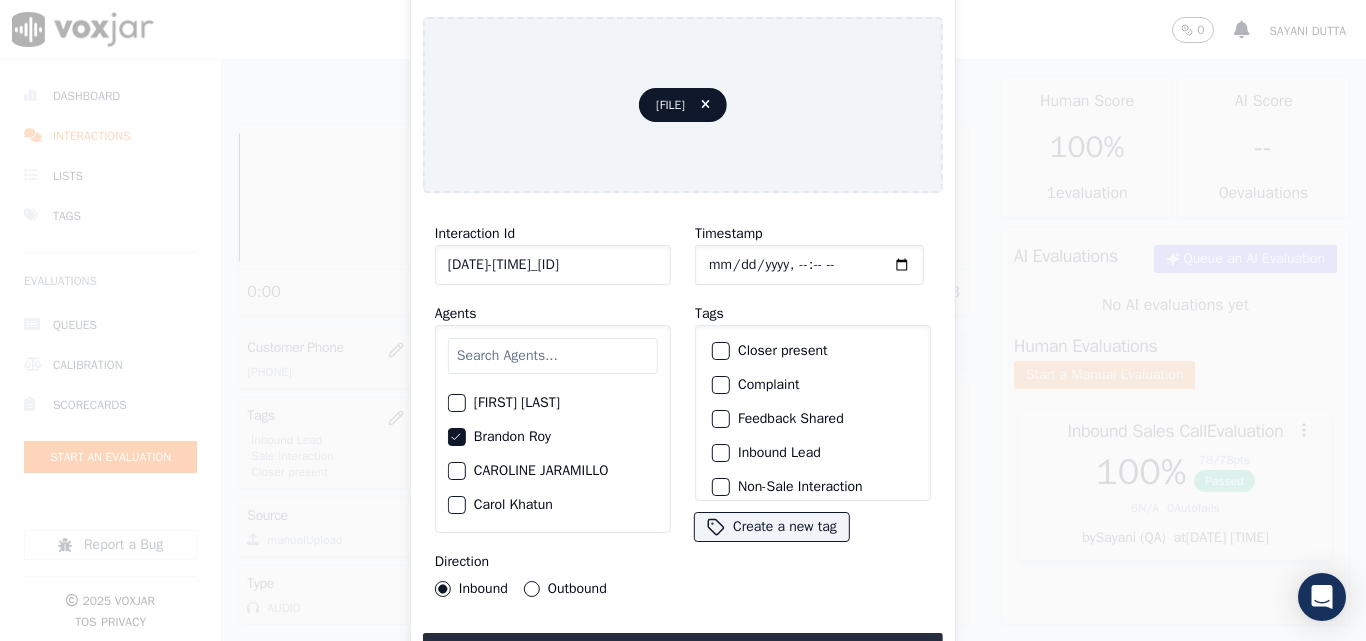 click on "Closer present" 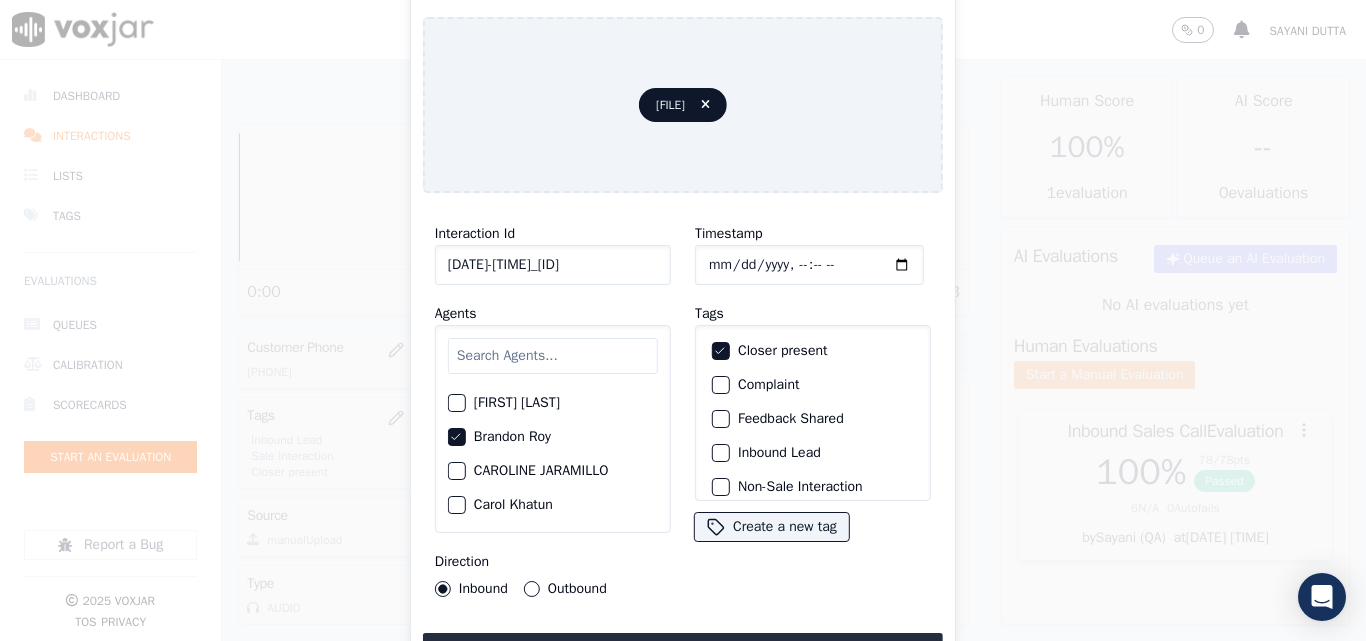 click on "Inbound Lead" 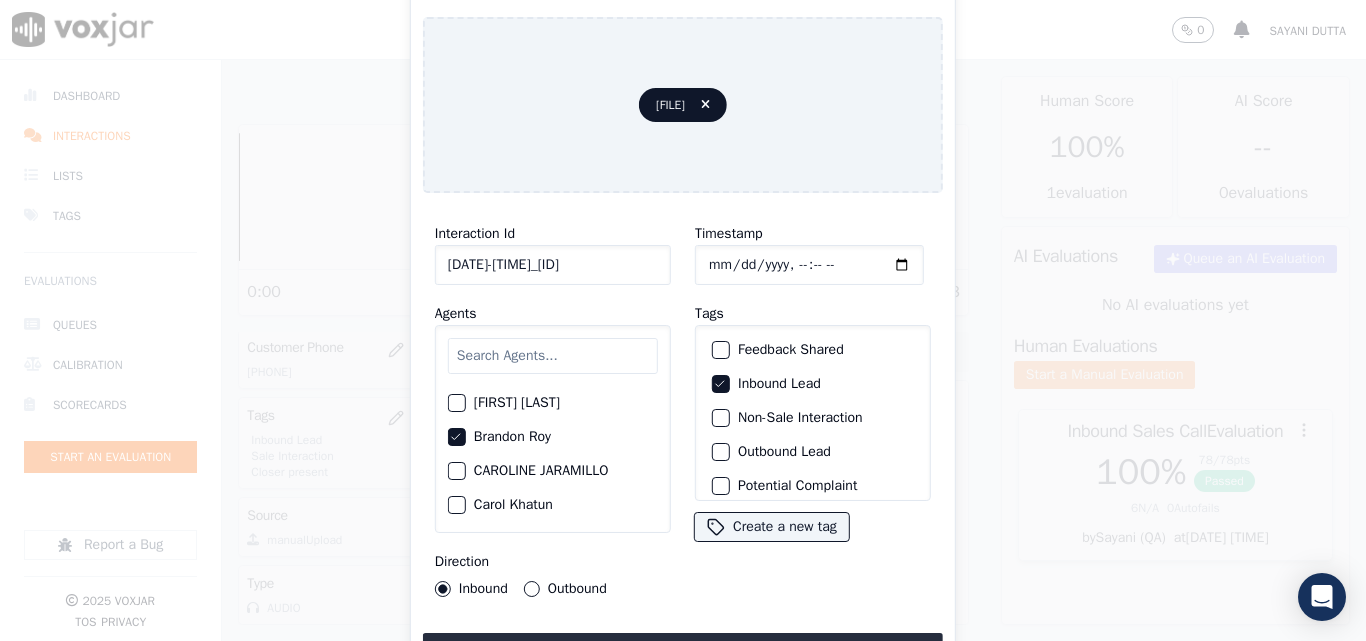 scroll, scrollTop: 173, scrollLeft: 0, axis: vertical 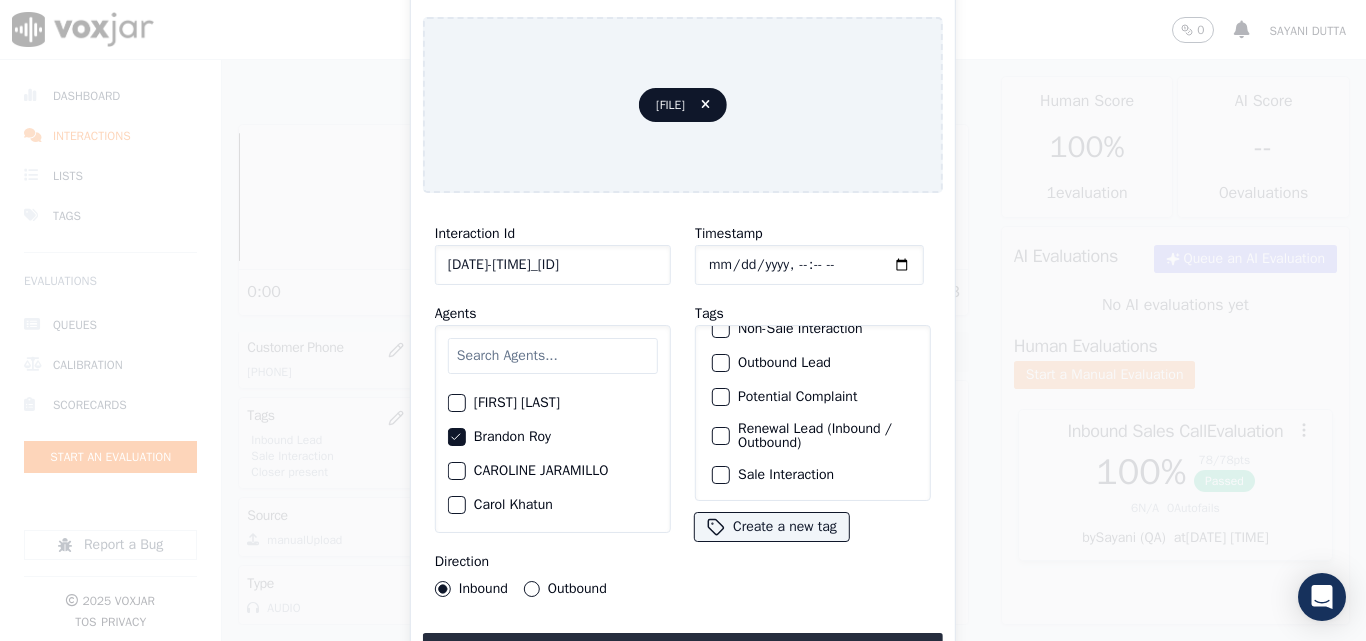 click on "Sale Interaction" 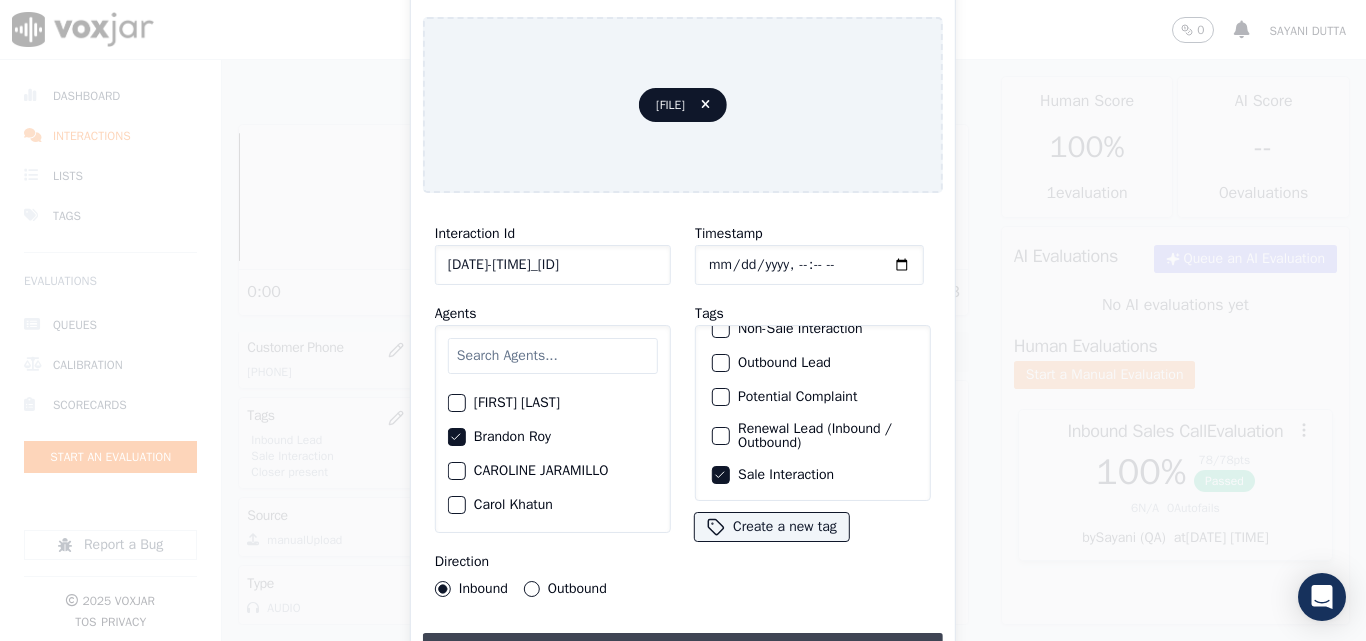 click on "Upload interaction to start evaluation" at bounding box center (683, 651) 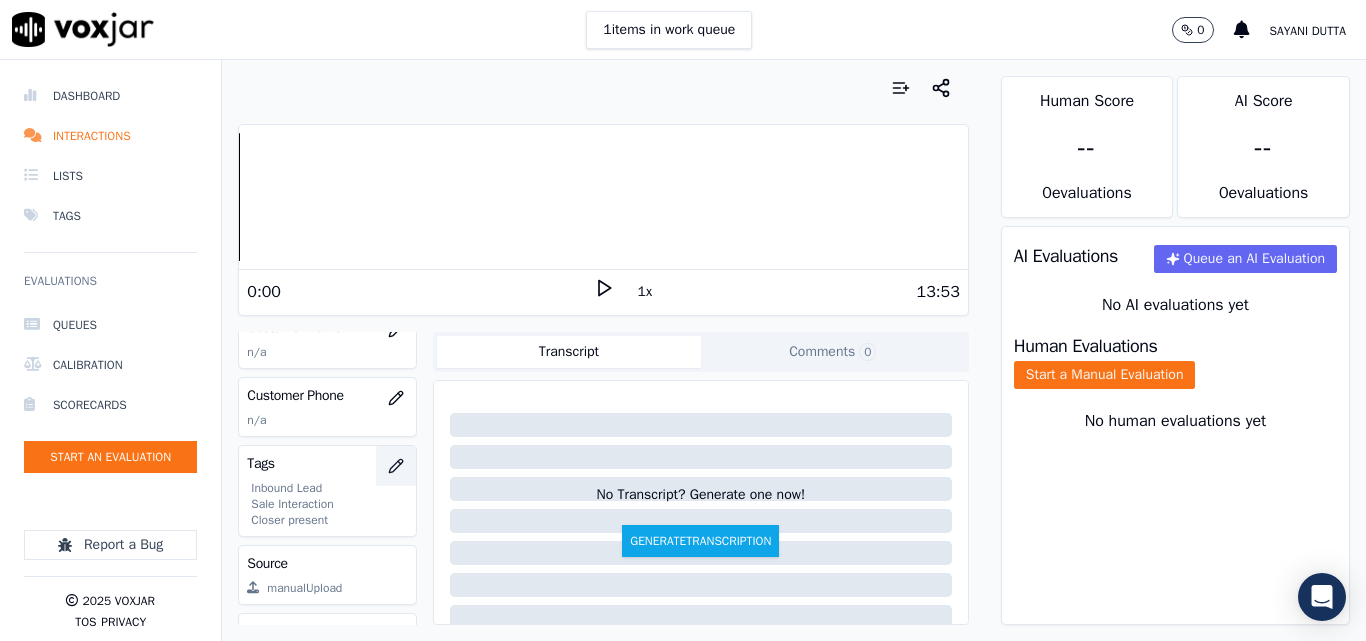 scroll, scrollTop: 300, scrollLeft: 0, axis: vertical 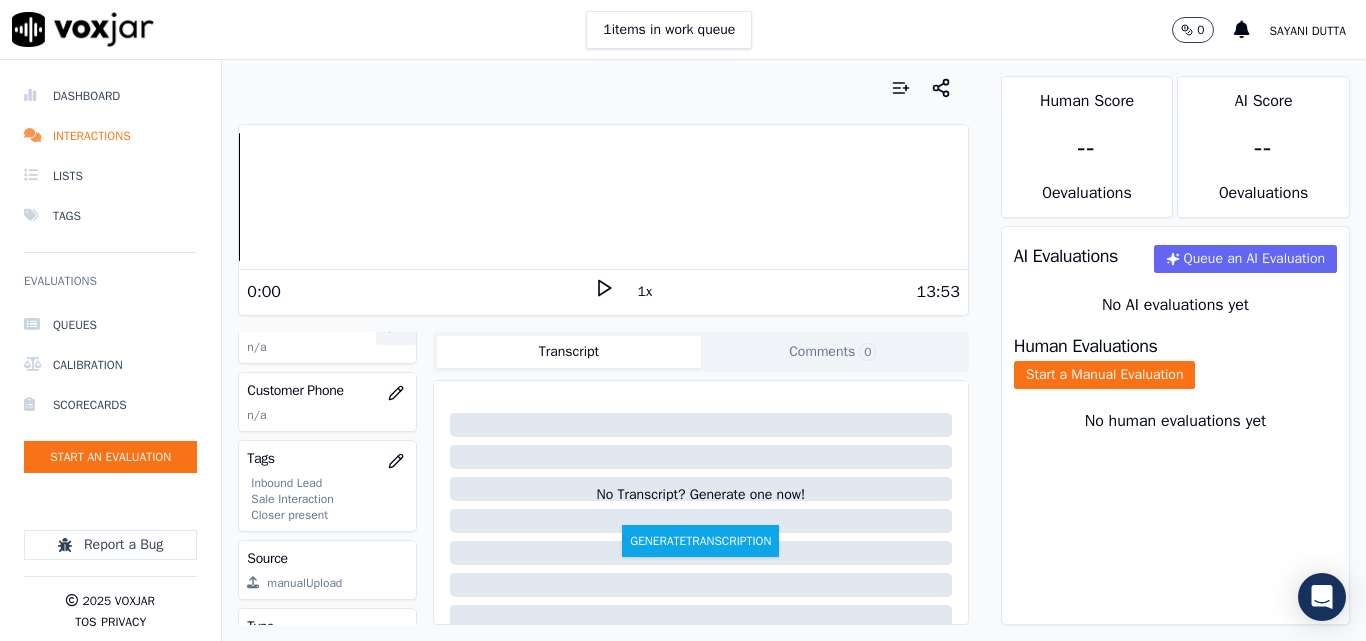 click 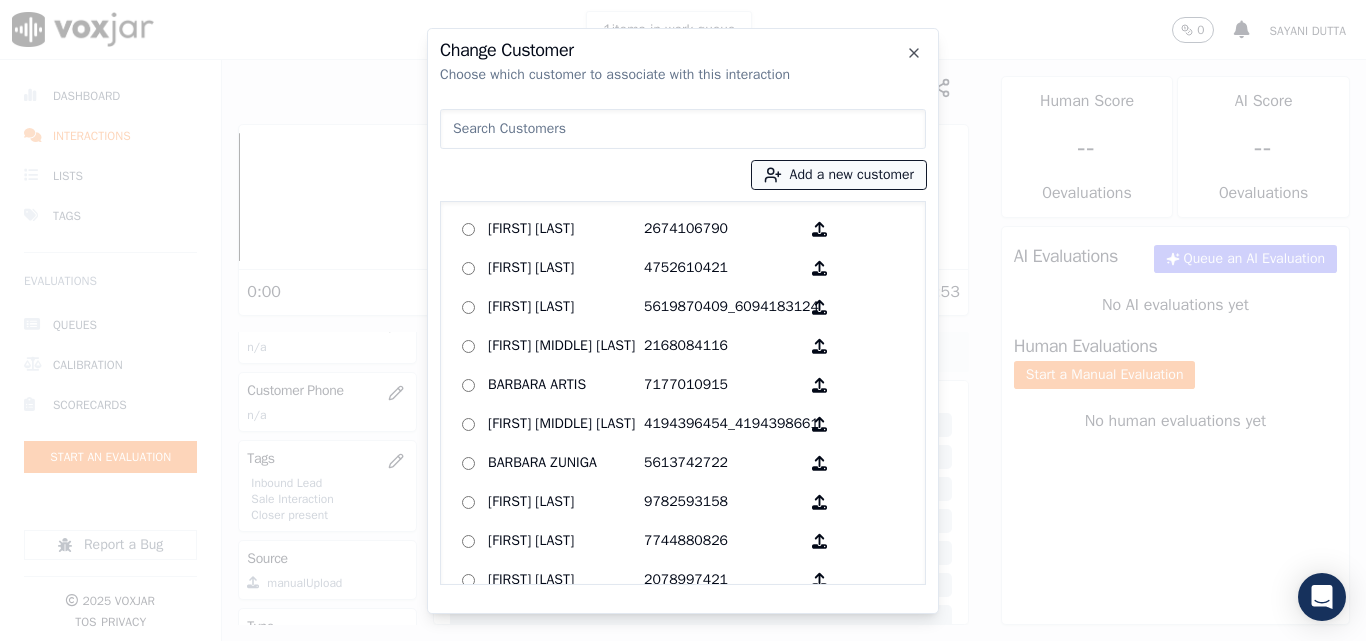 click on "Add a new customer" at bounding box center [839, 175] 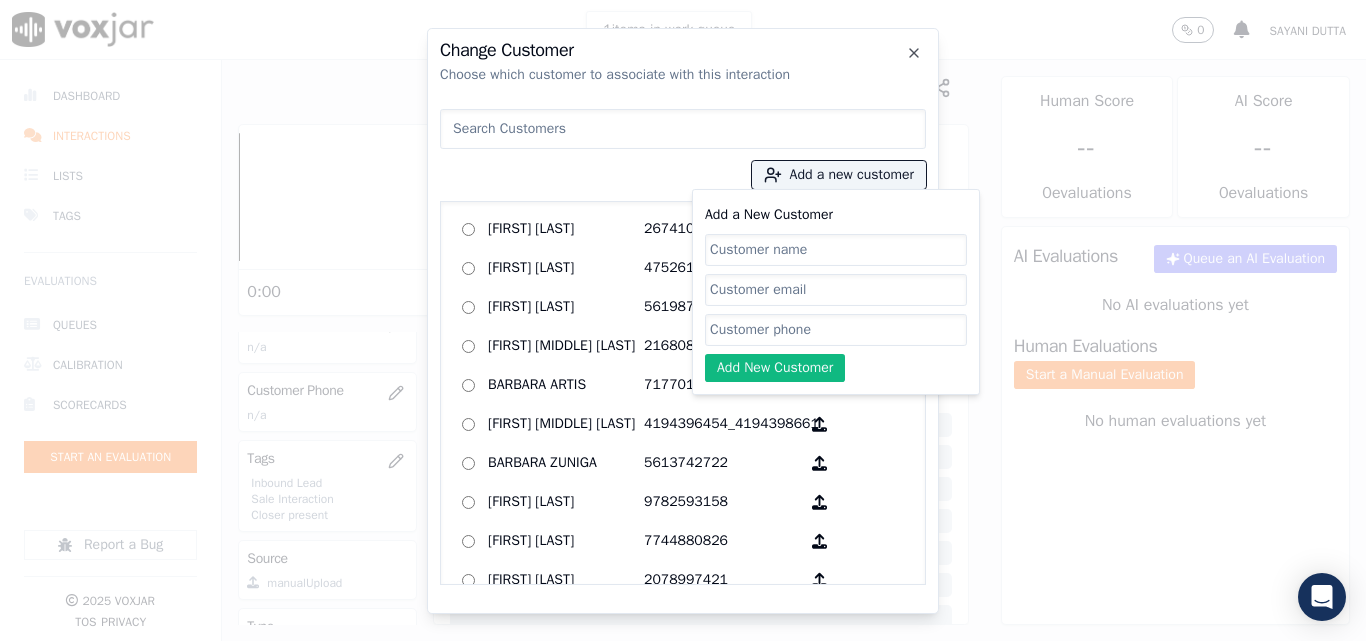 click on "Add a New Customer" 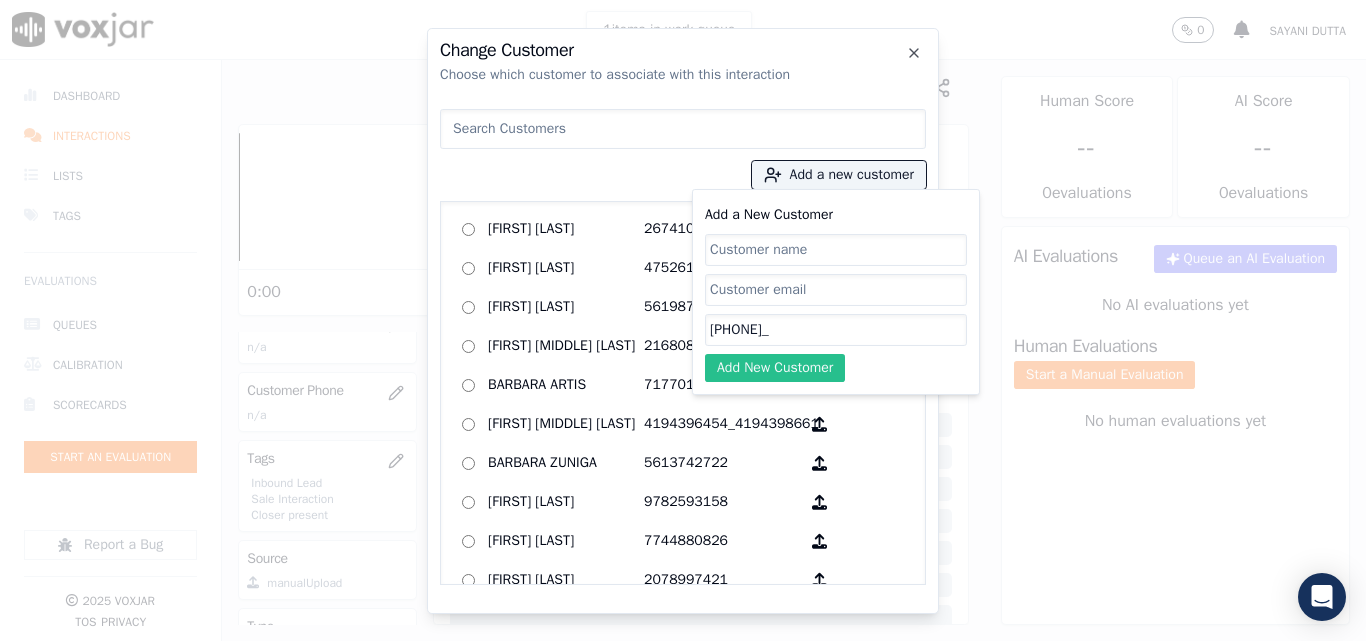 paste on "2155485007" 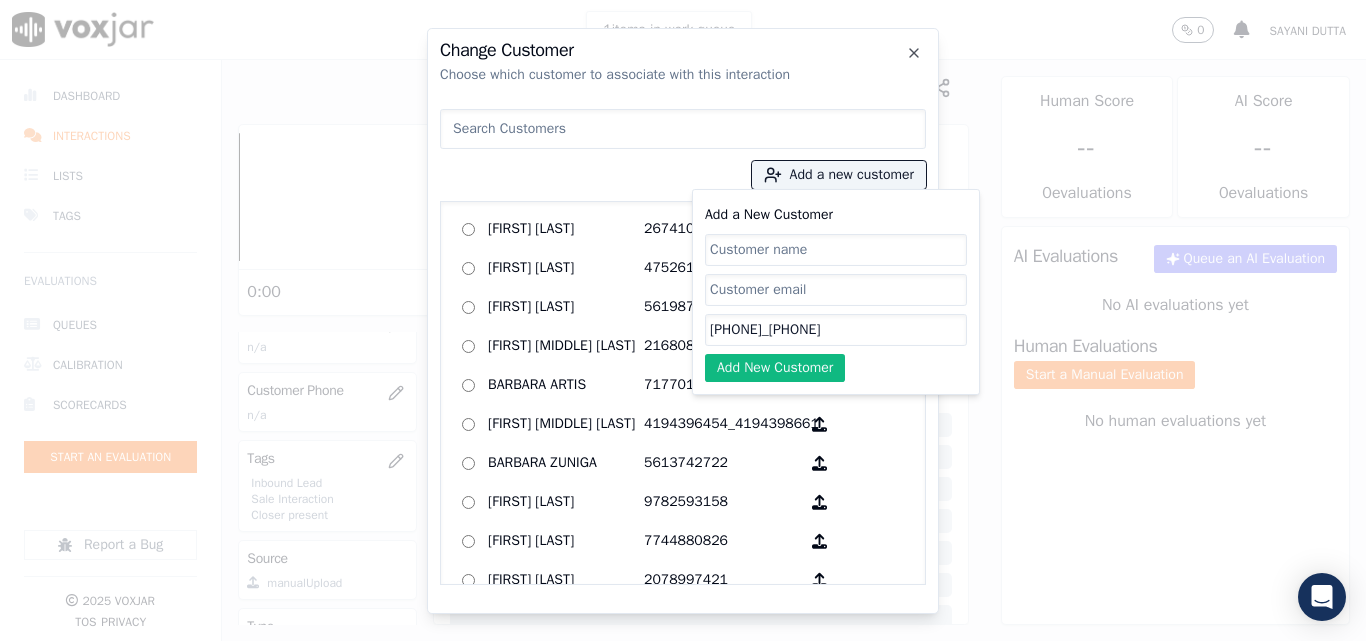 type on "2156680955_2155485007" 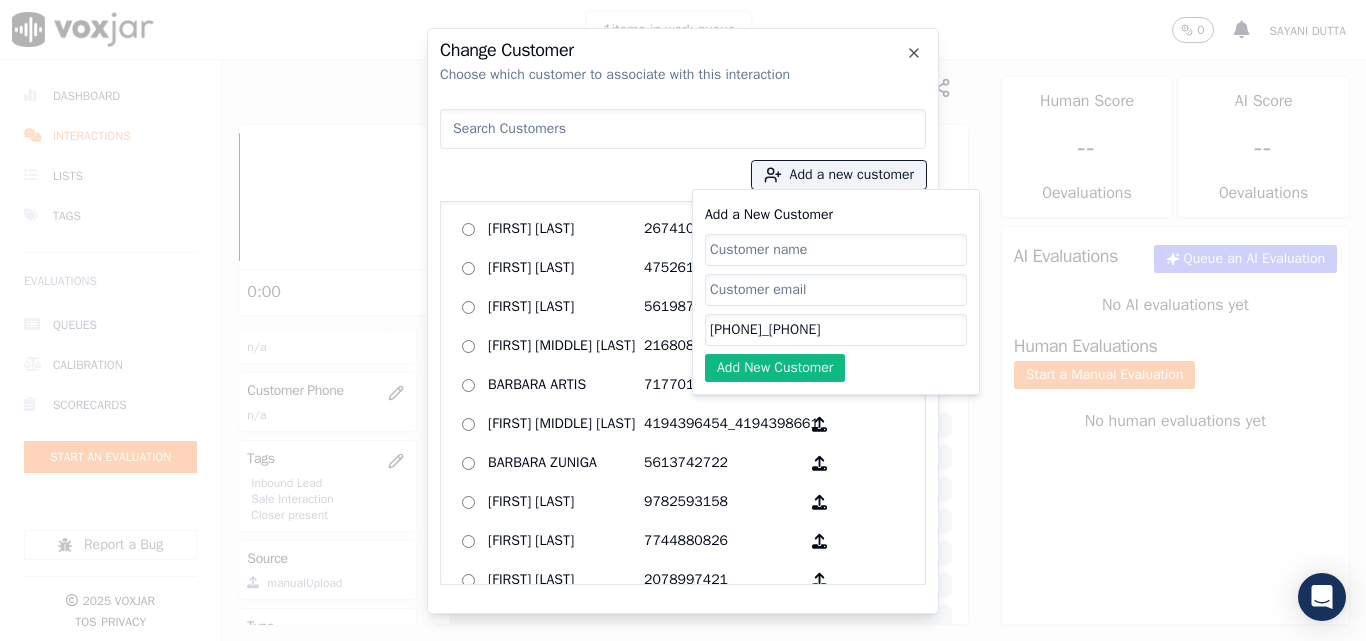 paste on "FREDDIE GREEN" 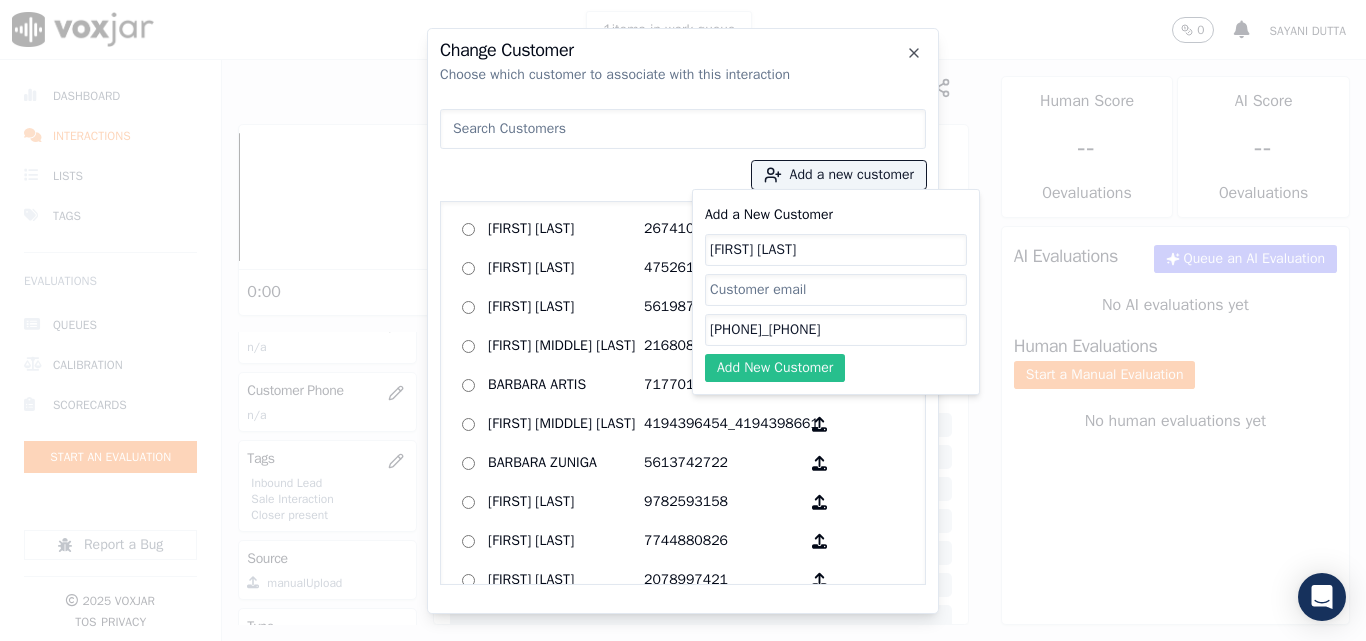 type on "FREDDIE GREEN" 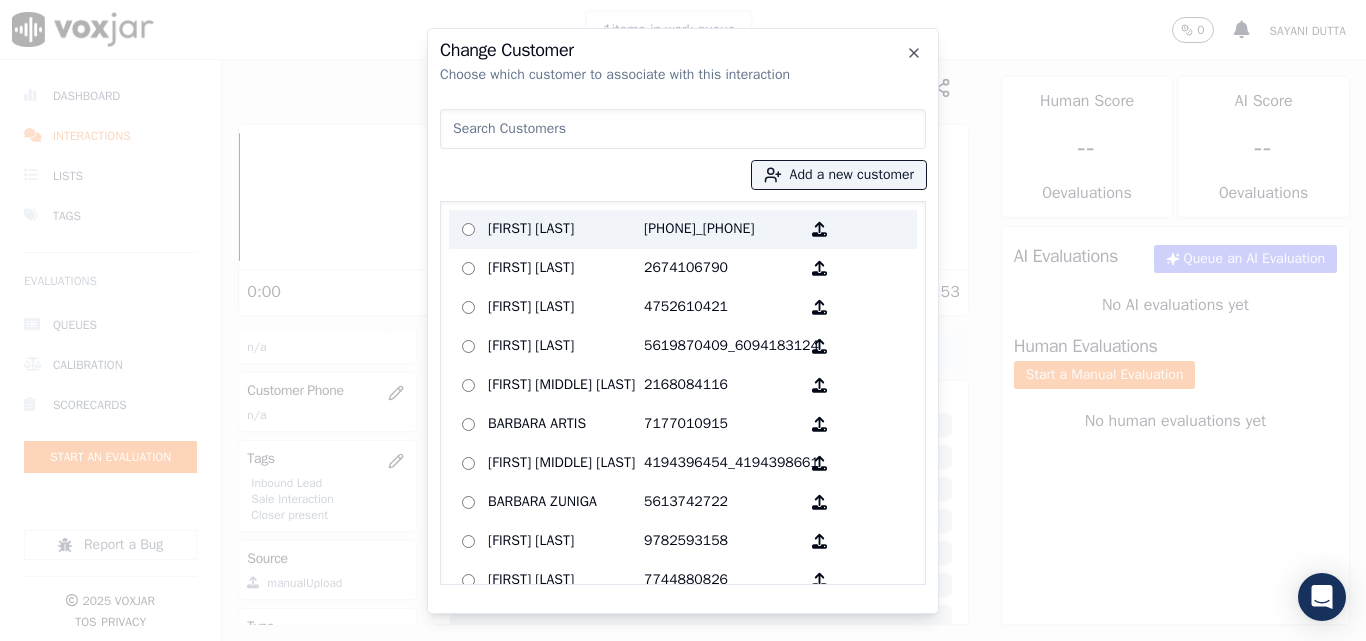 click on "FREDDIE GREEN" at bounding box center [566, 229] 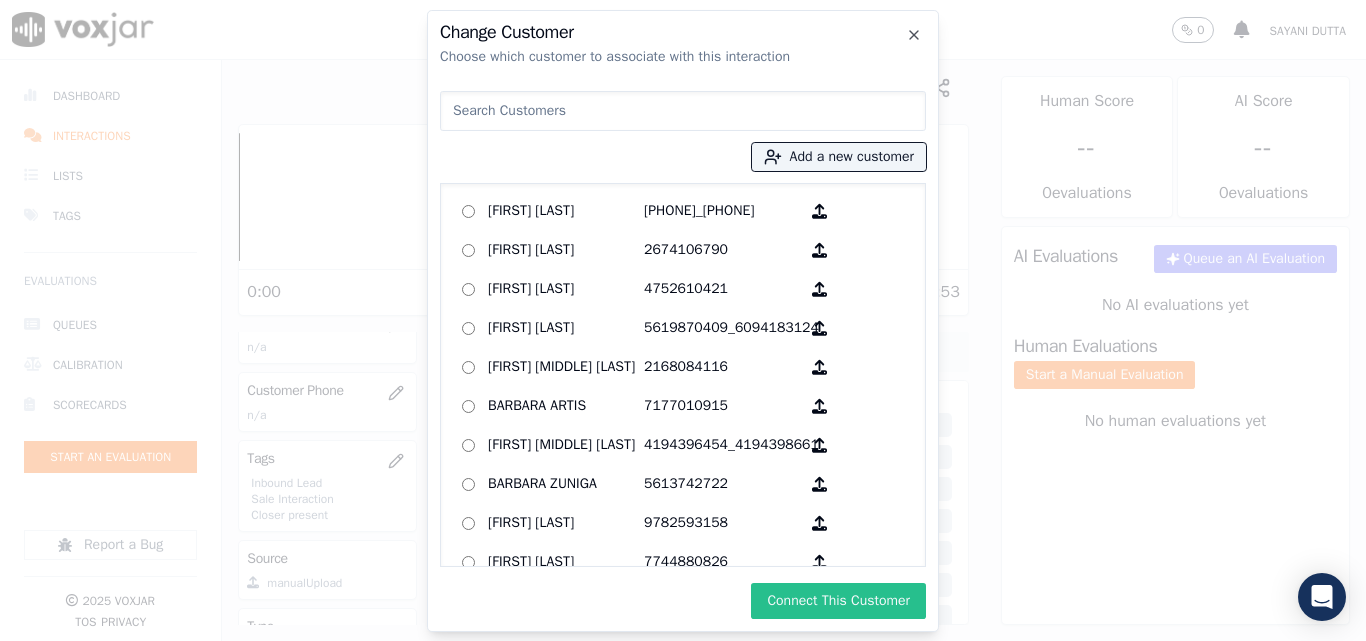 click on "Connect This Customer" at bounding box center [838, 601] 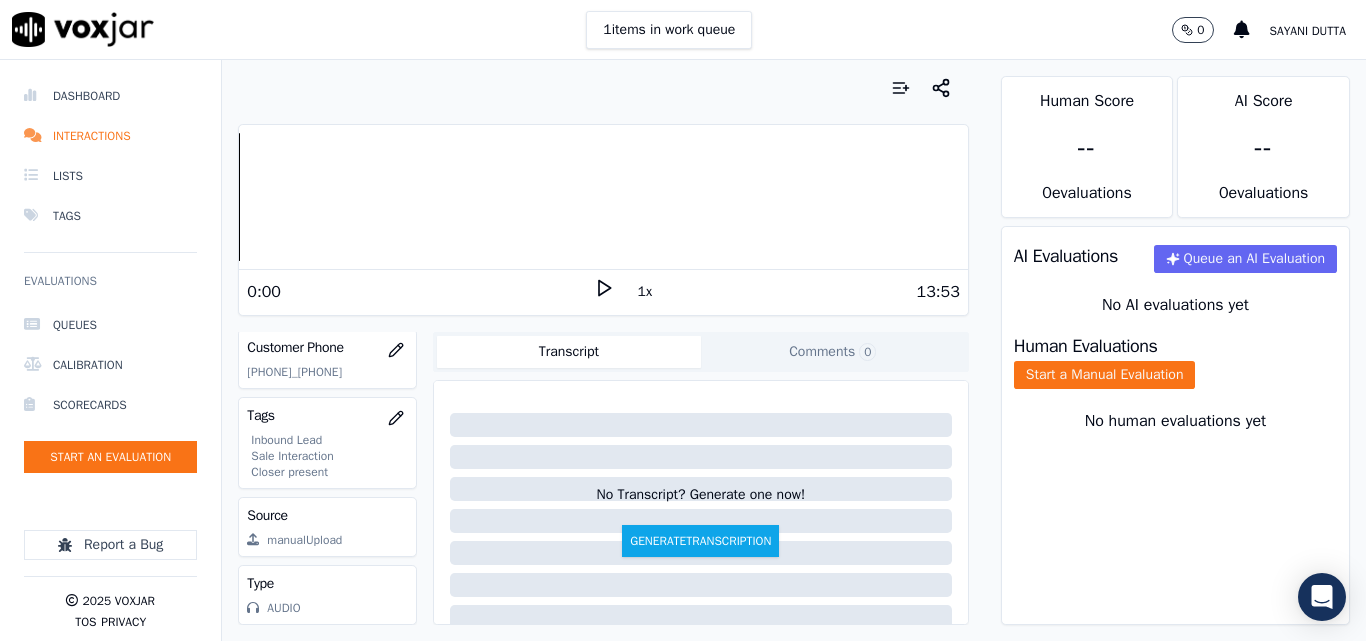 scroll, scrollTop: 400, scrollLeft: 0, axis: vertical 